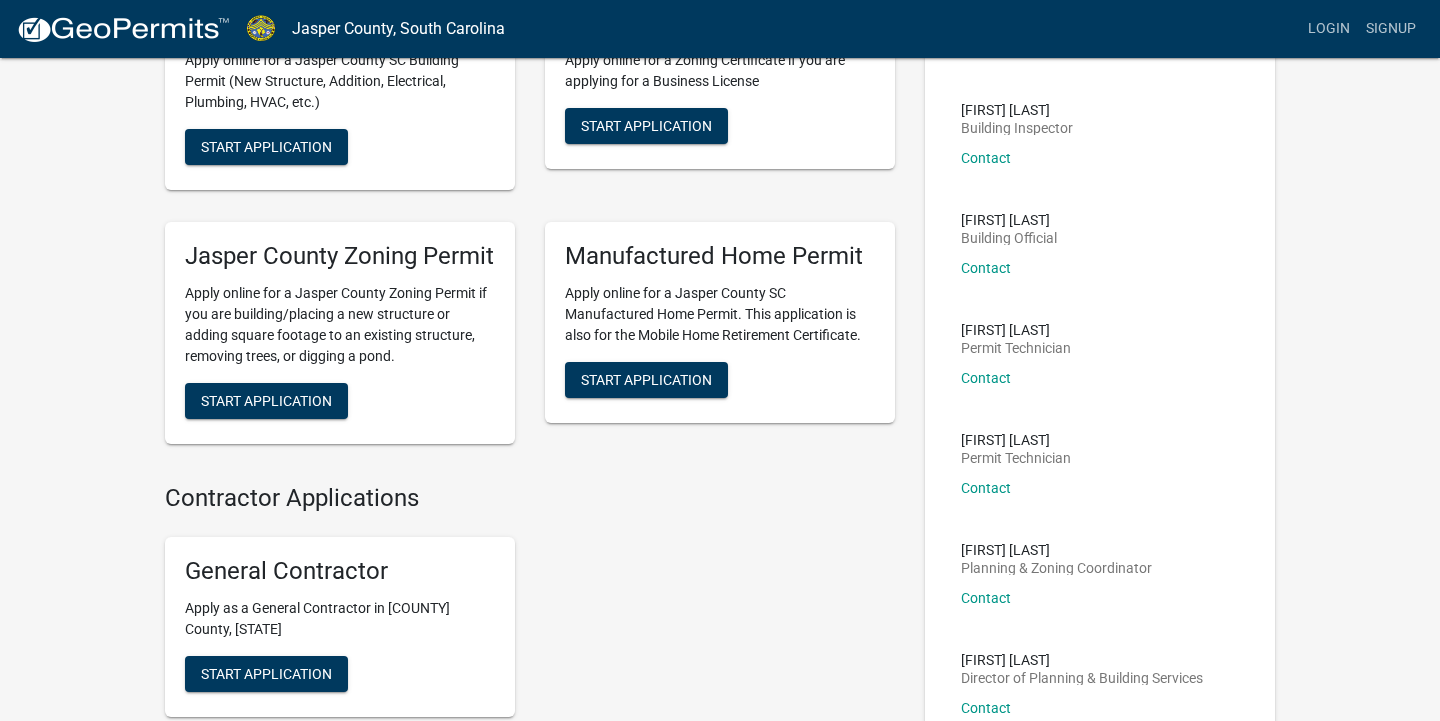 scroll, scrollTop: 0, scrollLeft: 0, axis: both 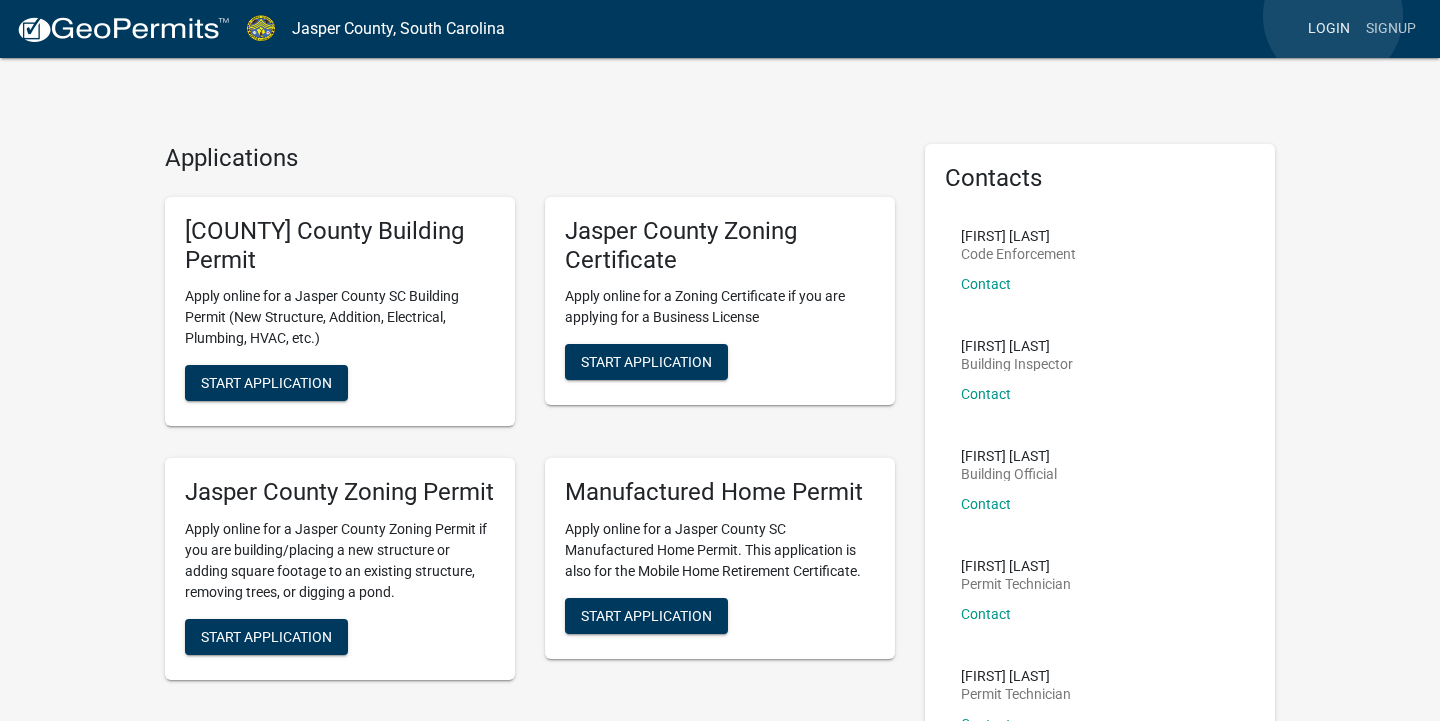 click on "Login" at bounding box center (1329, 29) 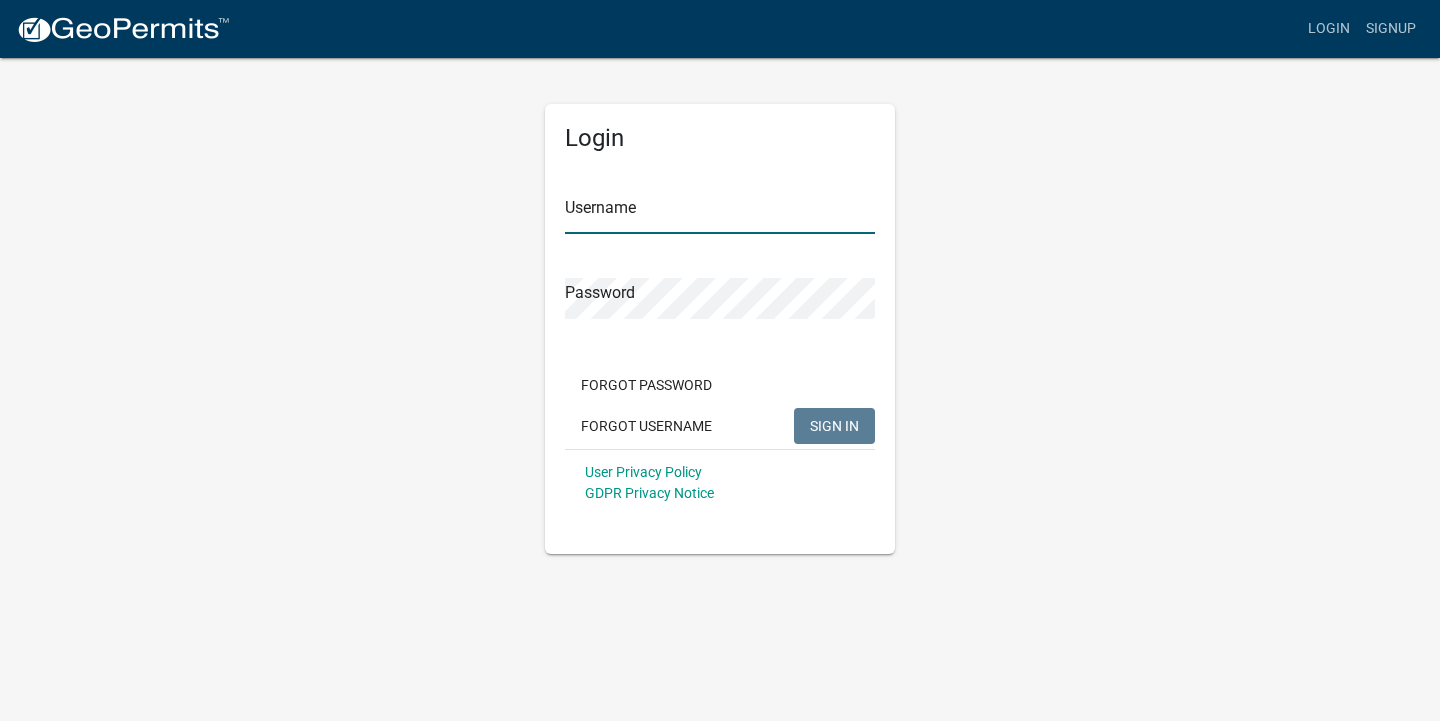 click on "Username" at bounding box center [720, 213] 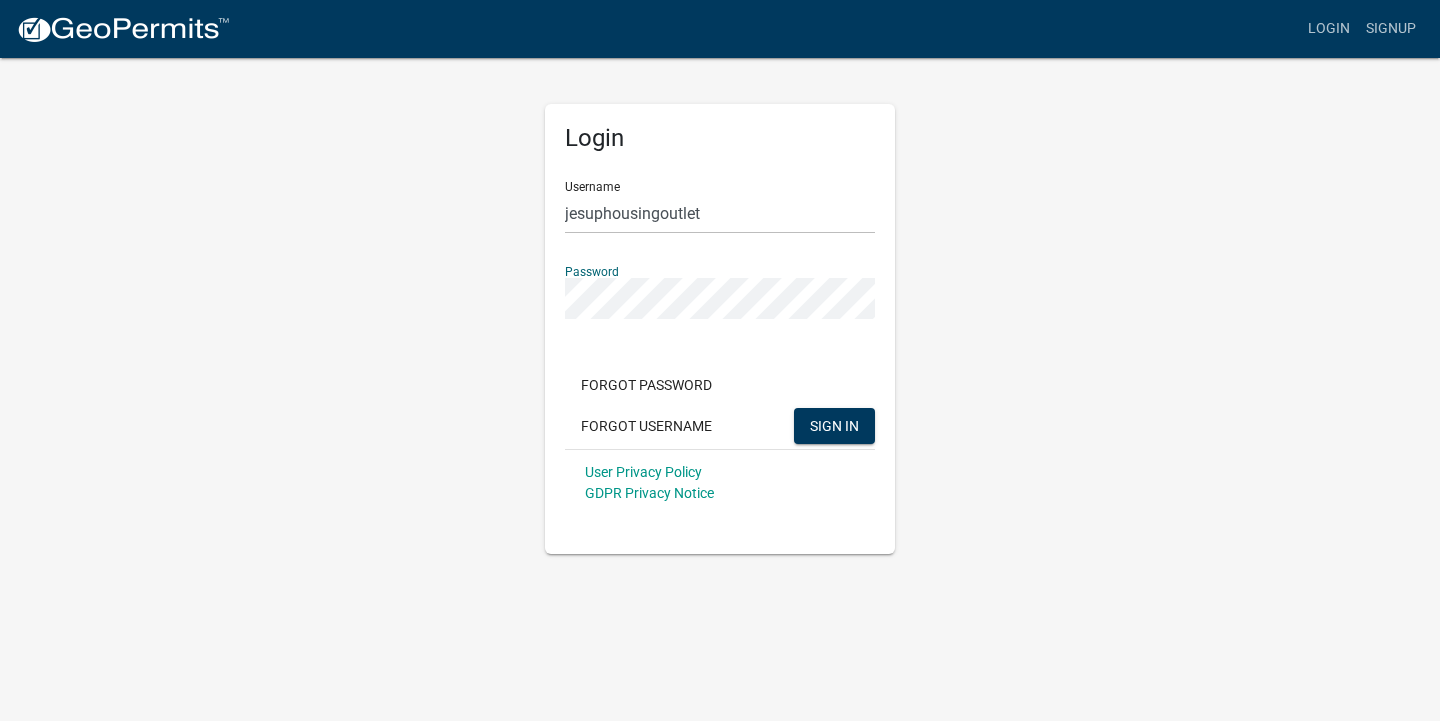click on "SIGN IN" 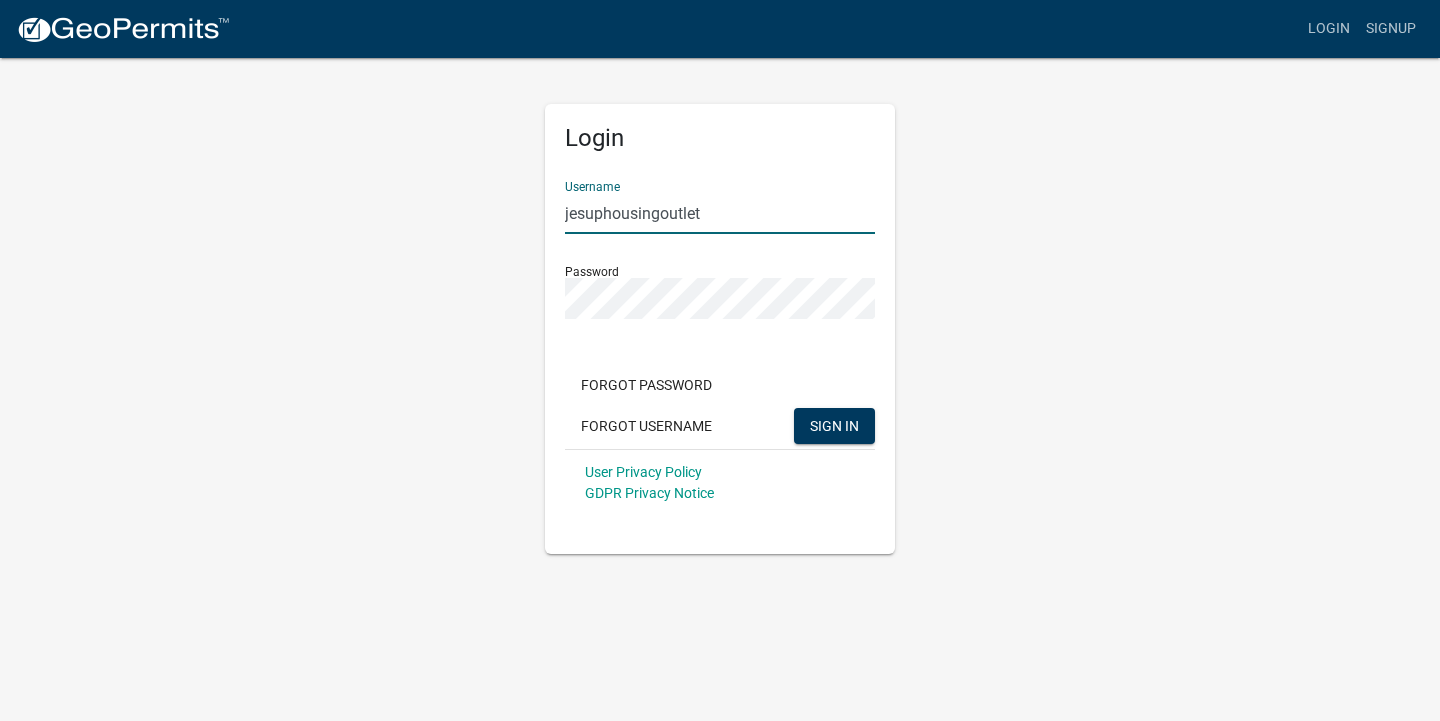 click on "jesuphousingoutlet" at bounding box center [720, 213] 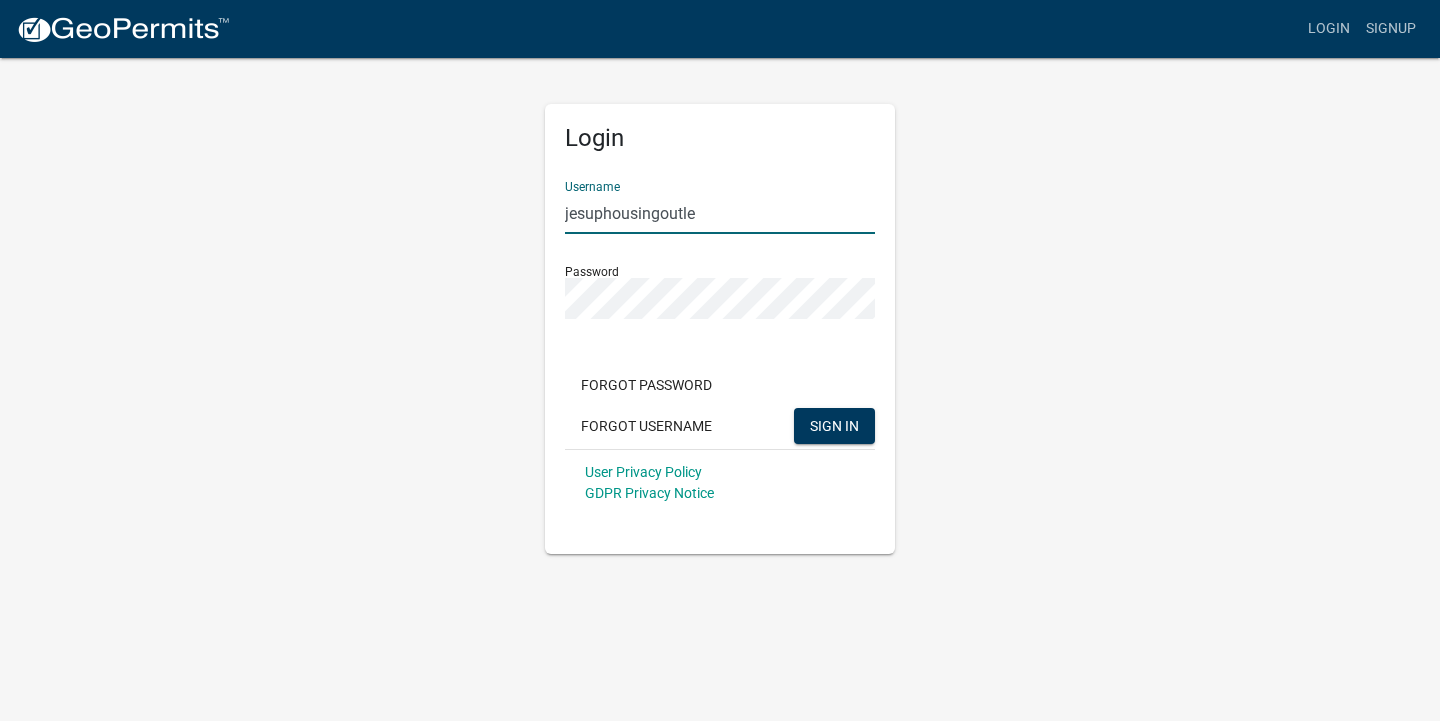 type on "jesuphousingoutlet" 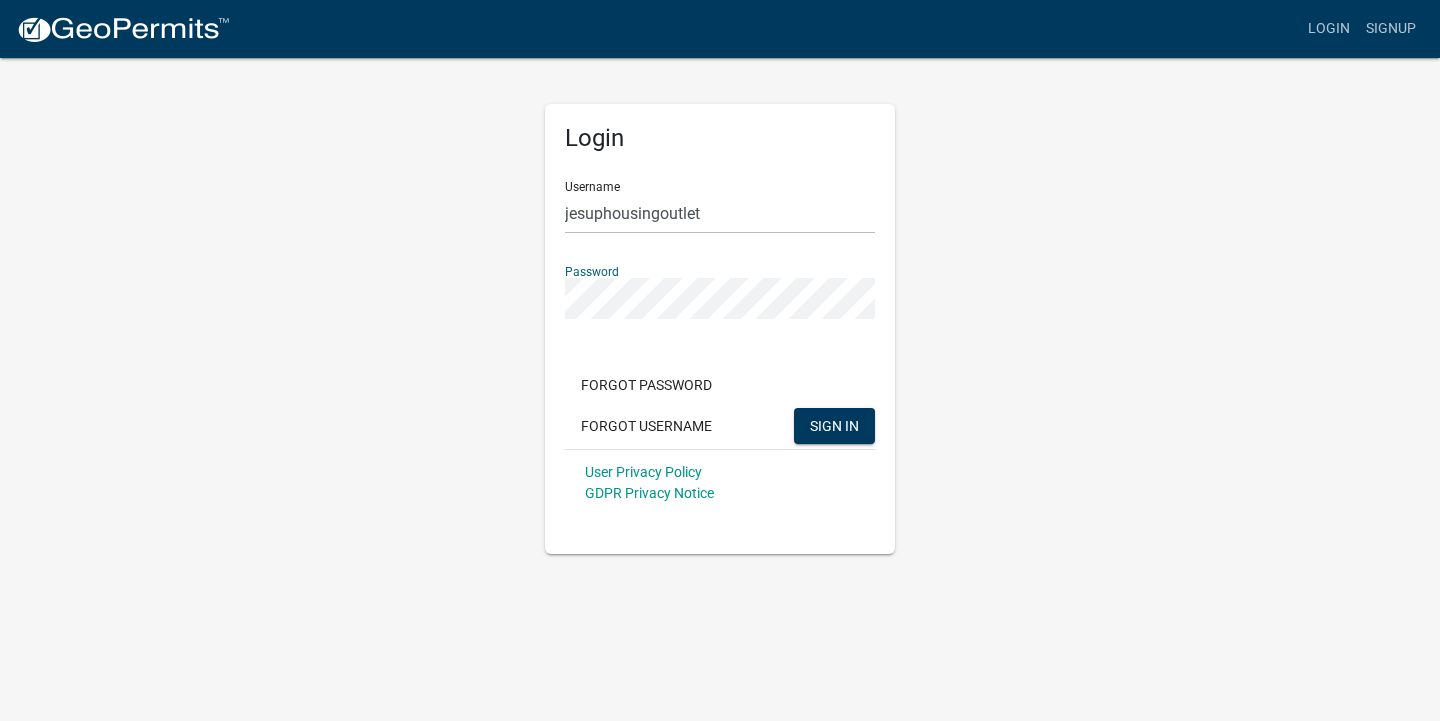 click on "SIGN IN" 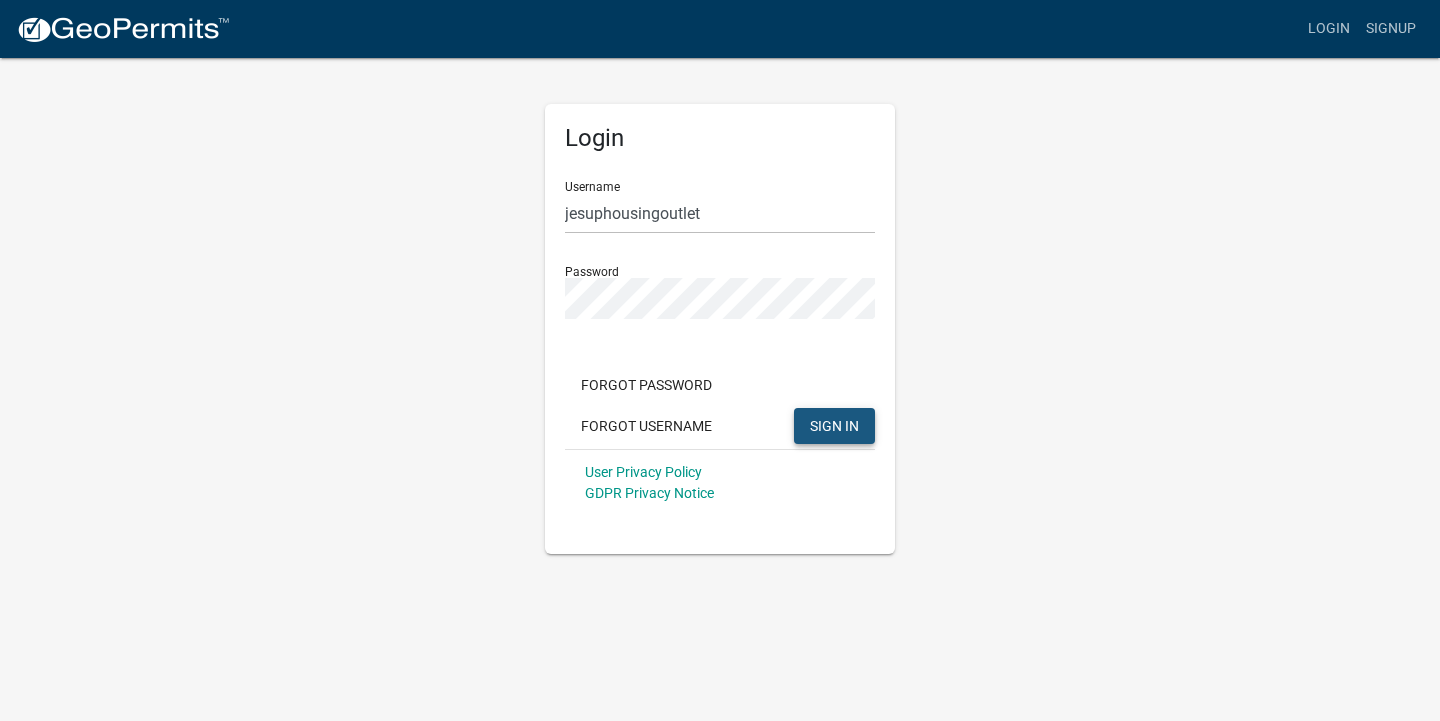 click on "SIGN IN" 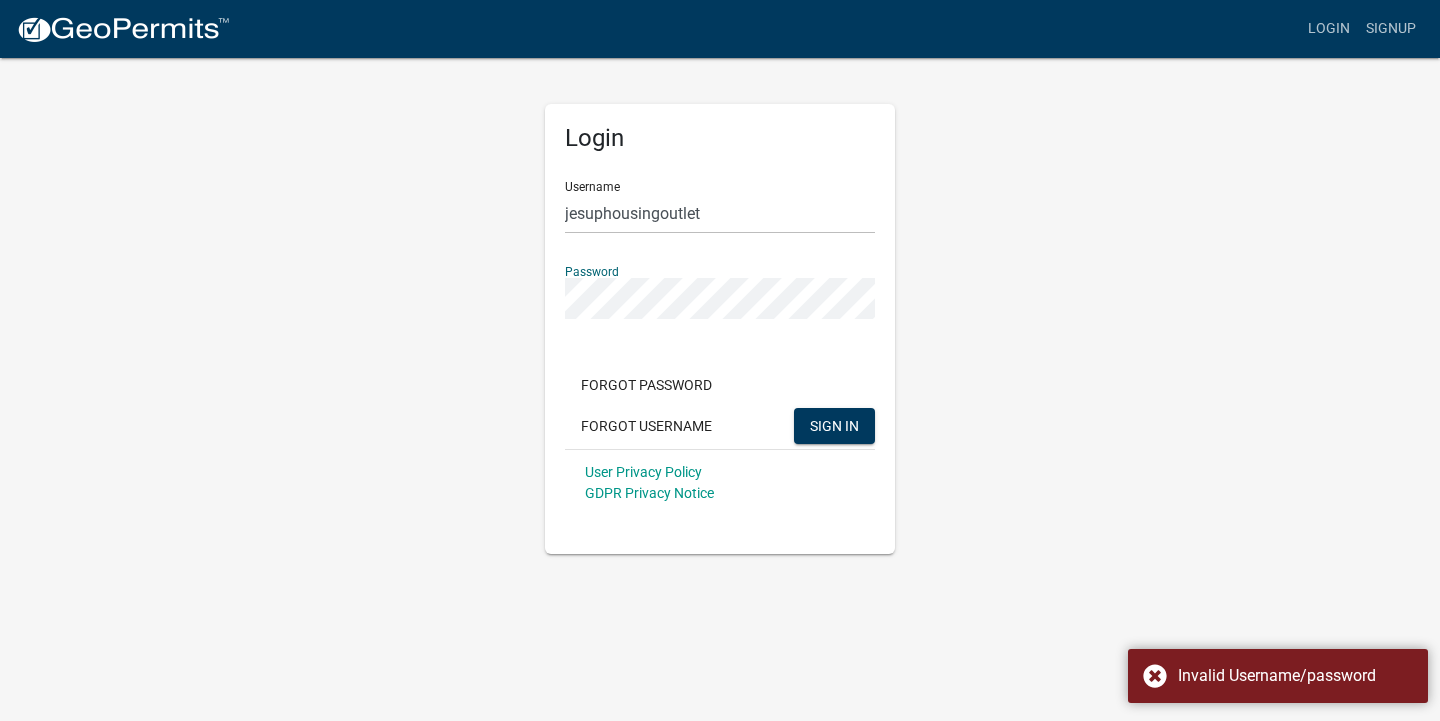 click on "SIGN IN" 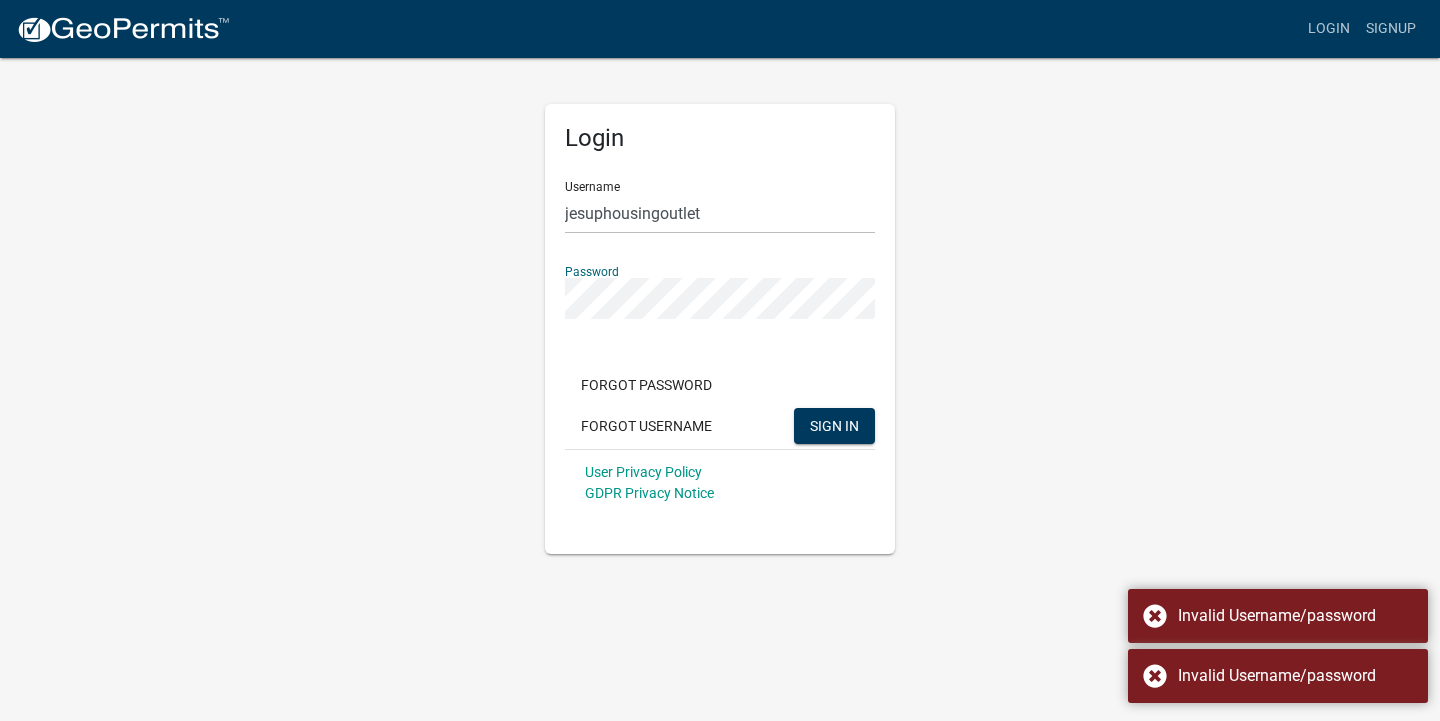 click on "SIGN IN" 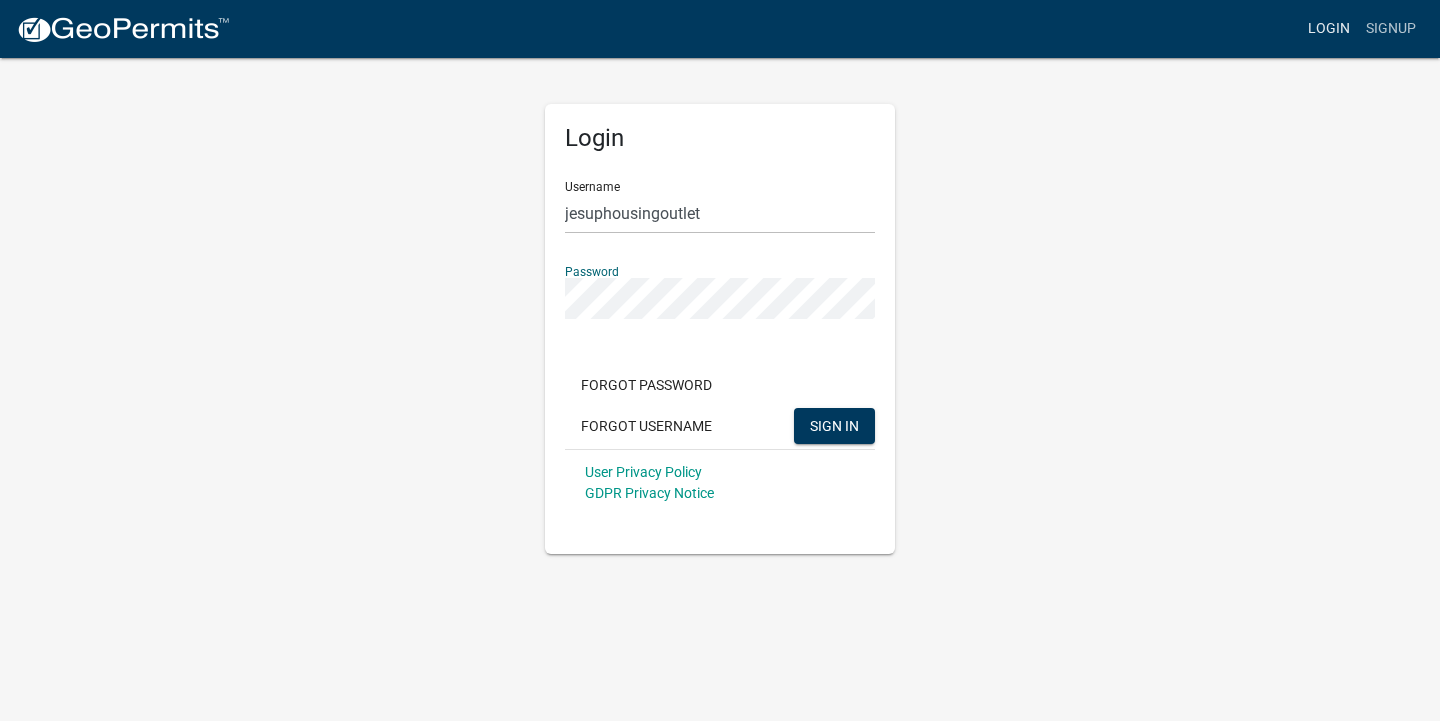 click on "Login" at bounding box center (1329, 29) 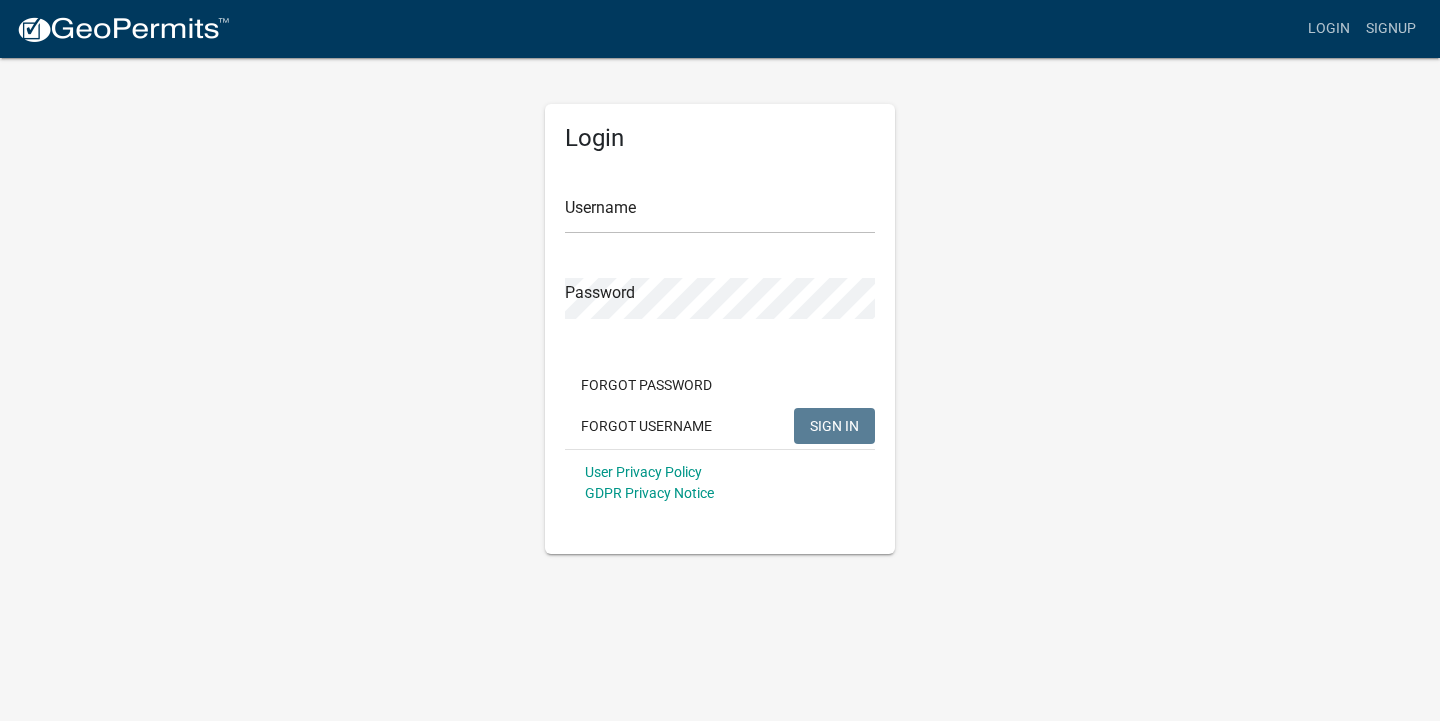 scroll, scrollTop: 0, scrollLeft: 0, axis: both 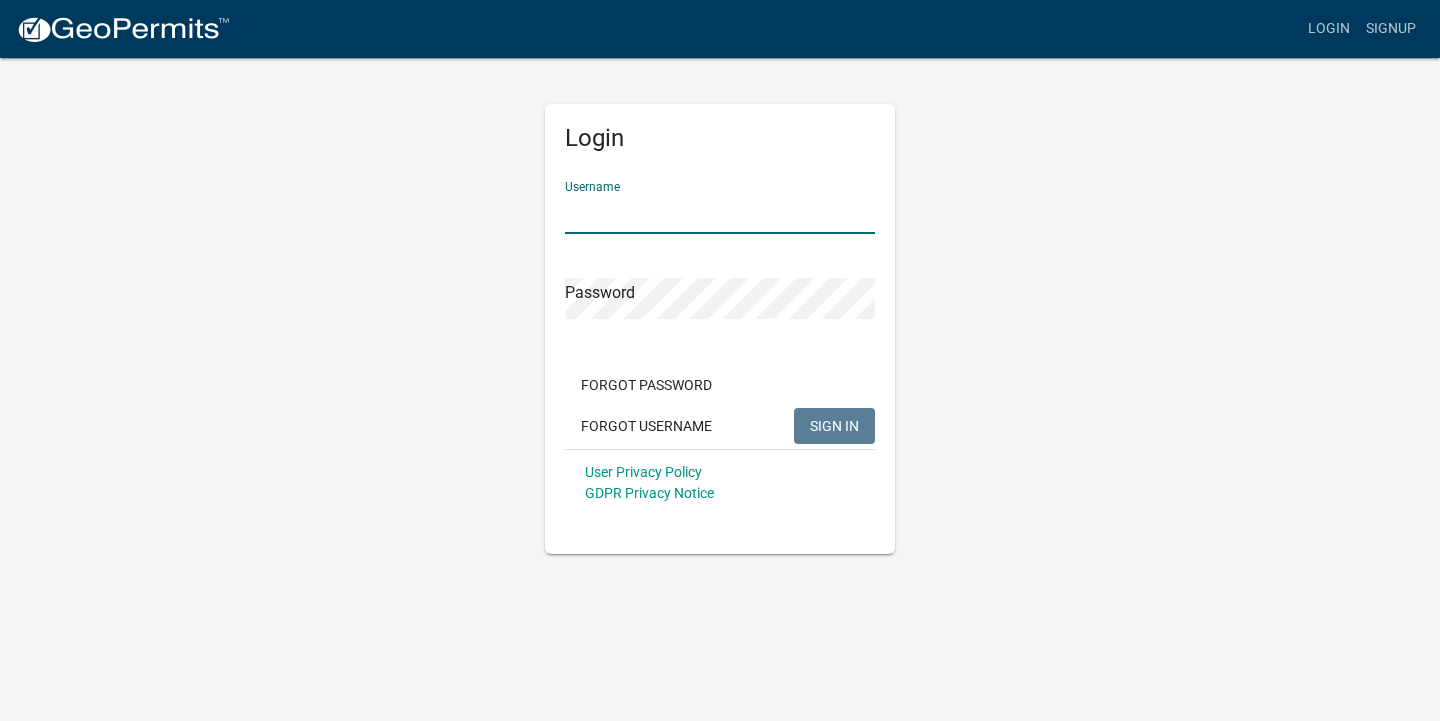 click on "Username" at bounding box center (720, 213) 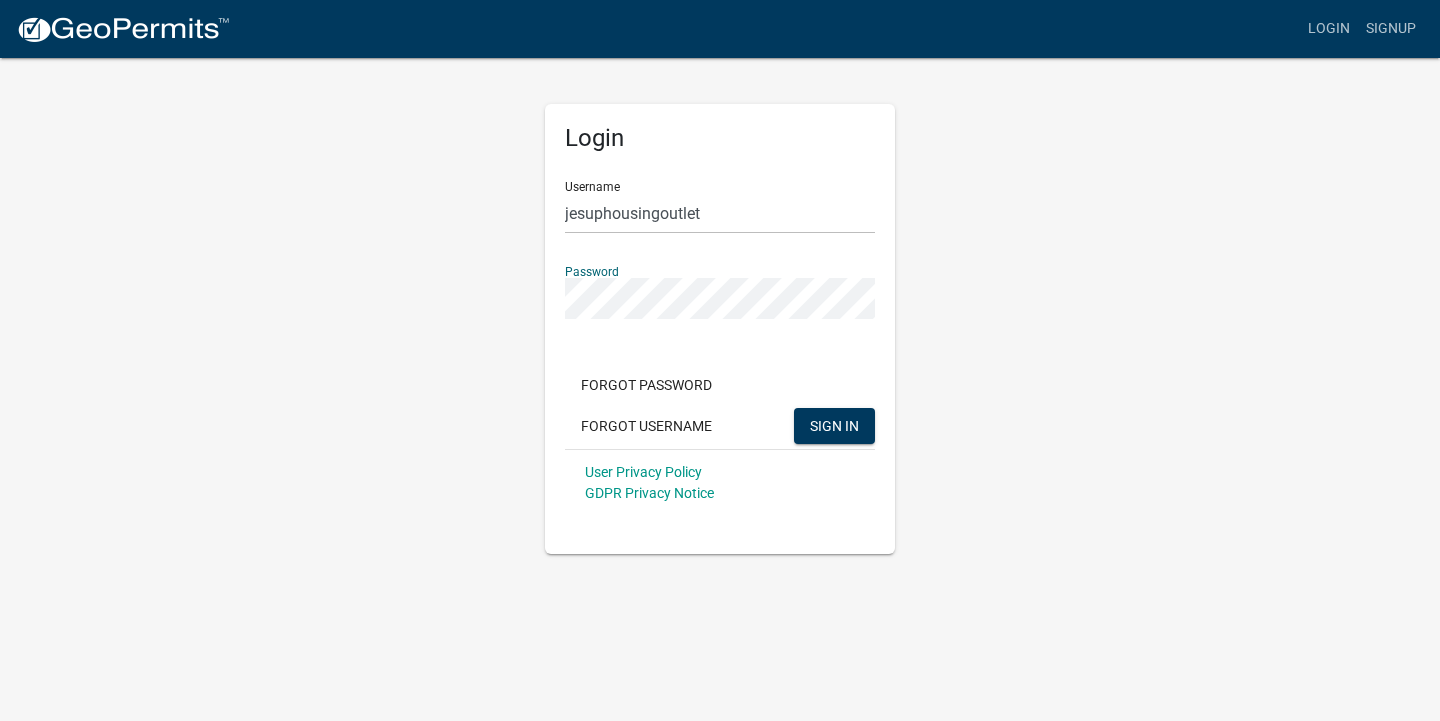 click on "SIGN IN" 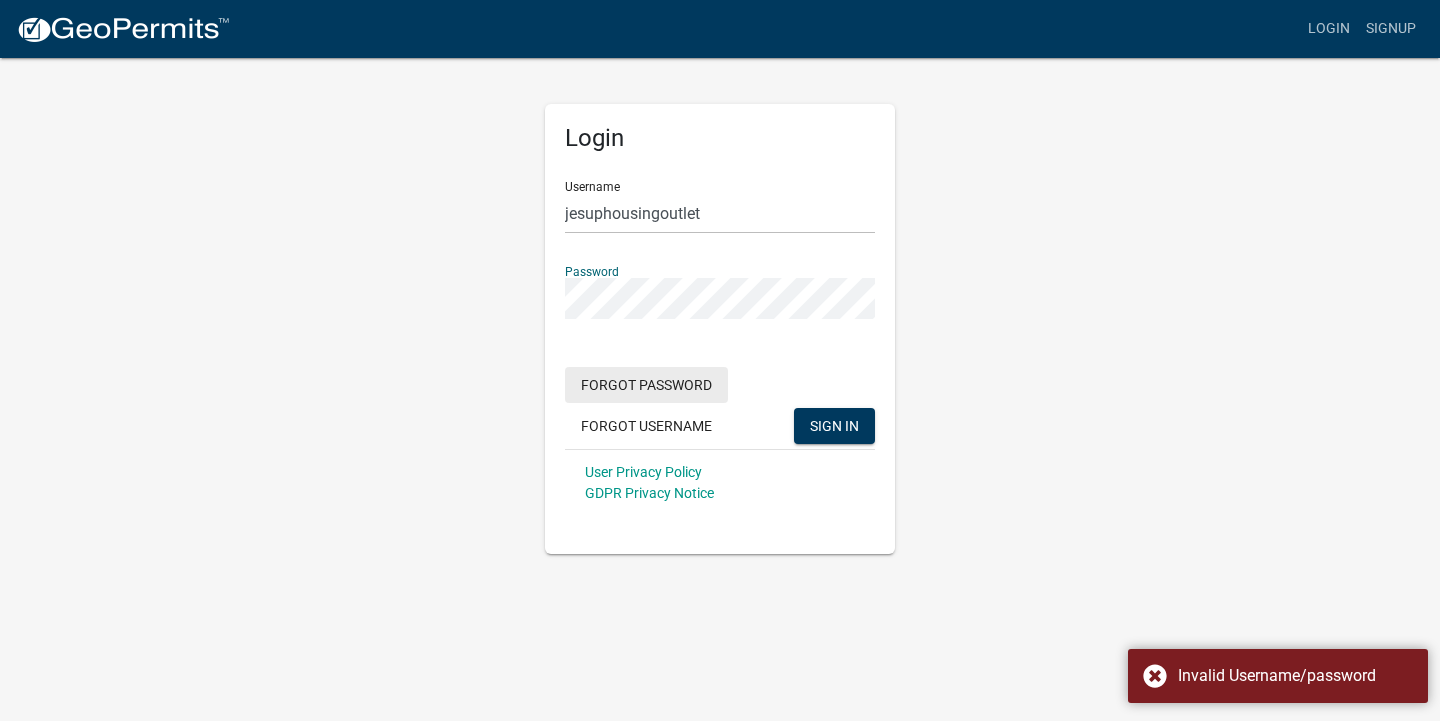 click on "Forgot Password" 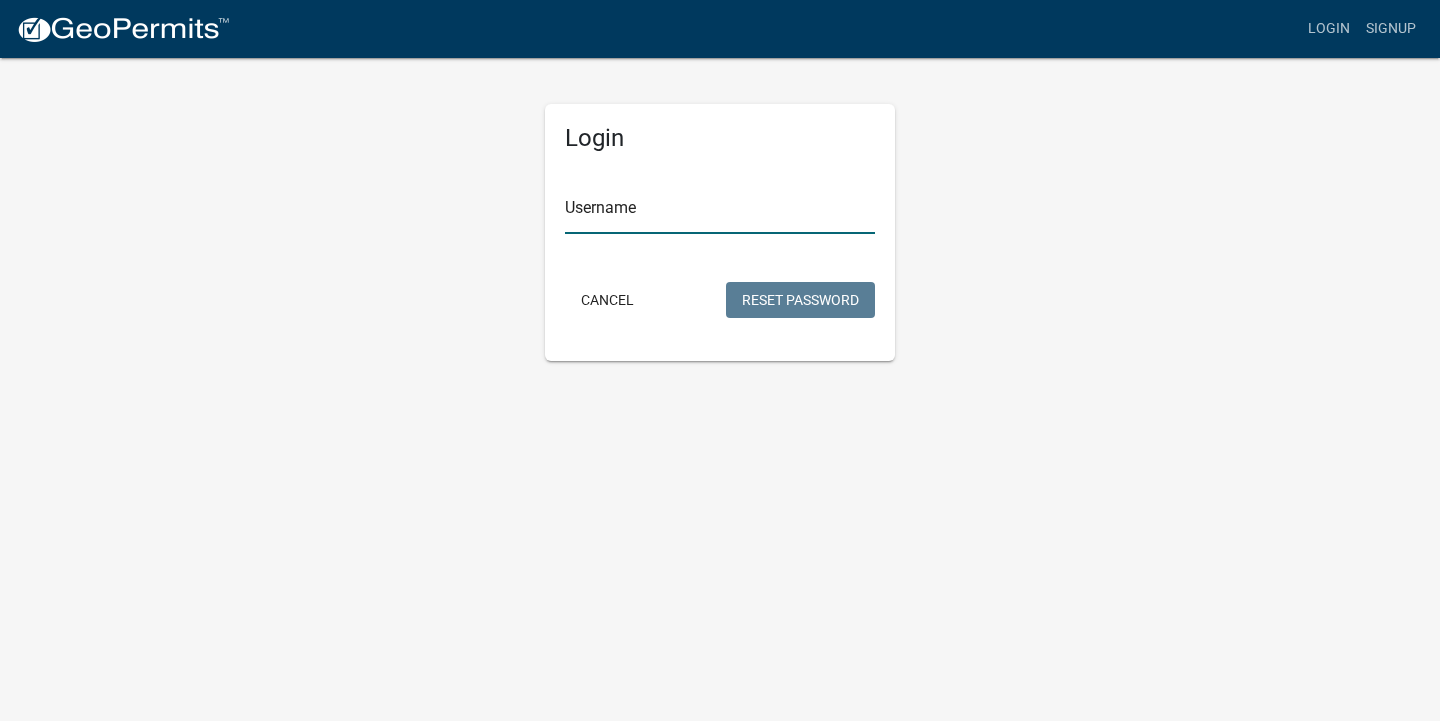 click on "Username" at bounding box center (720, 213) 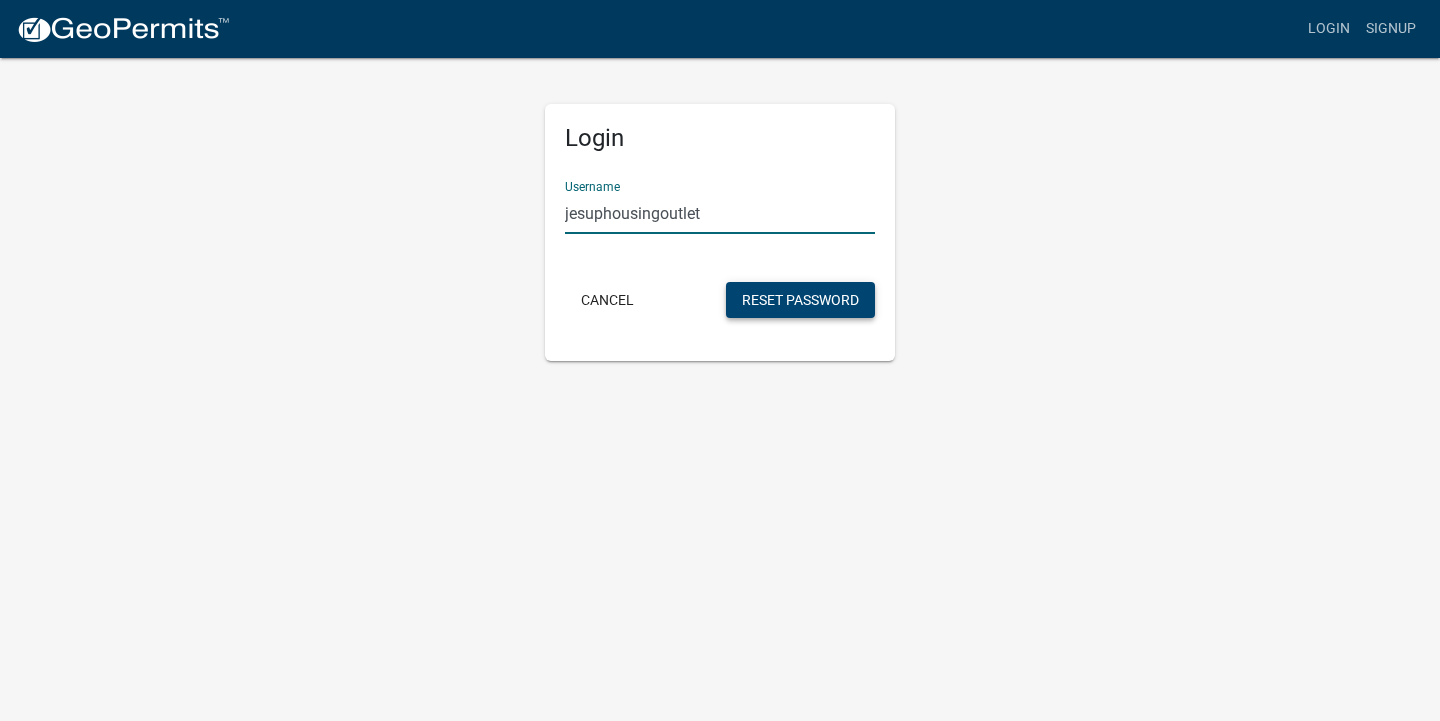 type on "jesuphousingoutlet" 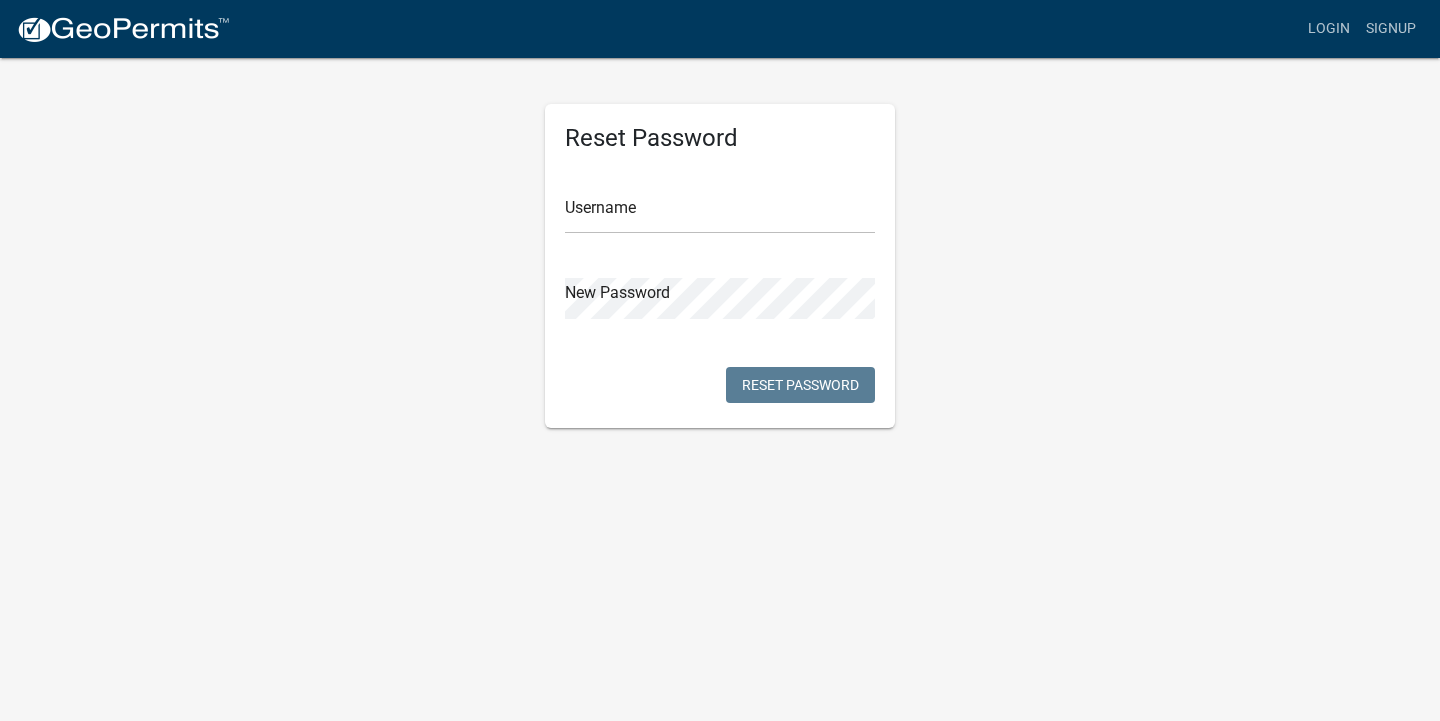 scroll, scrollTop: 0, scrollLeft: 0, axis: both 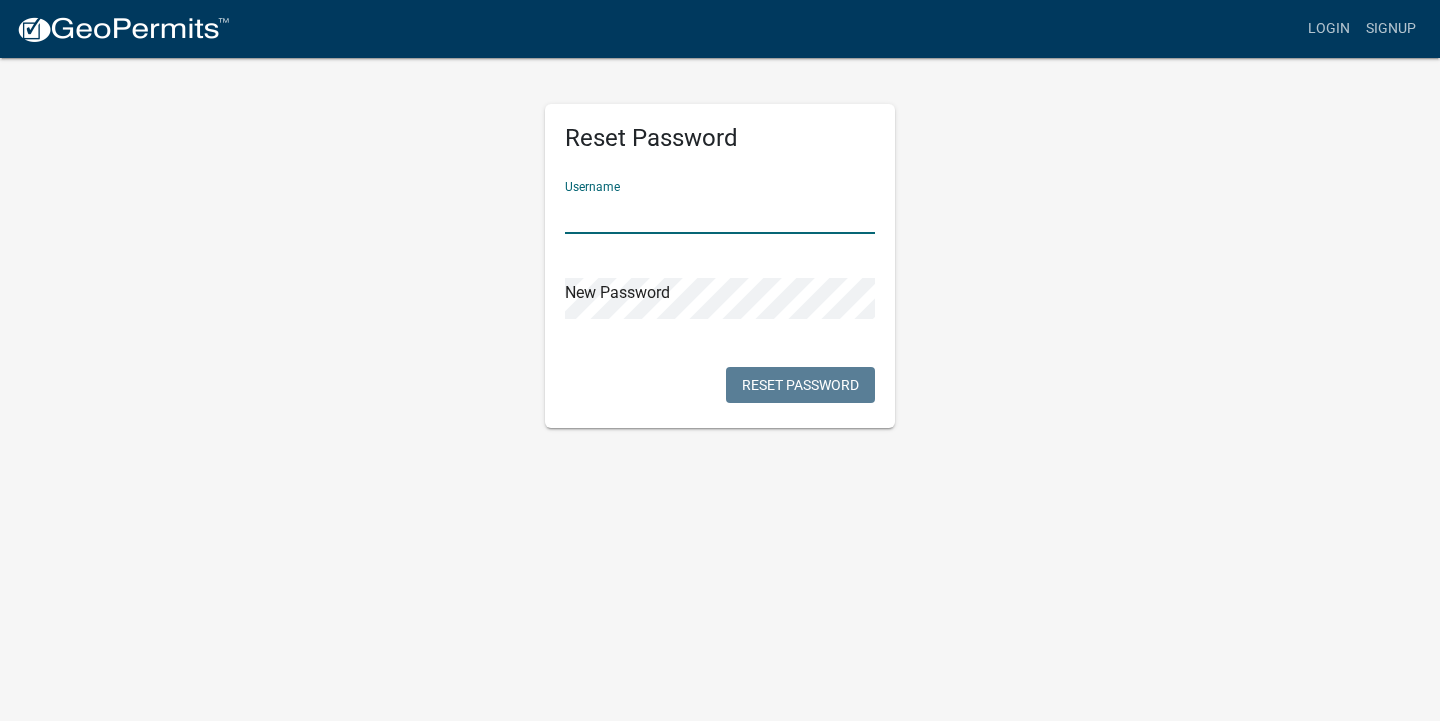 click at bounding box center (720, 213) 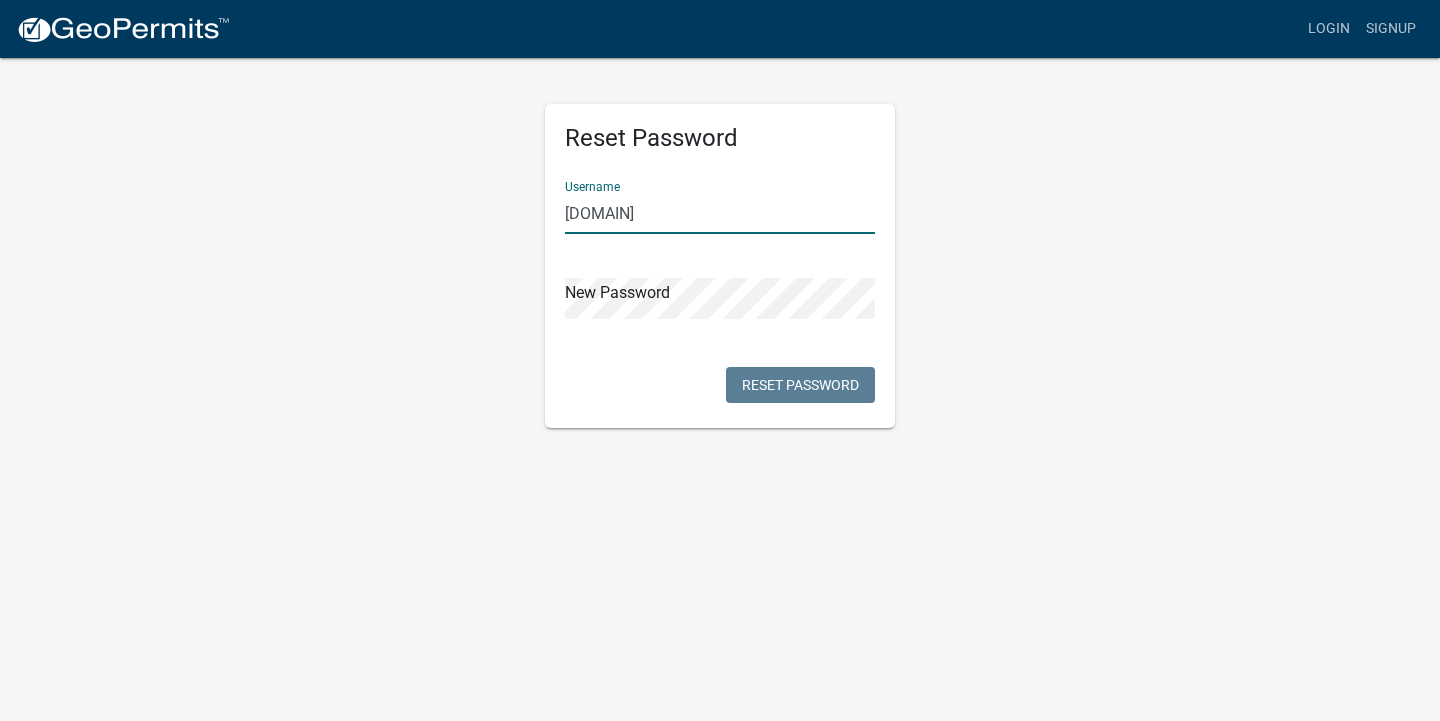 type on "[DOMAIN]" 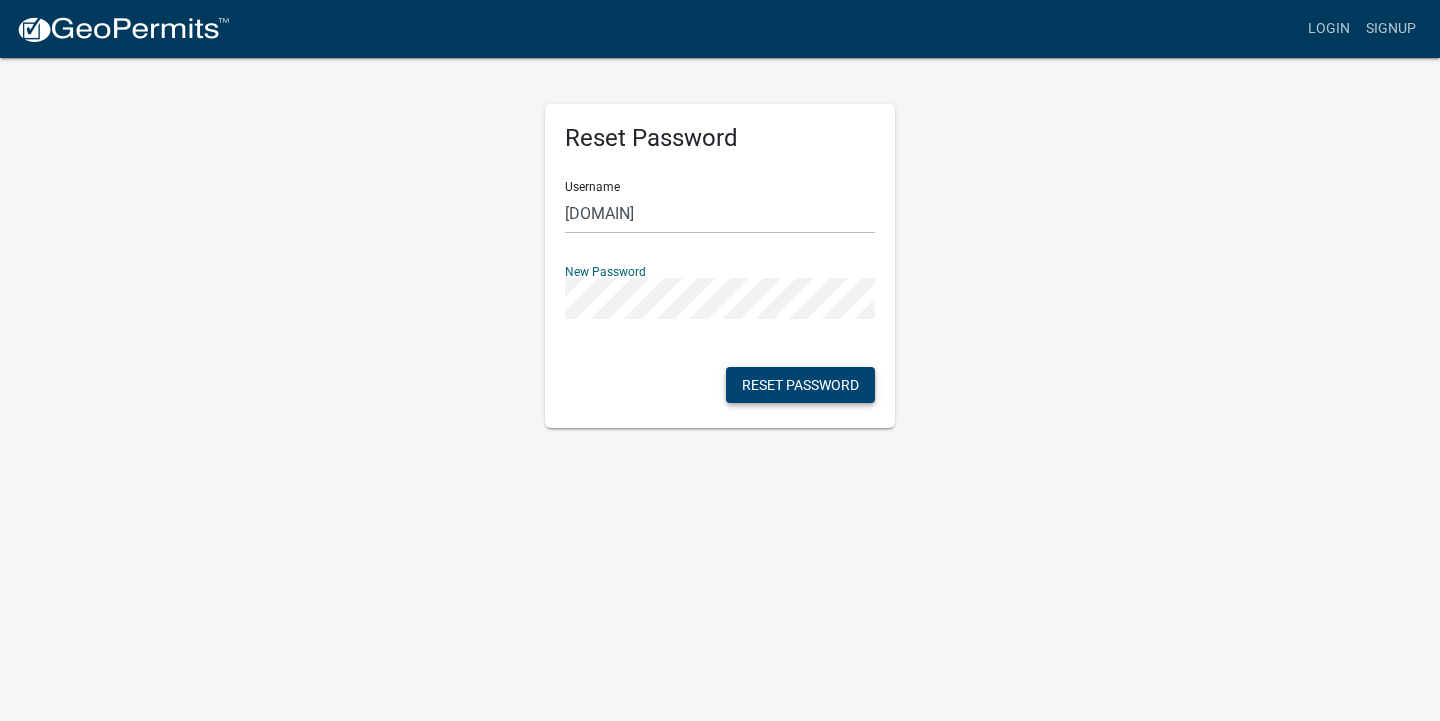 click on "Reset Password" 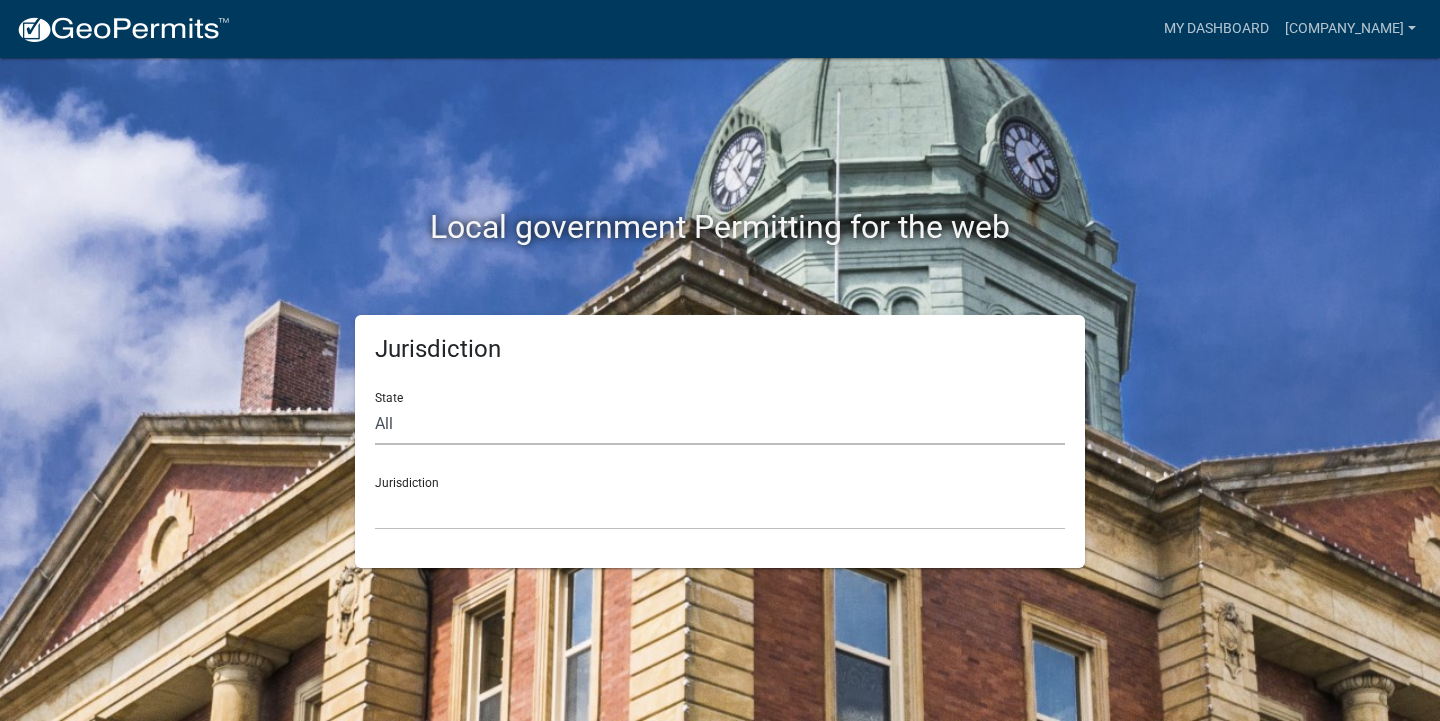 click on "All Colorado Georgia Indiana Iowa Kansas Minnesota Ohio South Carolina Wisconsin" 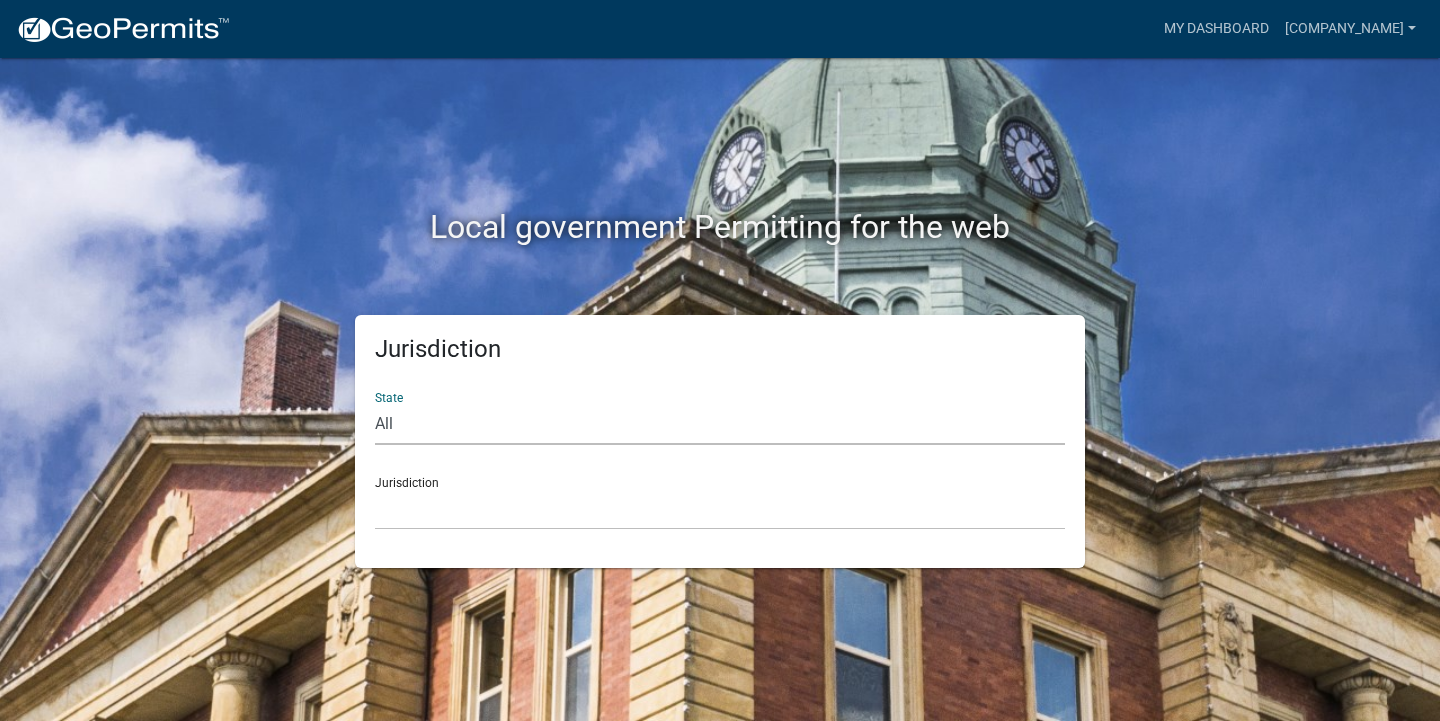 select on "South Carolina" 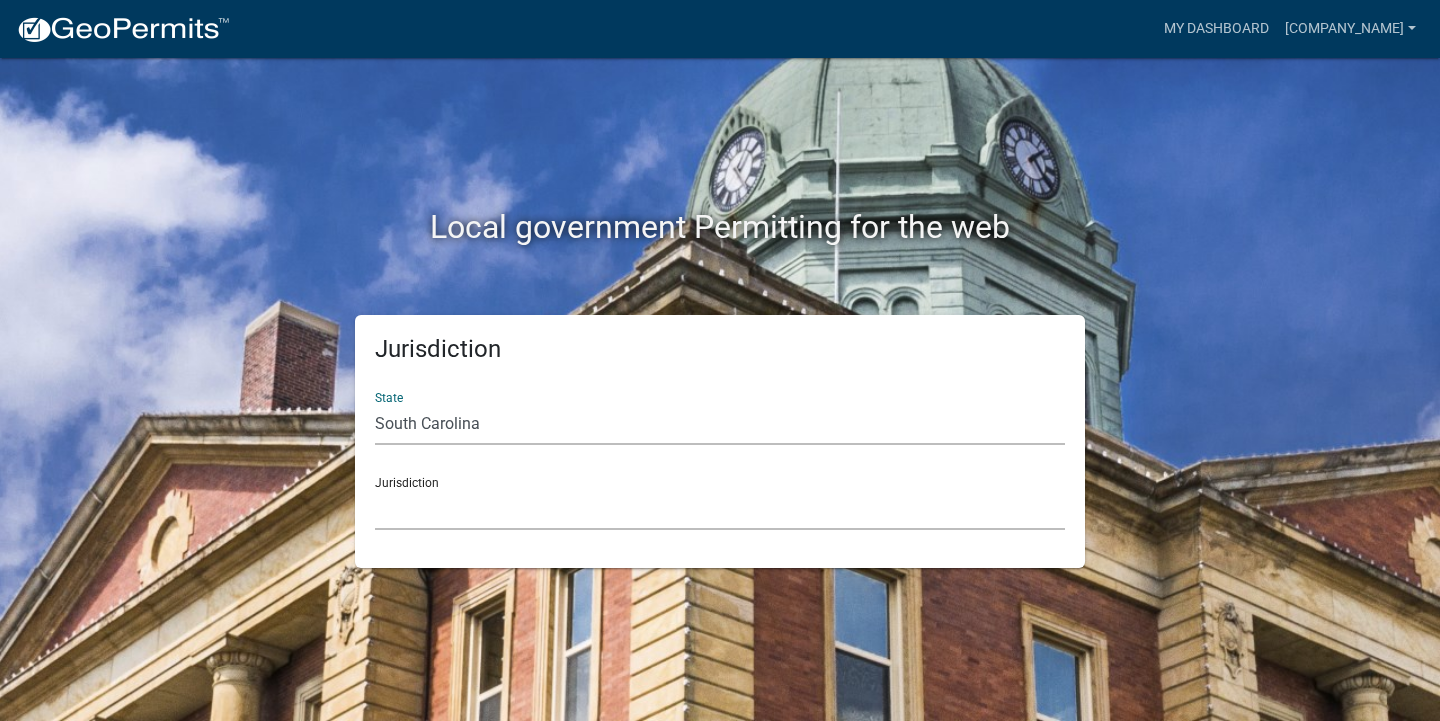 click on "[COUNTY], [STATE] [COUNTY], [STATE]" 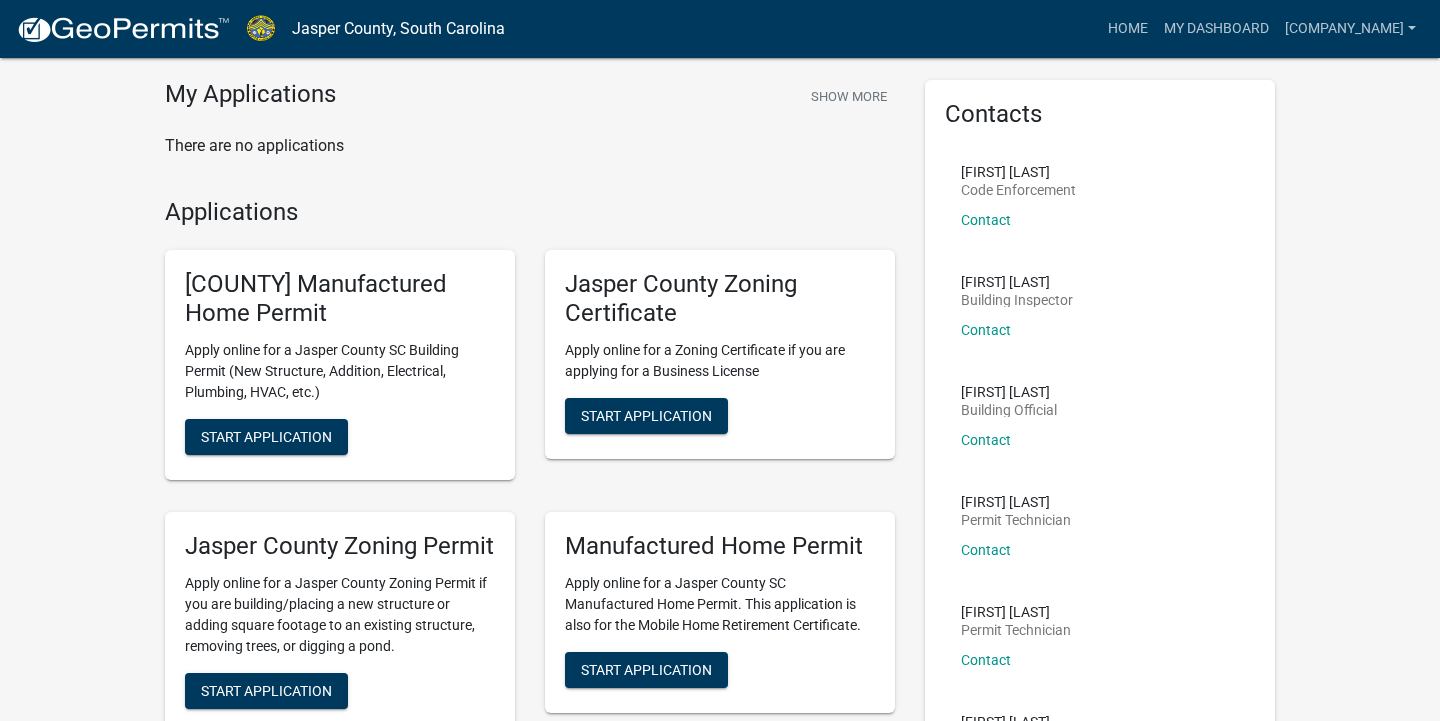 scroll, scrollTop: 54, scrollLeft: 0, axis: vertical 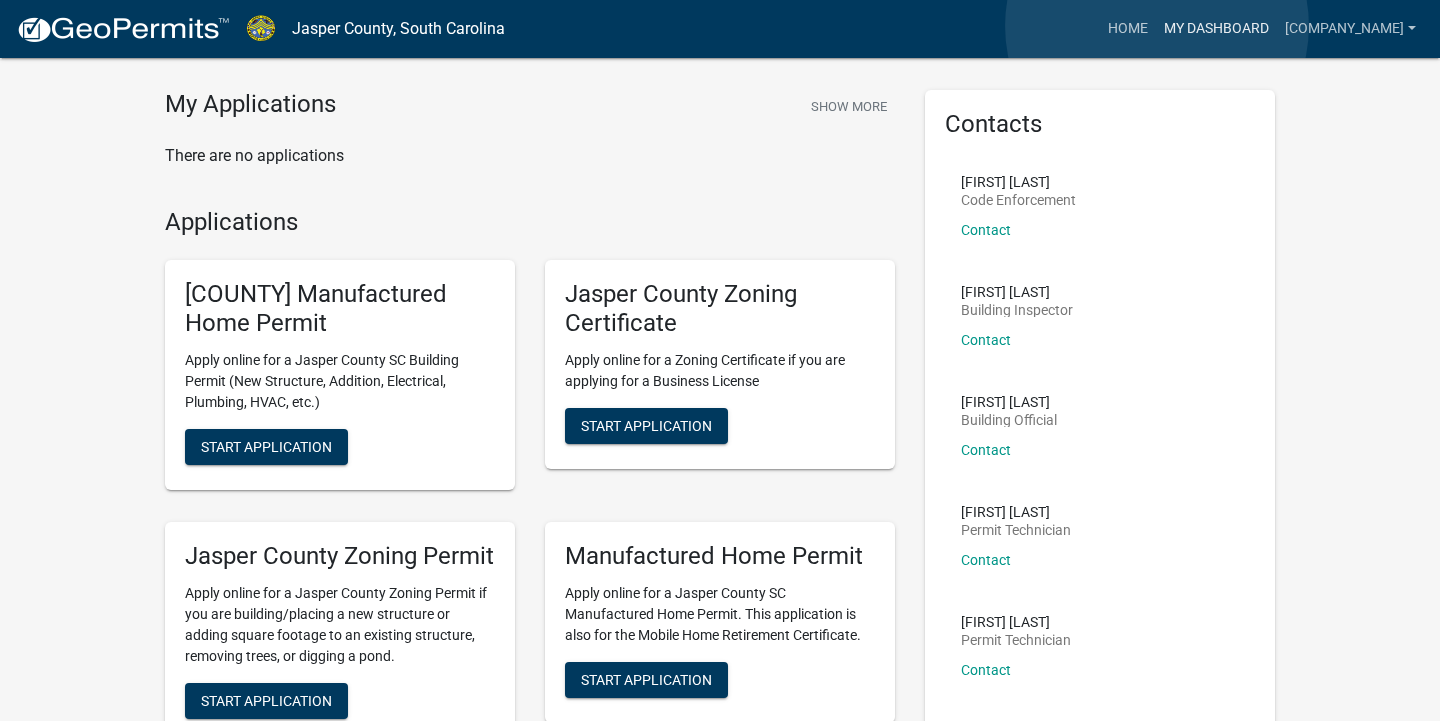 click on "My Dashboard" at bounding box center (1216, 29) 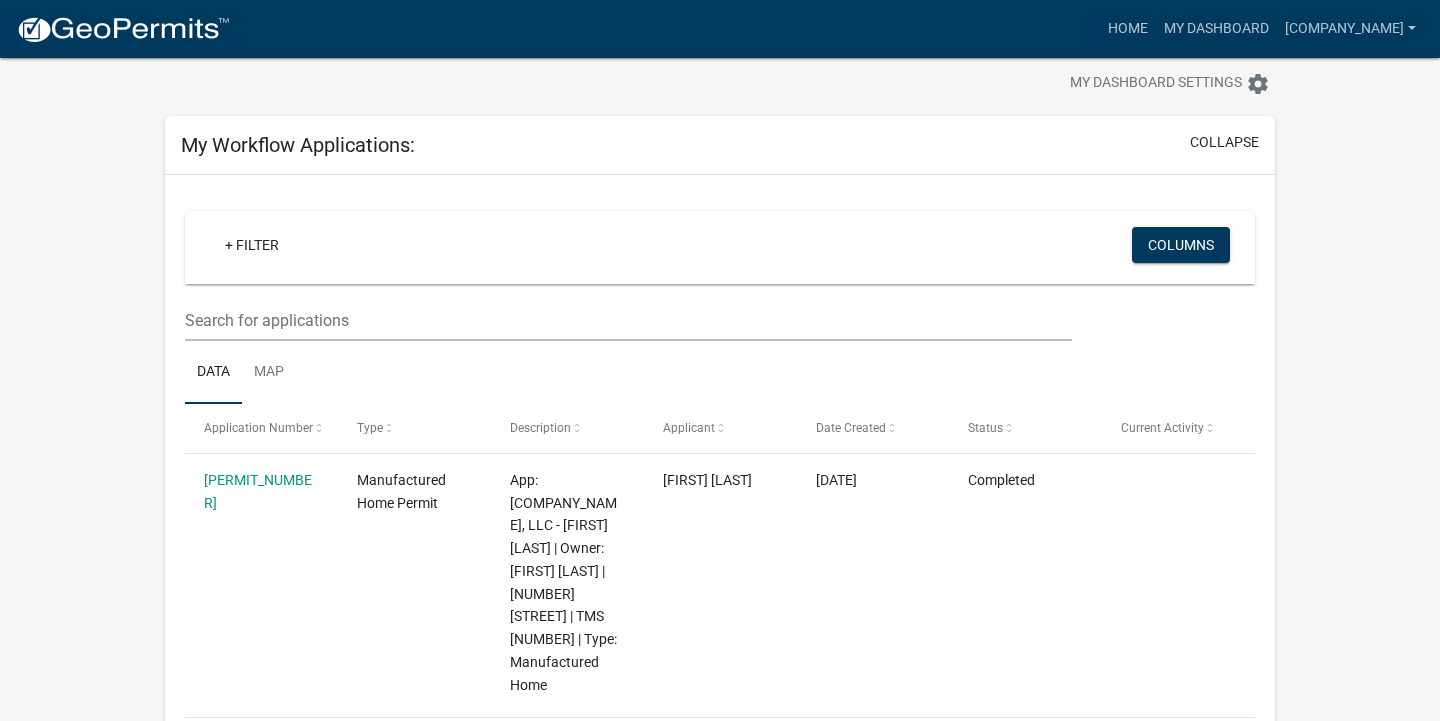 scroll, scrollTop: 0, scrollLeft: 0, axis: both 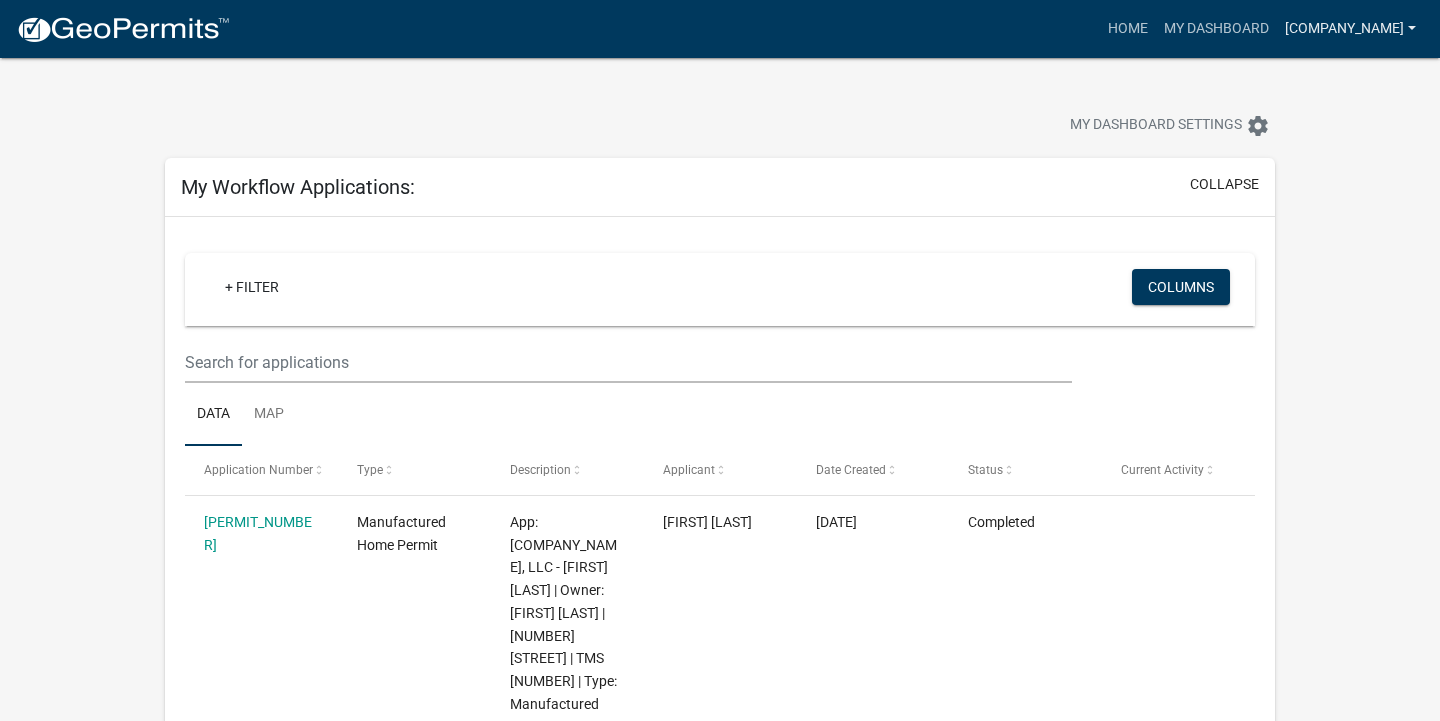 click on "[COMPANY_NAME]" at bounding box center [1350, 29] 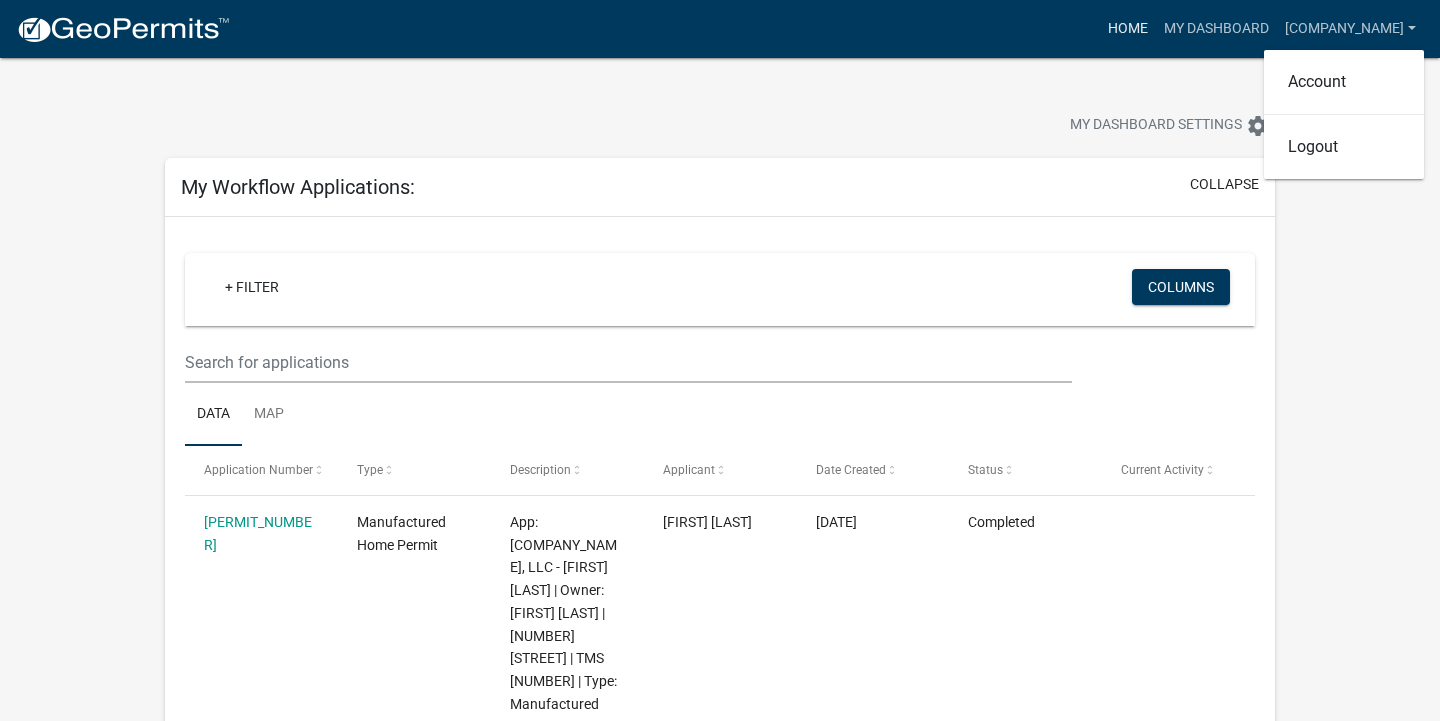 click on "Home" at bounding box center [1128, 29] 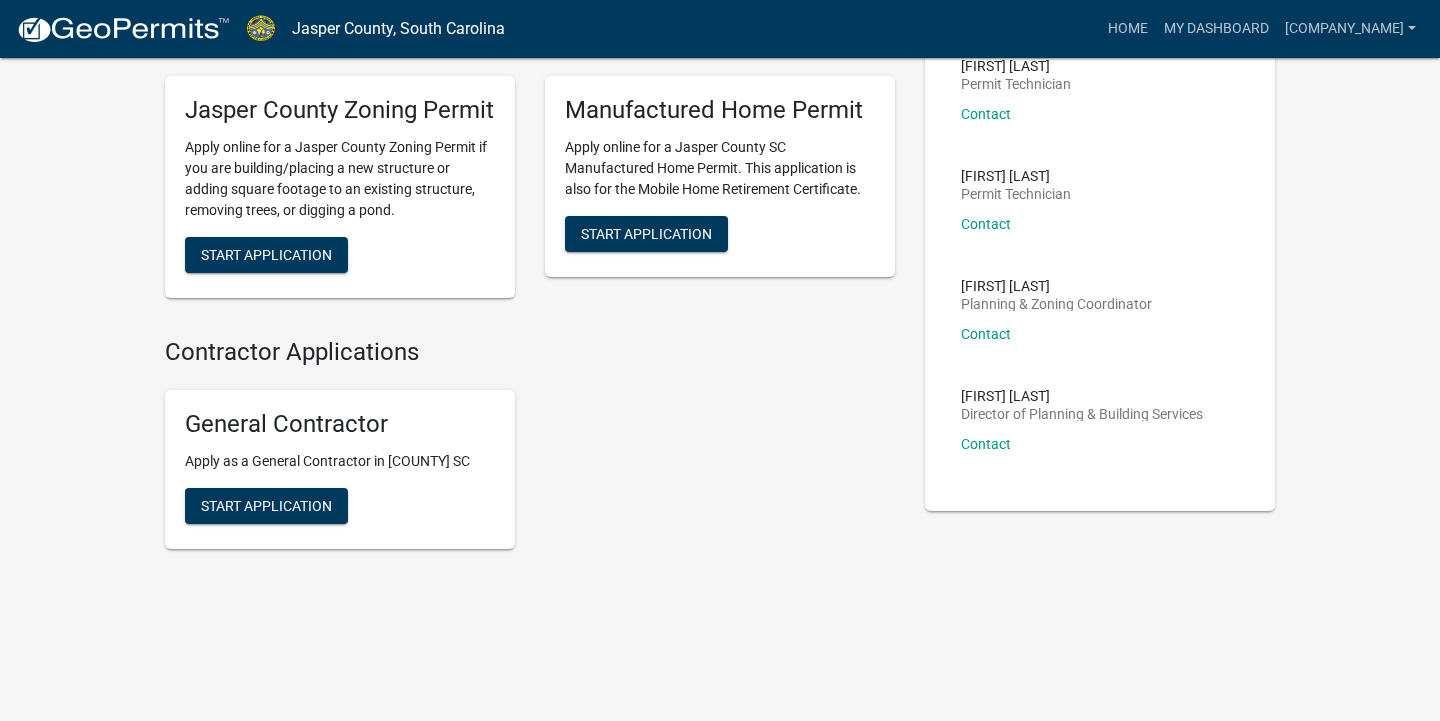 scroll, scrollTop: 0, scrollLeft: 0, axis: both 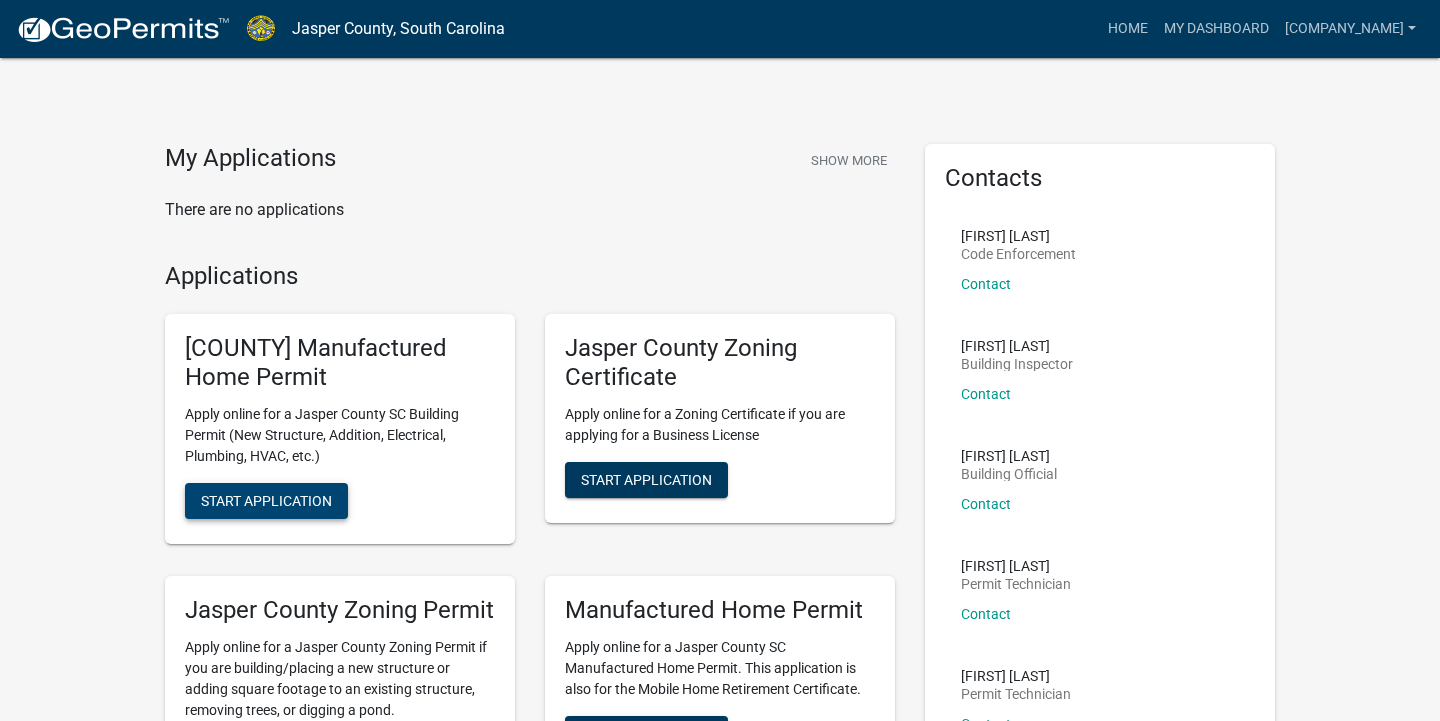 click on "Start Application" 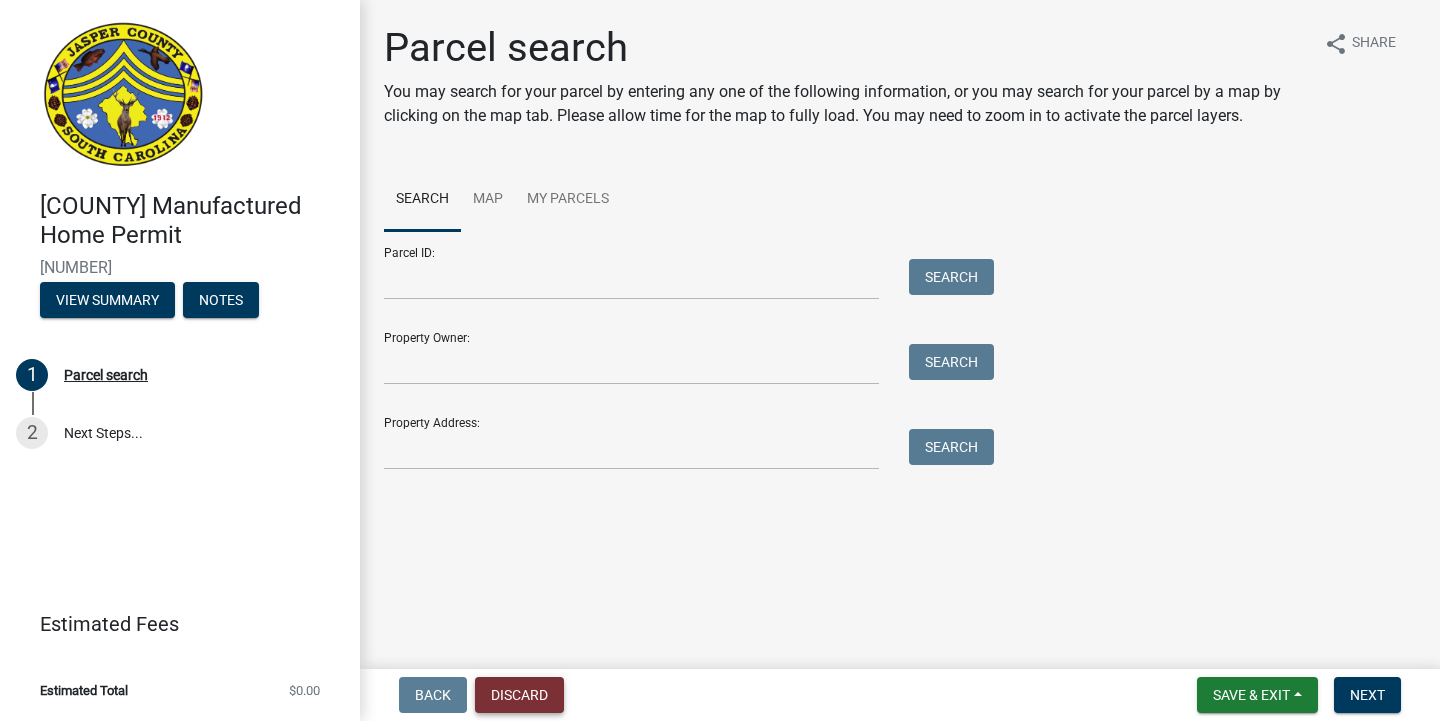 click on "Discard" at bounding box center [519, 695] 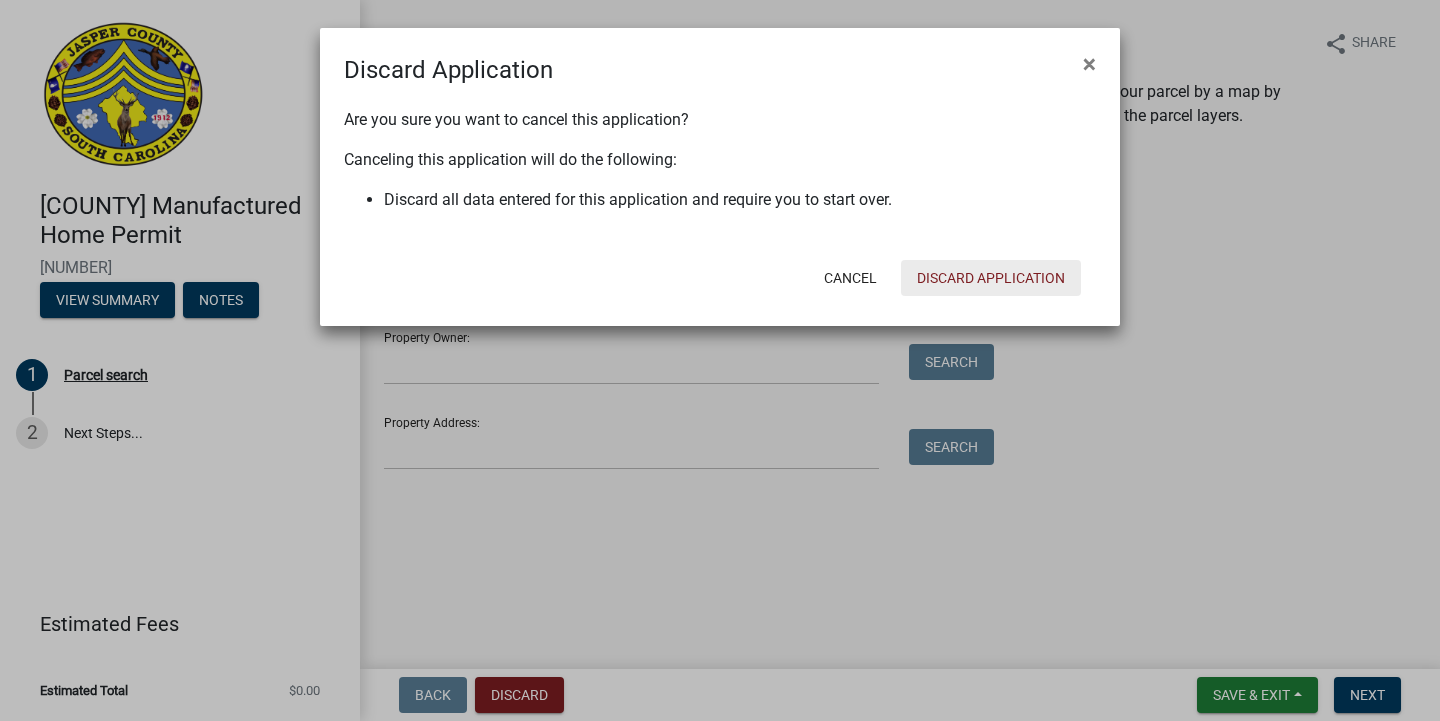 click on "Discard Application" 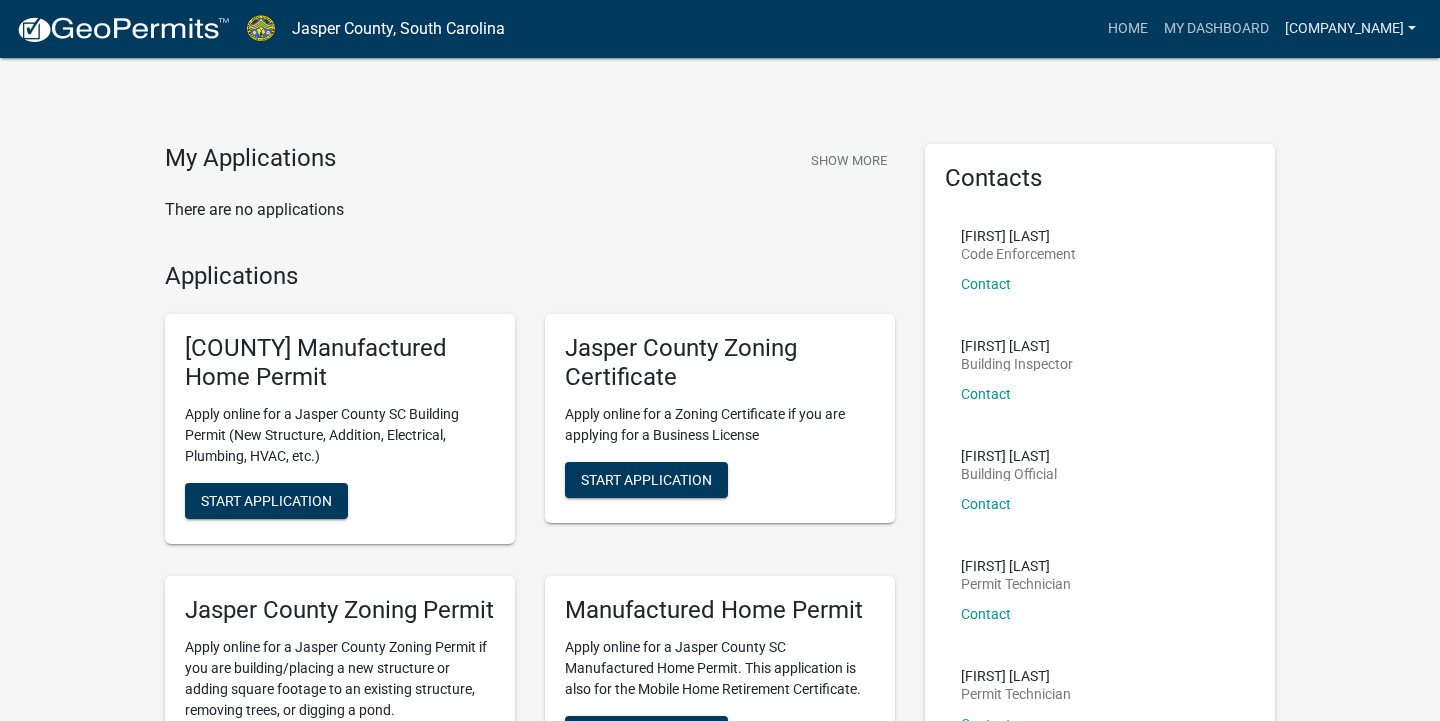 click on "[COMPANY_NAME]" at bounding box center [1350, 29] 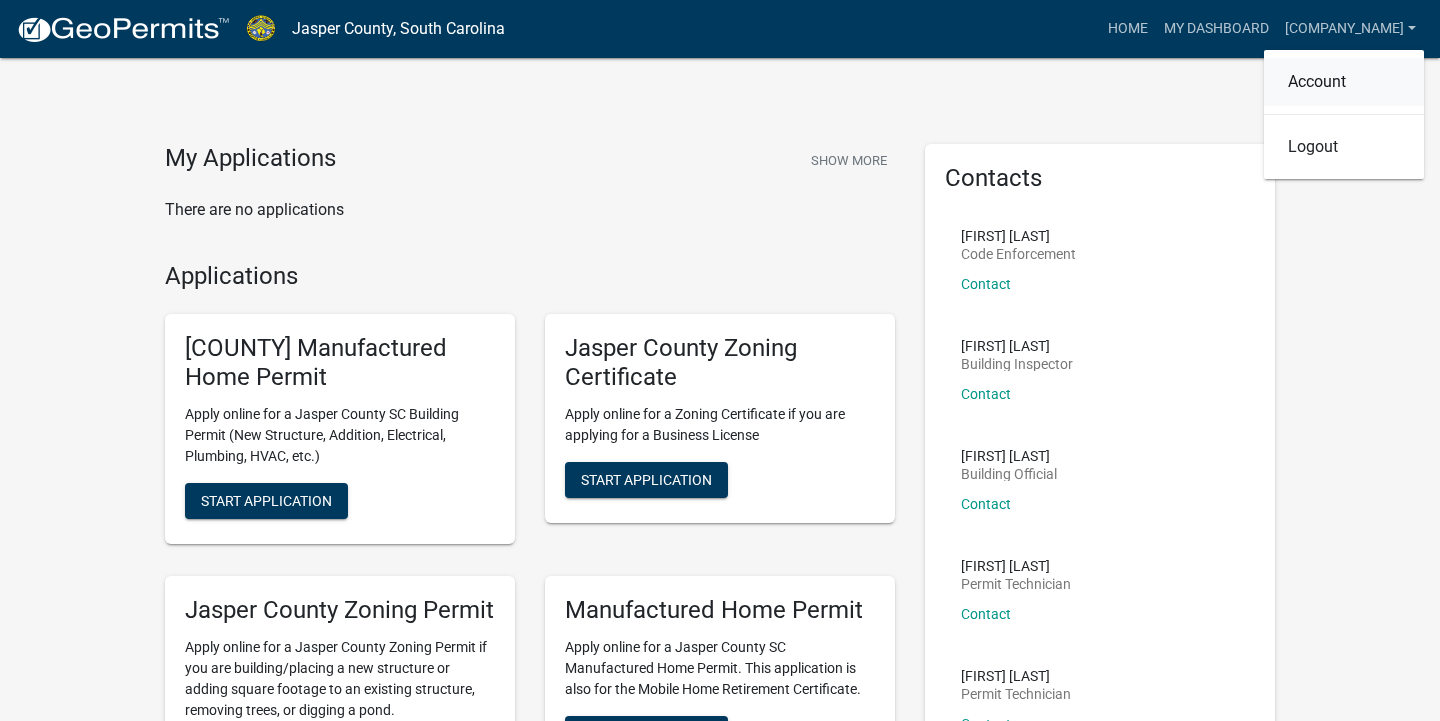click on "Account" at bounding box center [1344, 82] 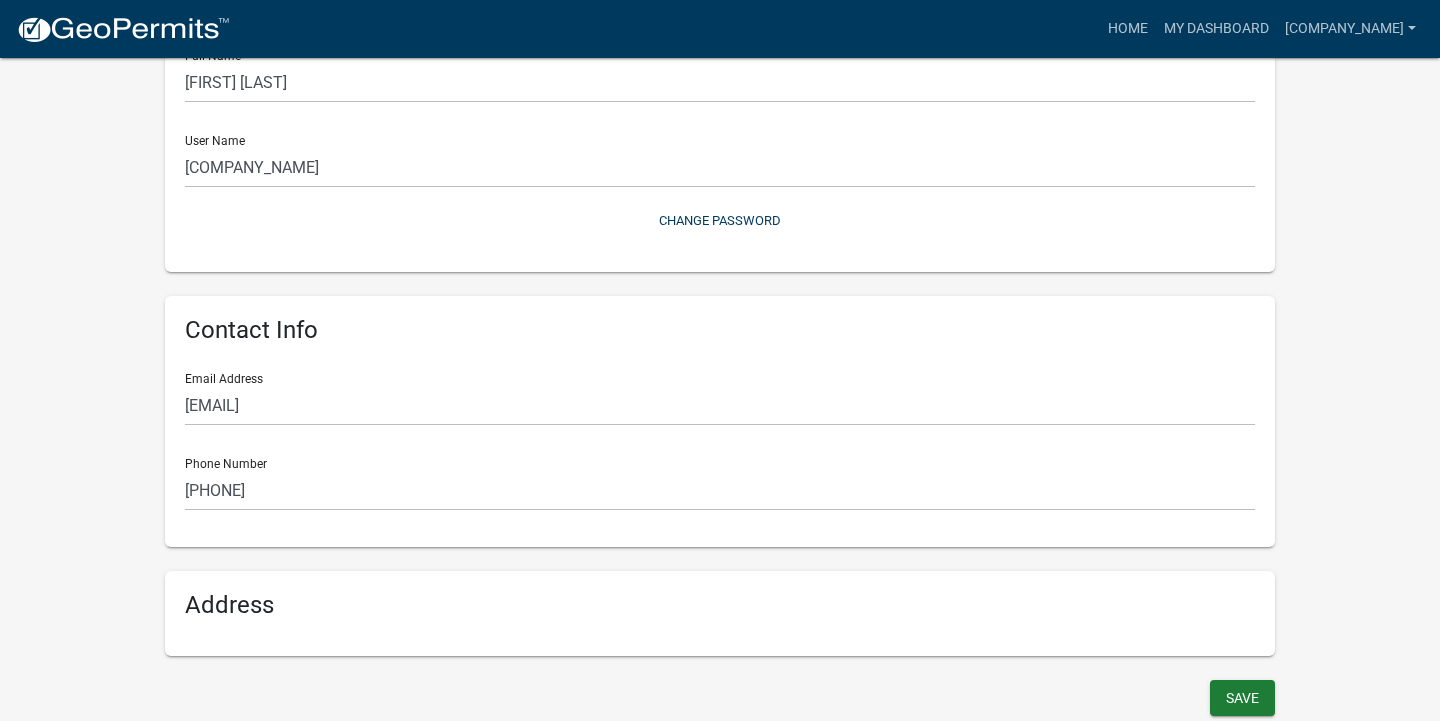 scroll, scrollTop: 0, scrollLeft: 0, axis: both 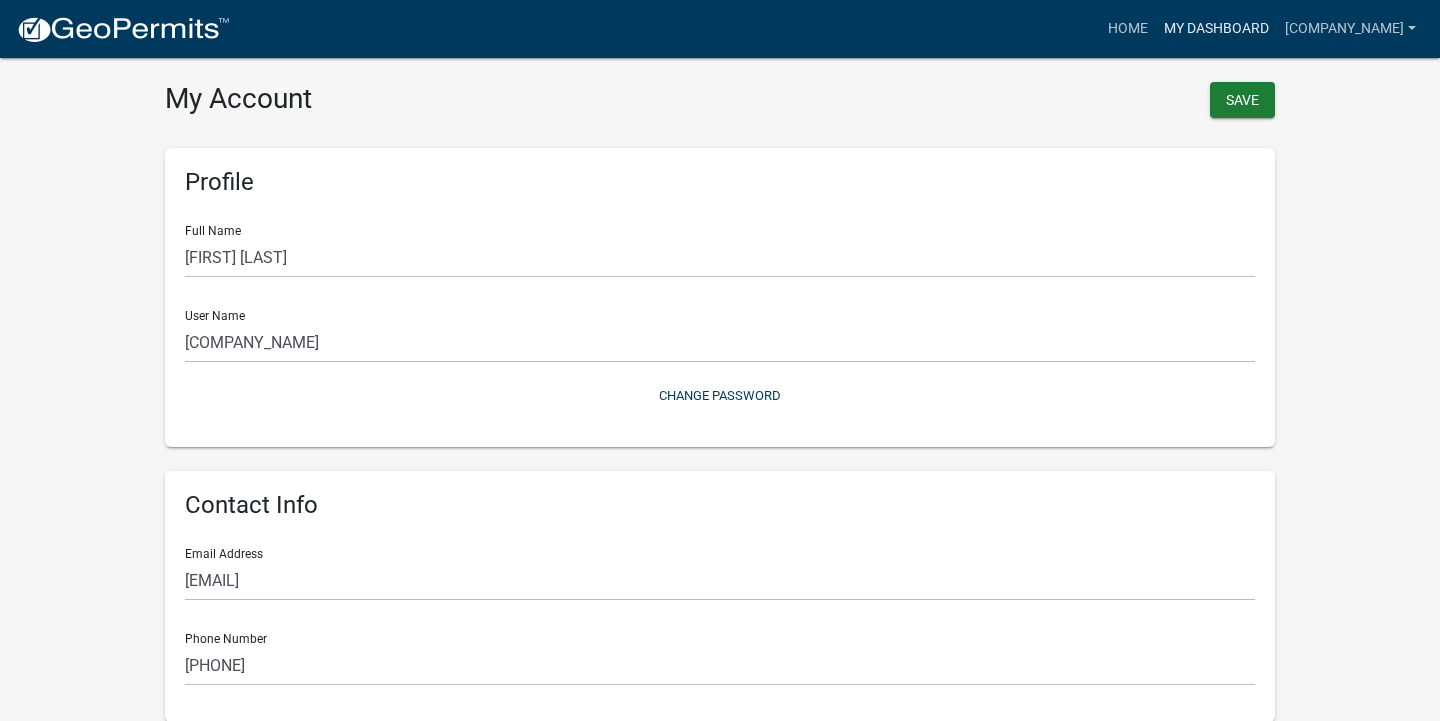 click on "My Dashboard" at bounding box center (1216, 29) 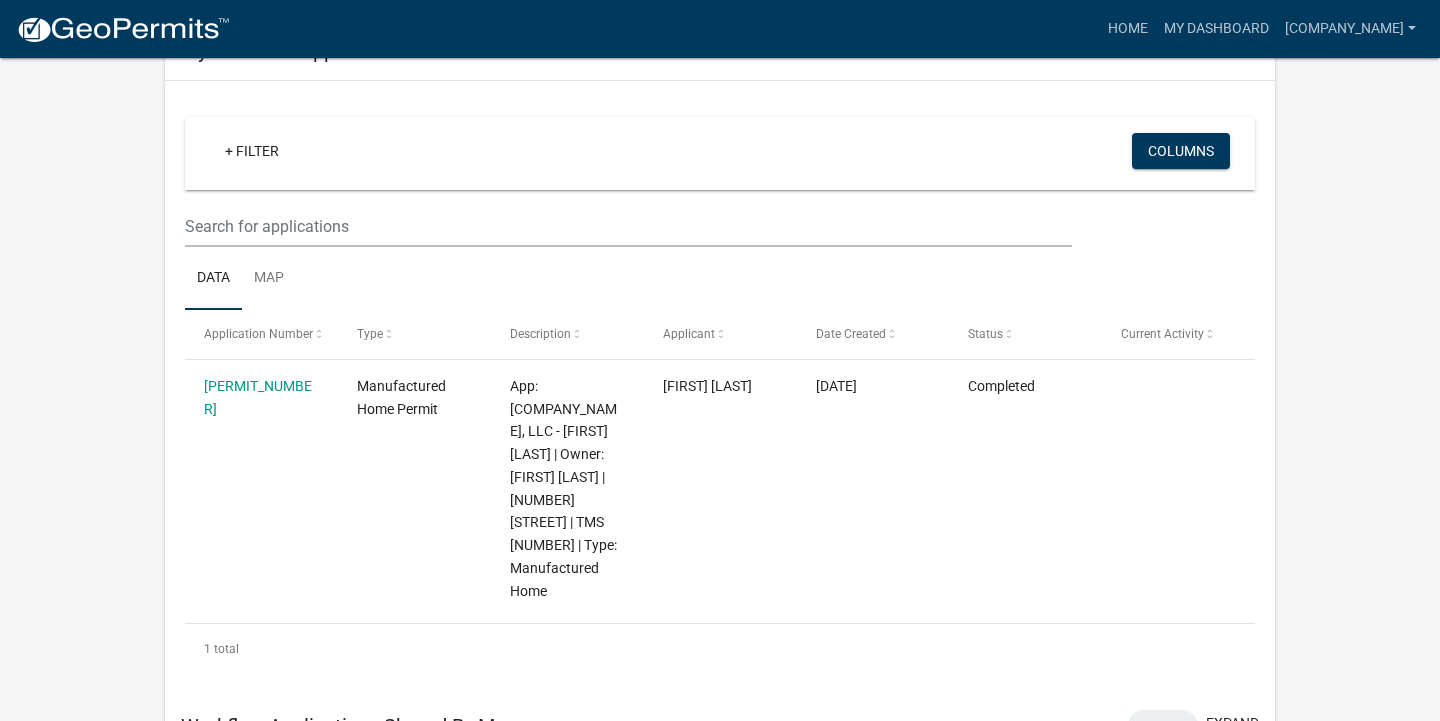 scroll, scrollTop: 0, scrollLeft: 0, axis: both 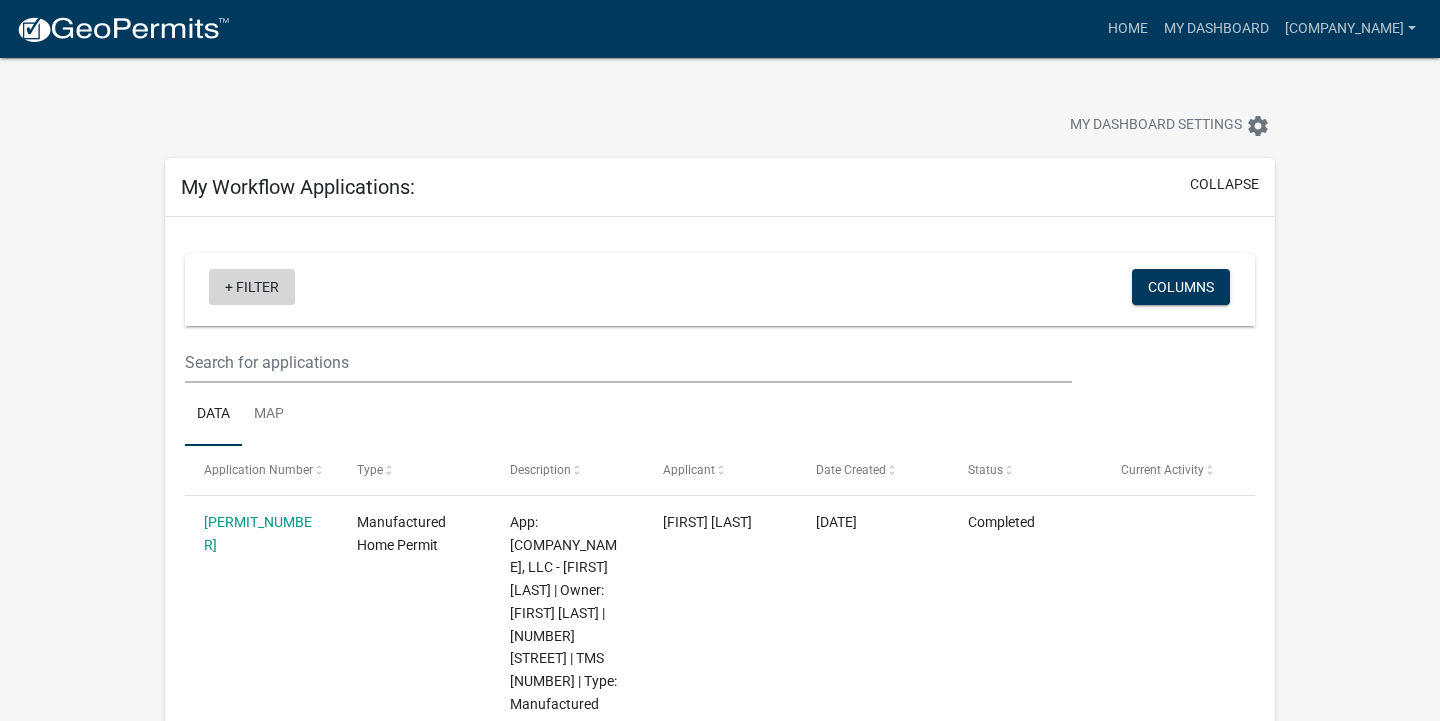 click on "+ Filter" at bounding box center (252, 287) 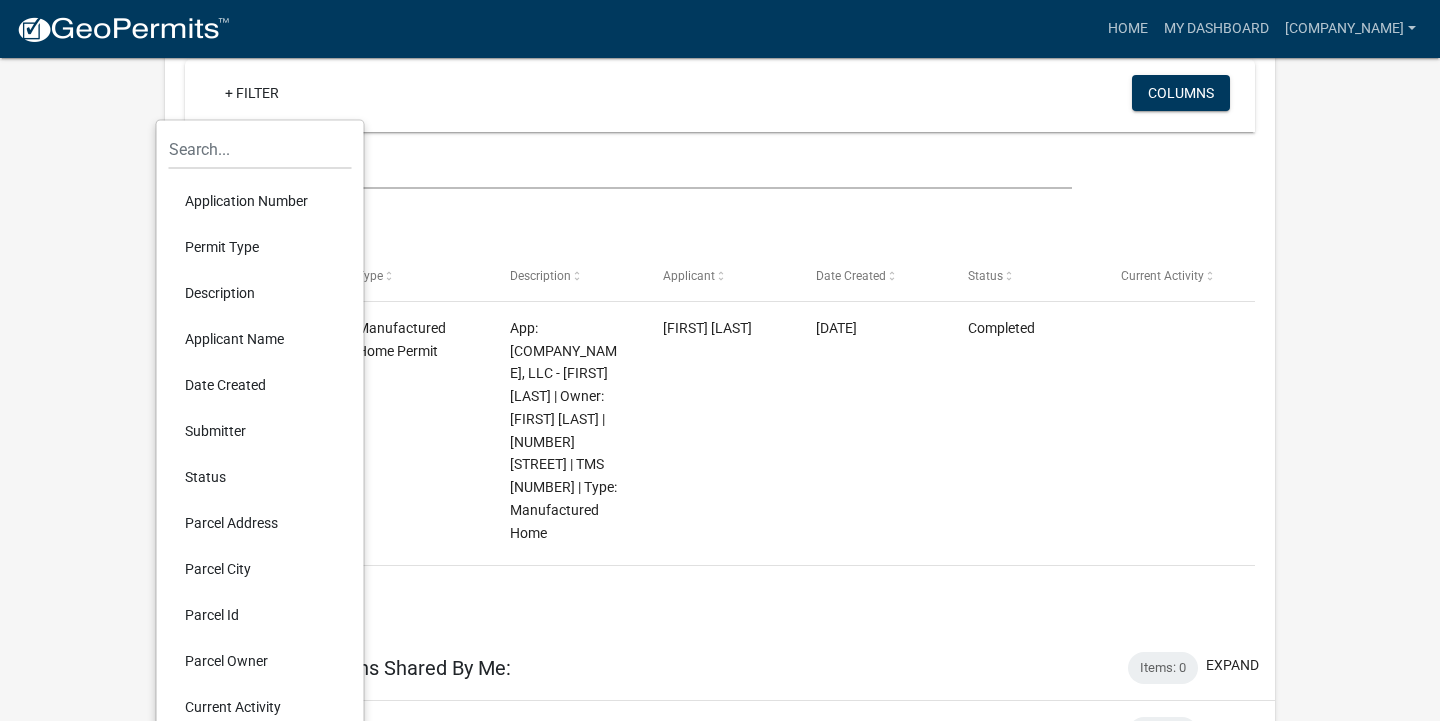 scroll, scrollTop: 202, scrollLeft: 0, axis: vertical 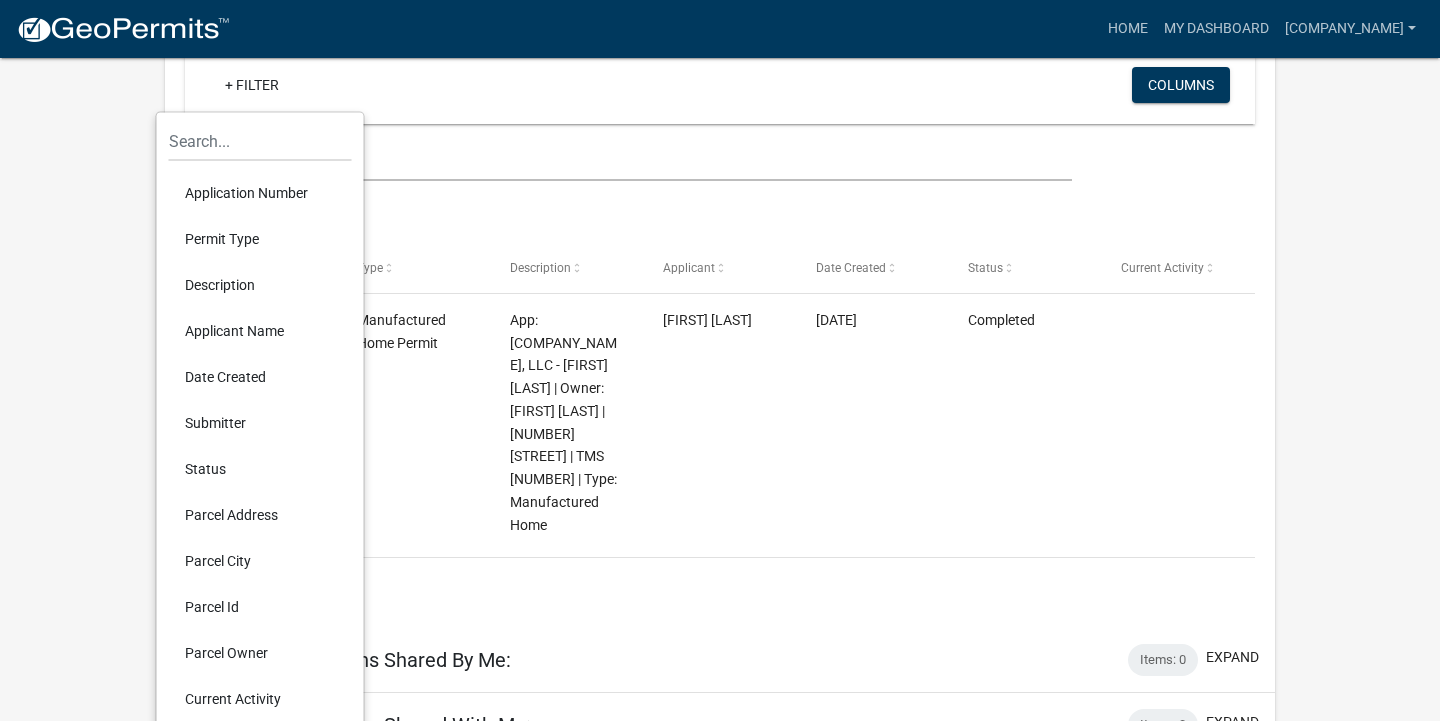 click on "Date Created" at bounding box center (260, 377) 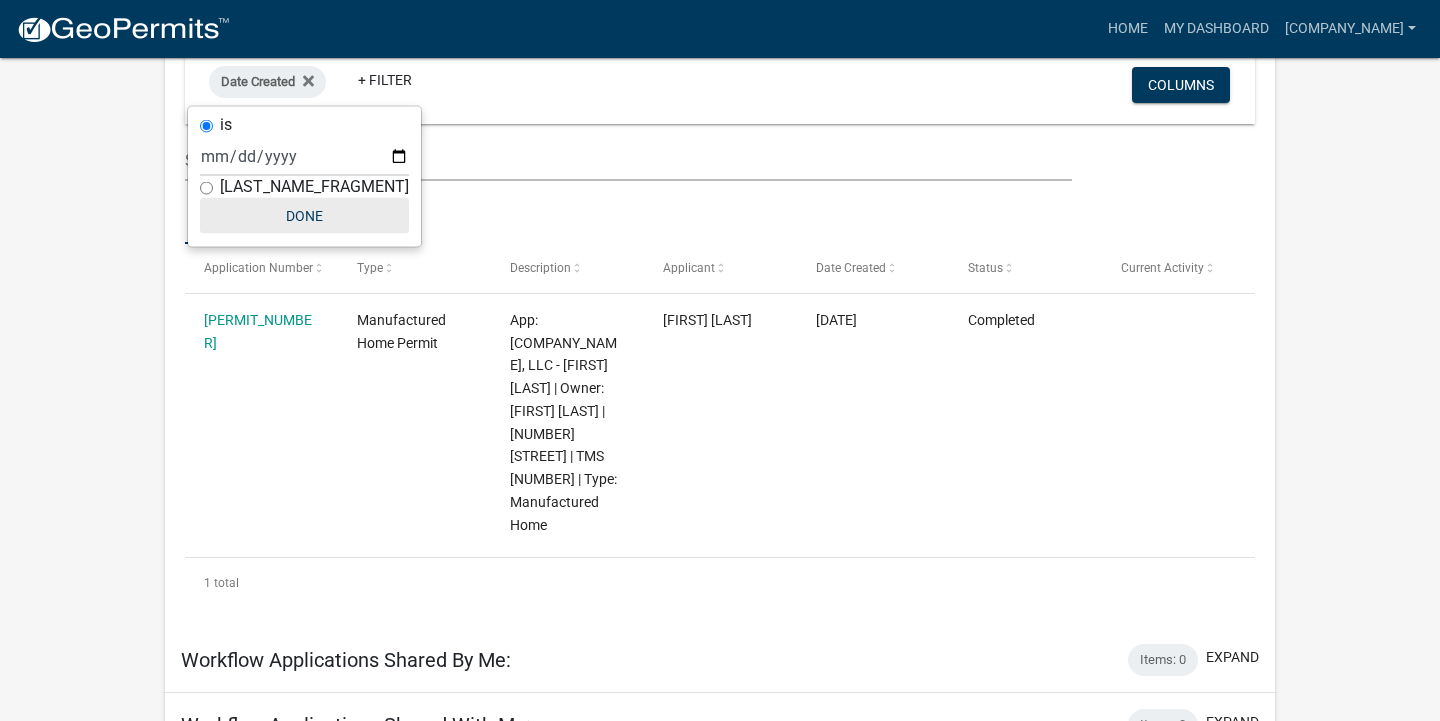 click on "Done" at bounding box center (304, 216) 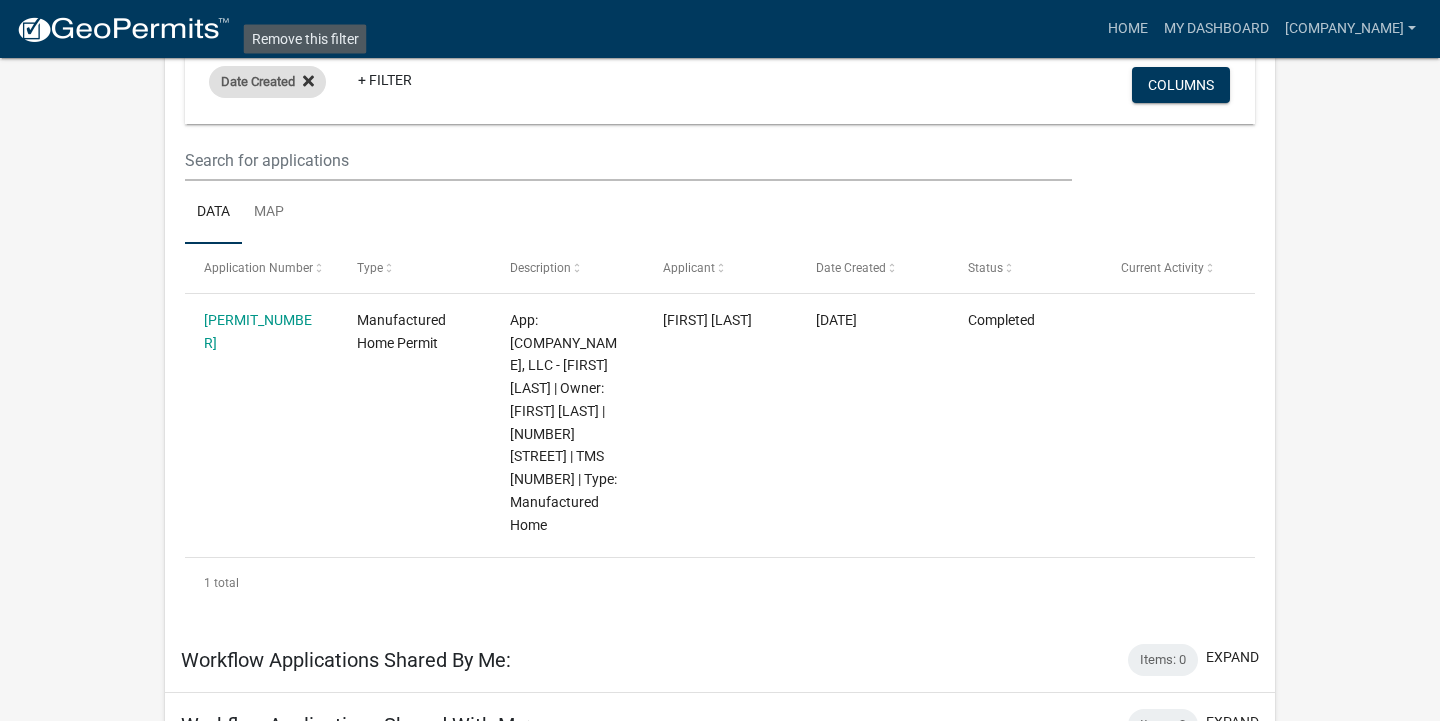 click at bounding box center (304, 82) 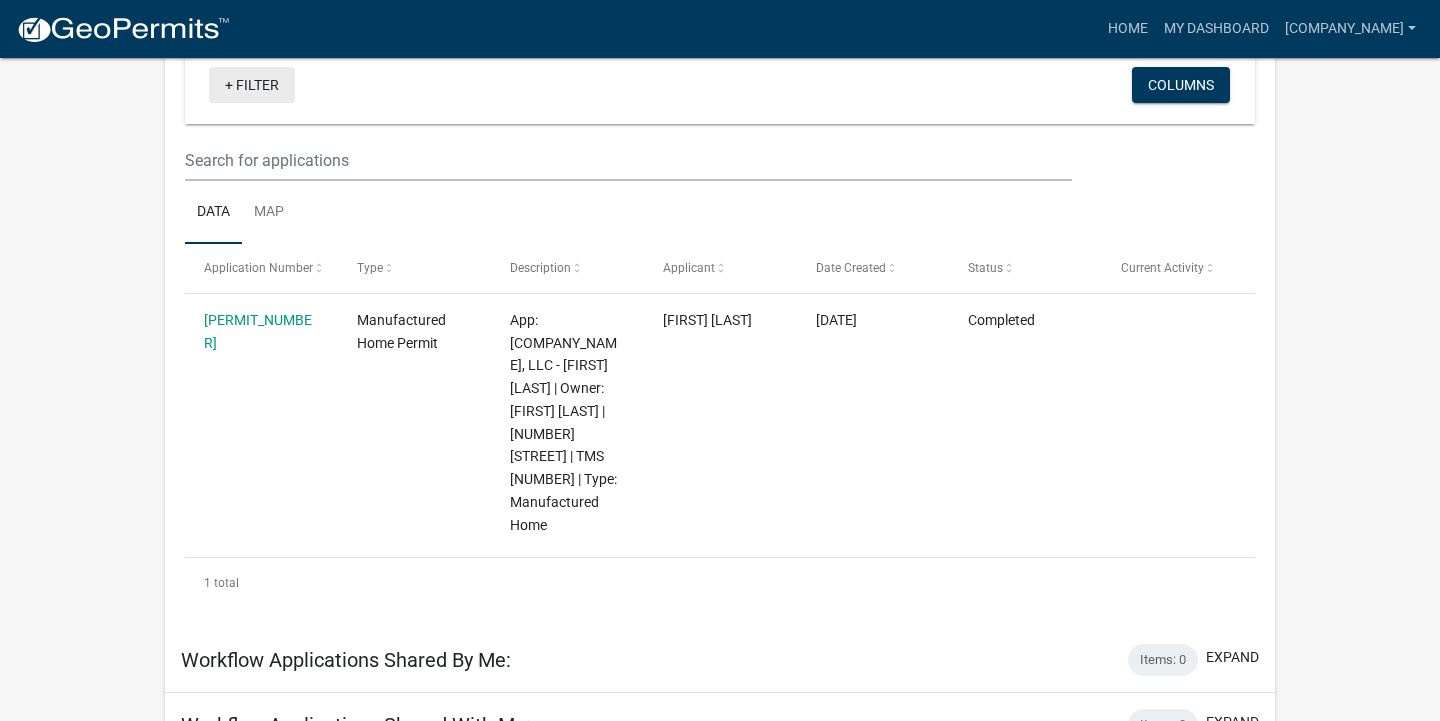 click on "+ Filter" at bounding box center (252, 85) 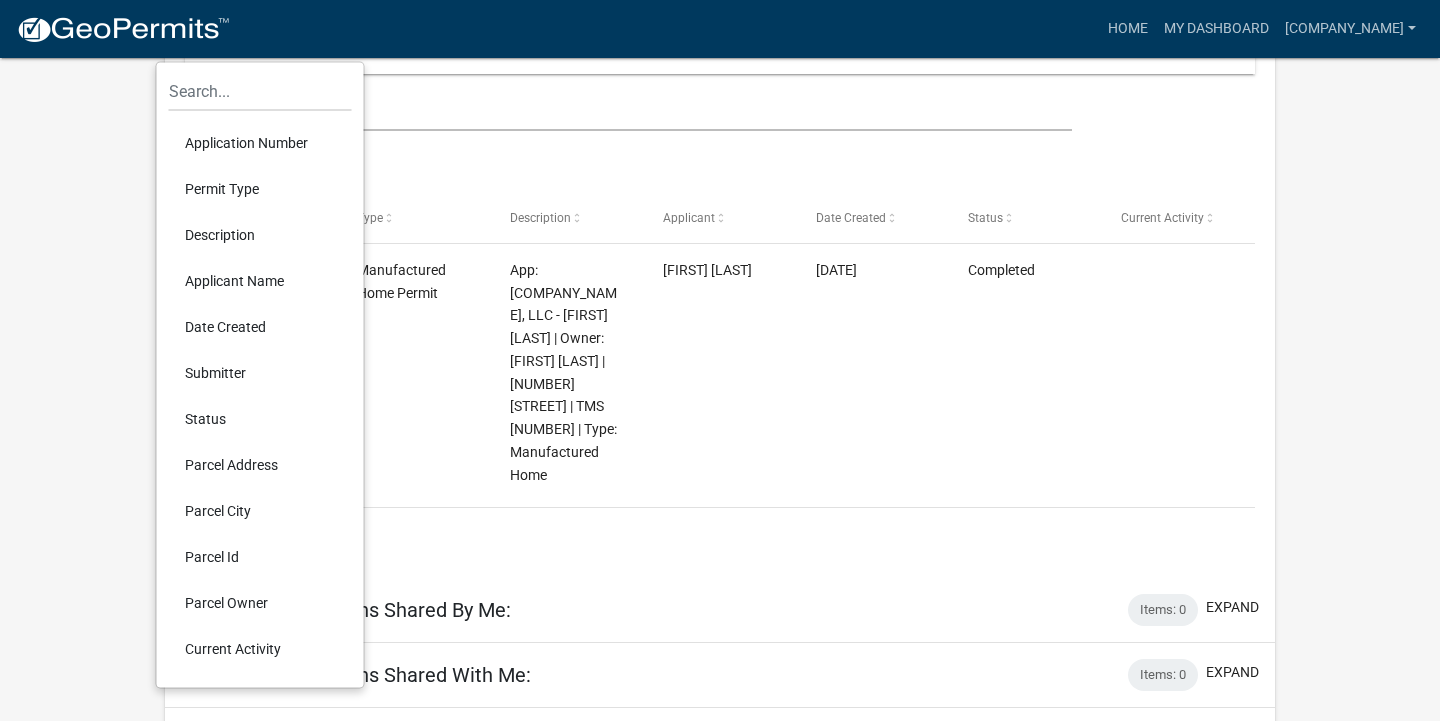 scroll, scrollTop: 264, scrollLeft: 0, axis: vertical 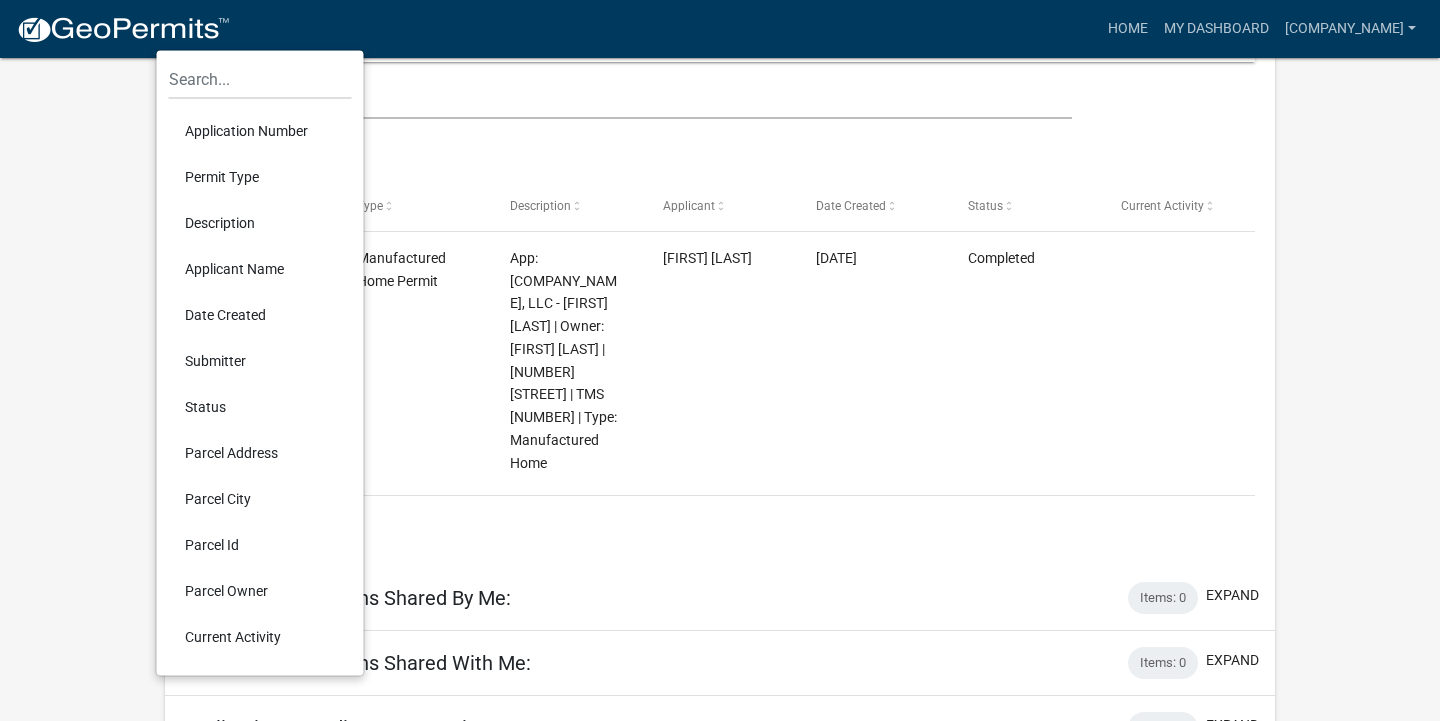 click on "Parcel Address" at bounding box center (260, 453) 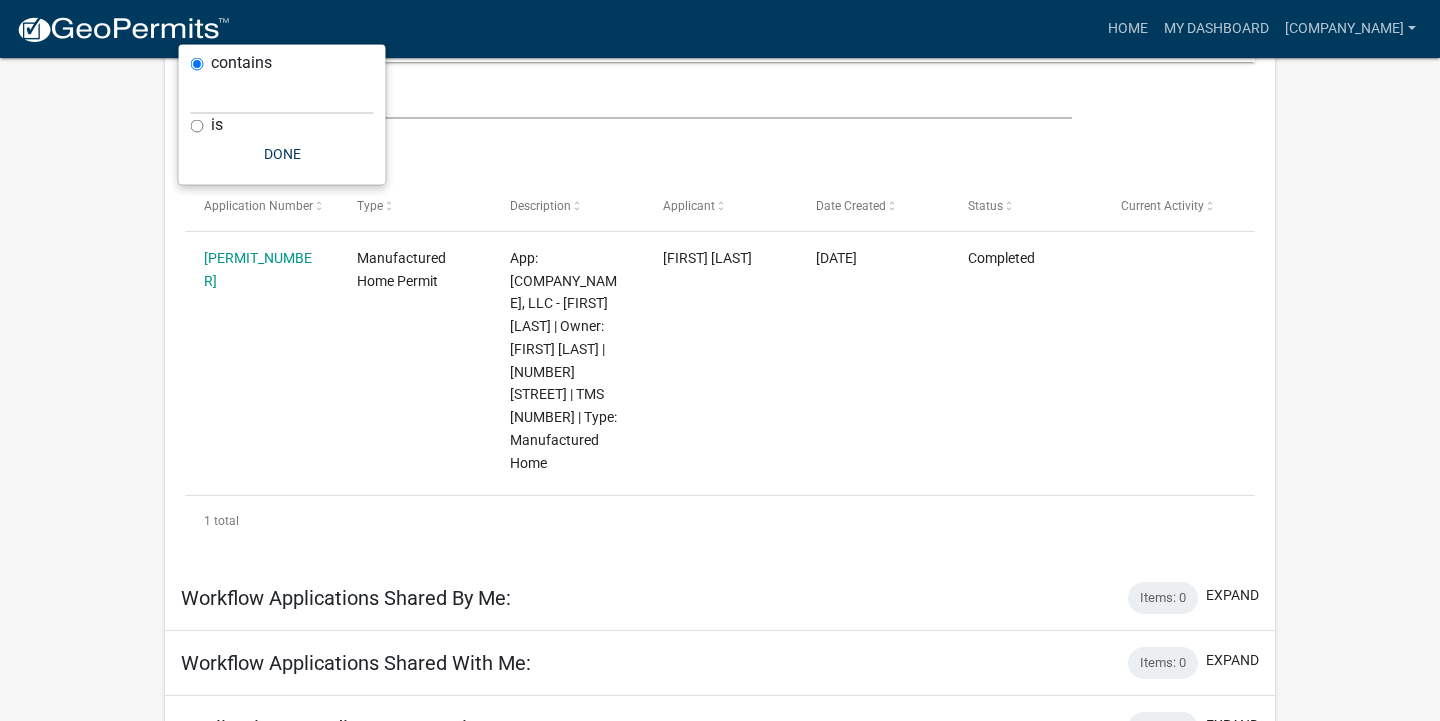 scroll, scrollTop: 258, scrollLeft: 0, axis: vertical 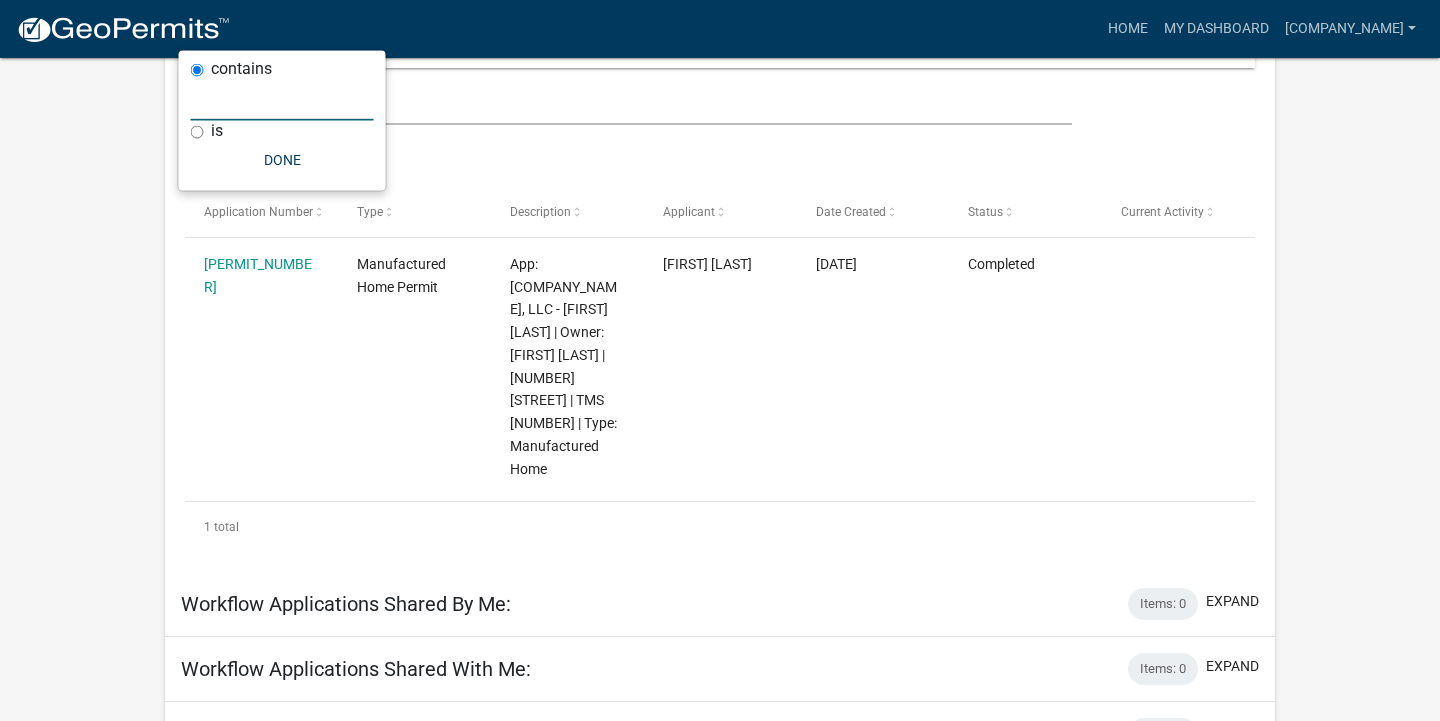 click at bounding box center (282, 100) 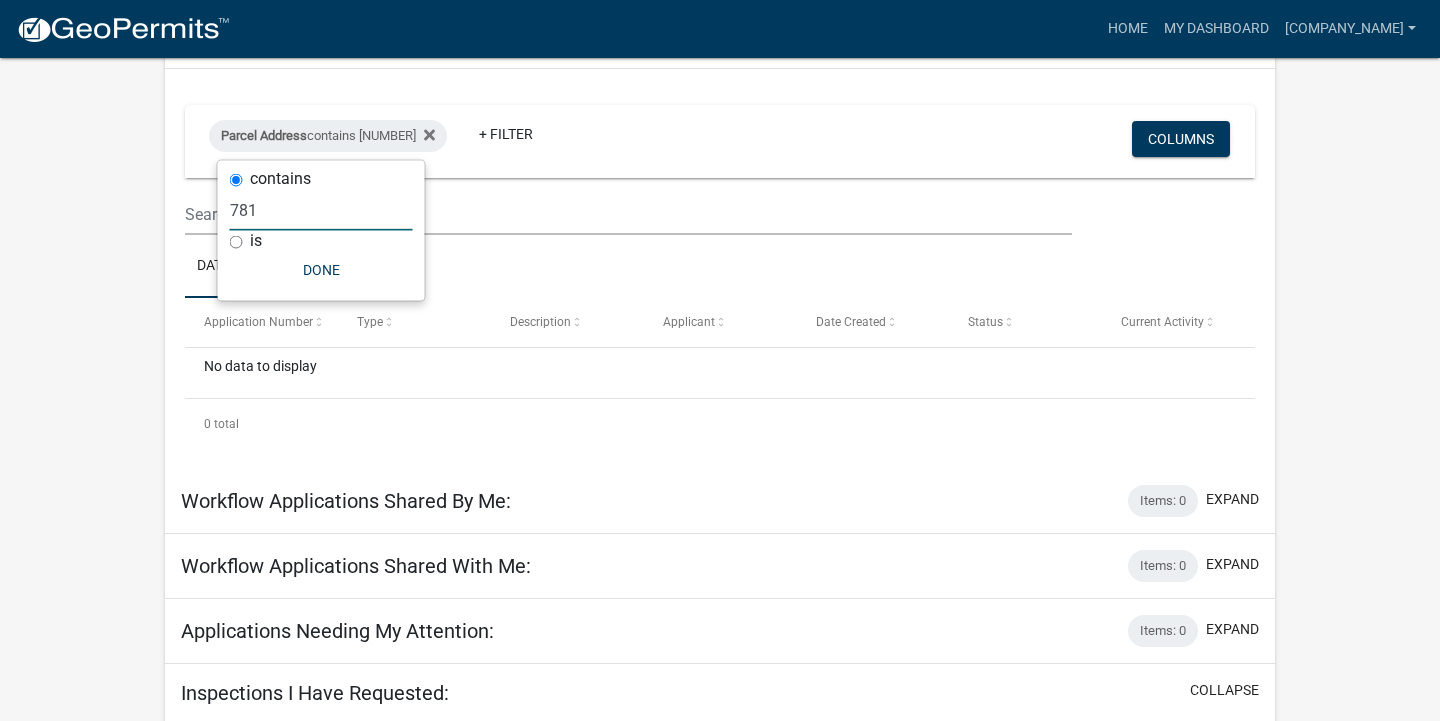 scroll, scrollTop: 0, scrollLeft: 0, axis: both 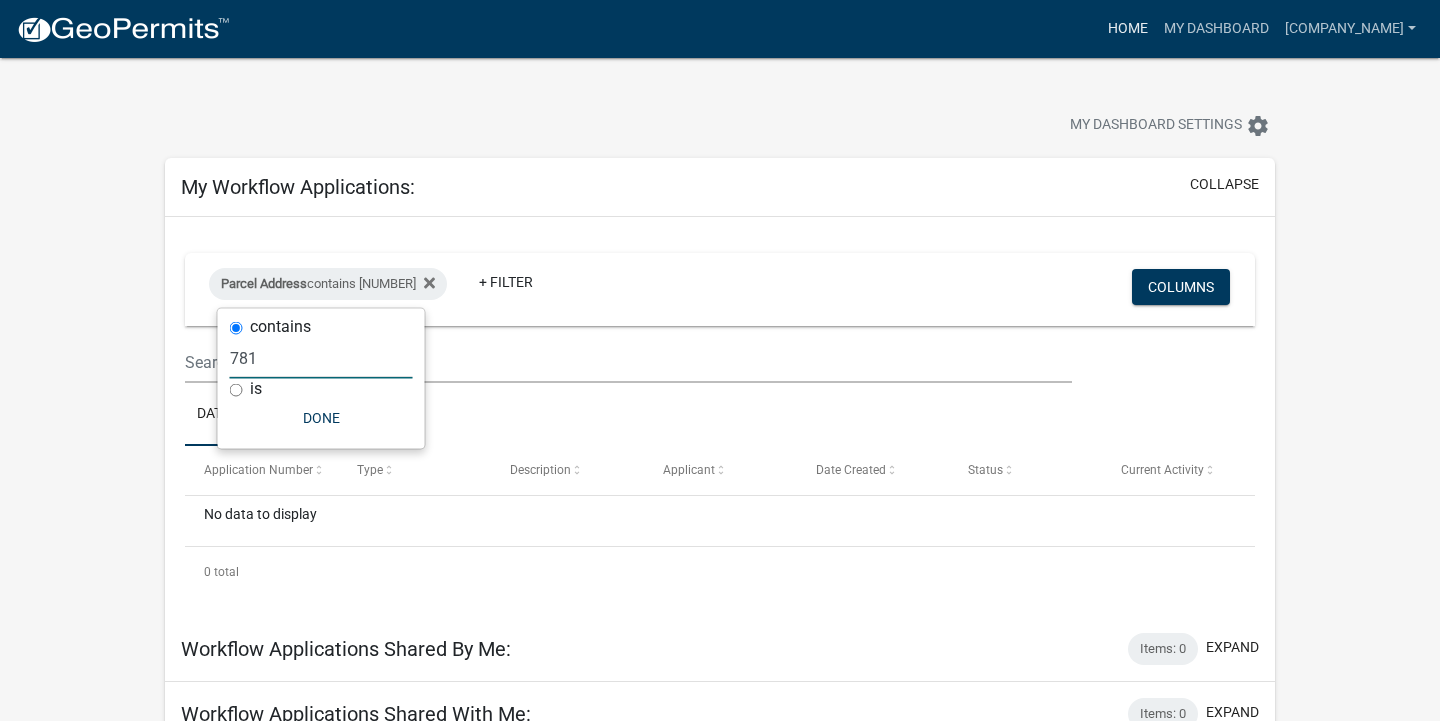 type on "781" 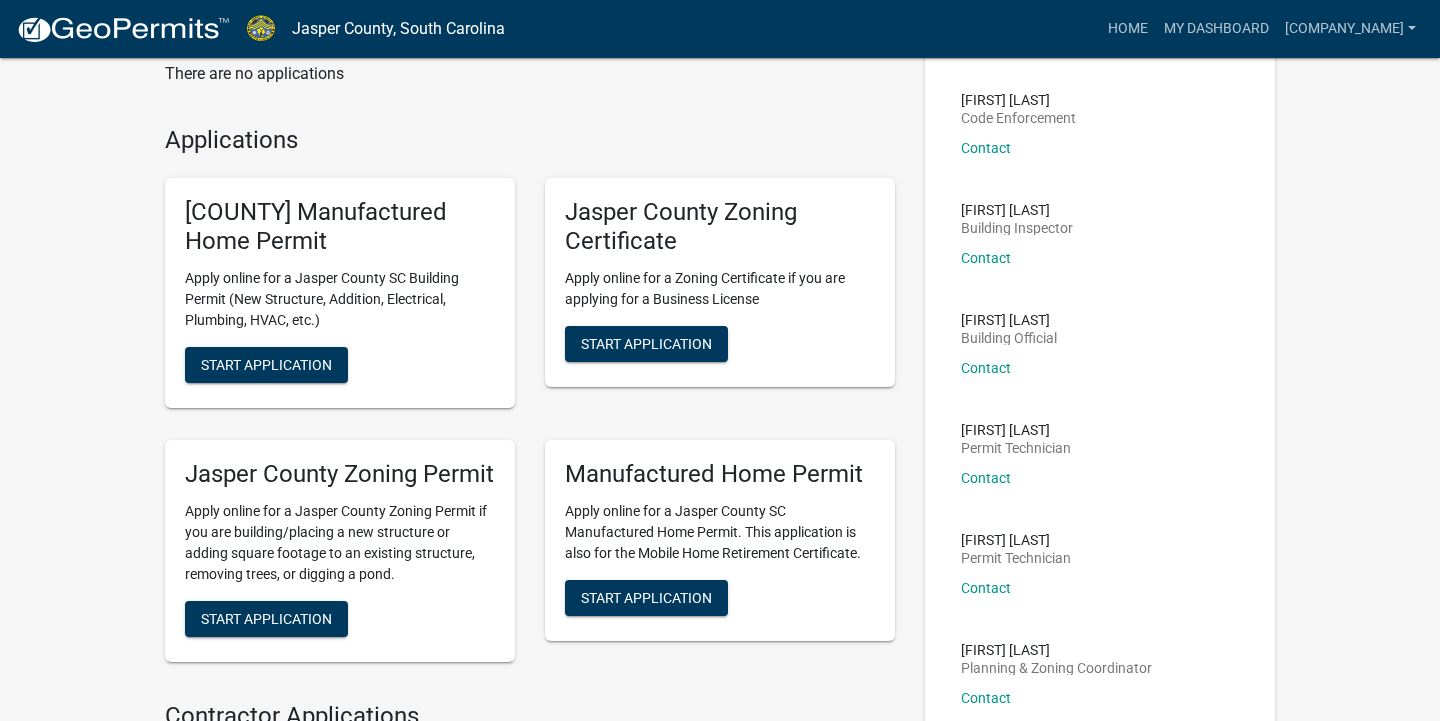 scroll, scrollTop: 0, scrollLeft: 0, axis: both 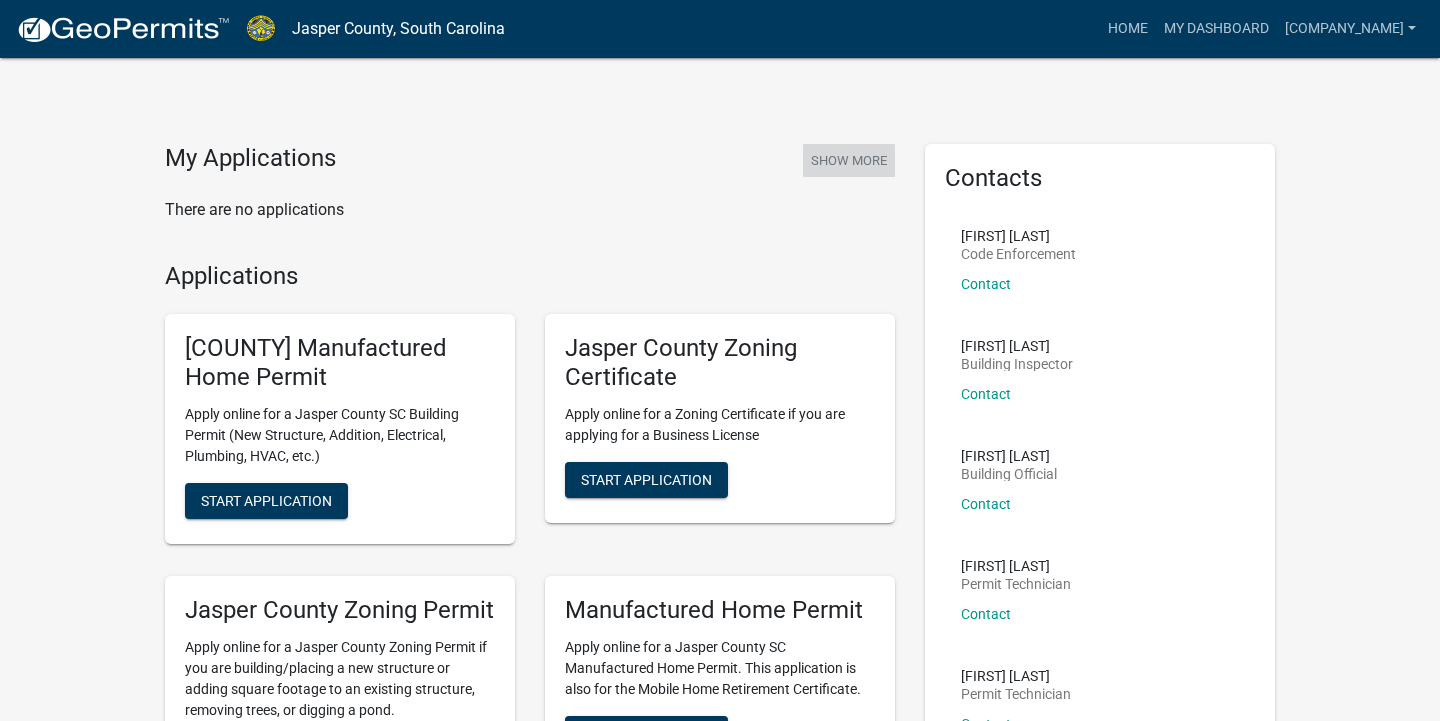click on "Show More" 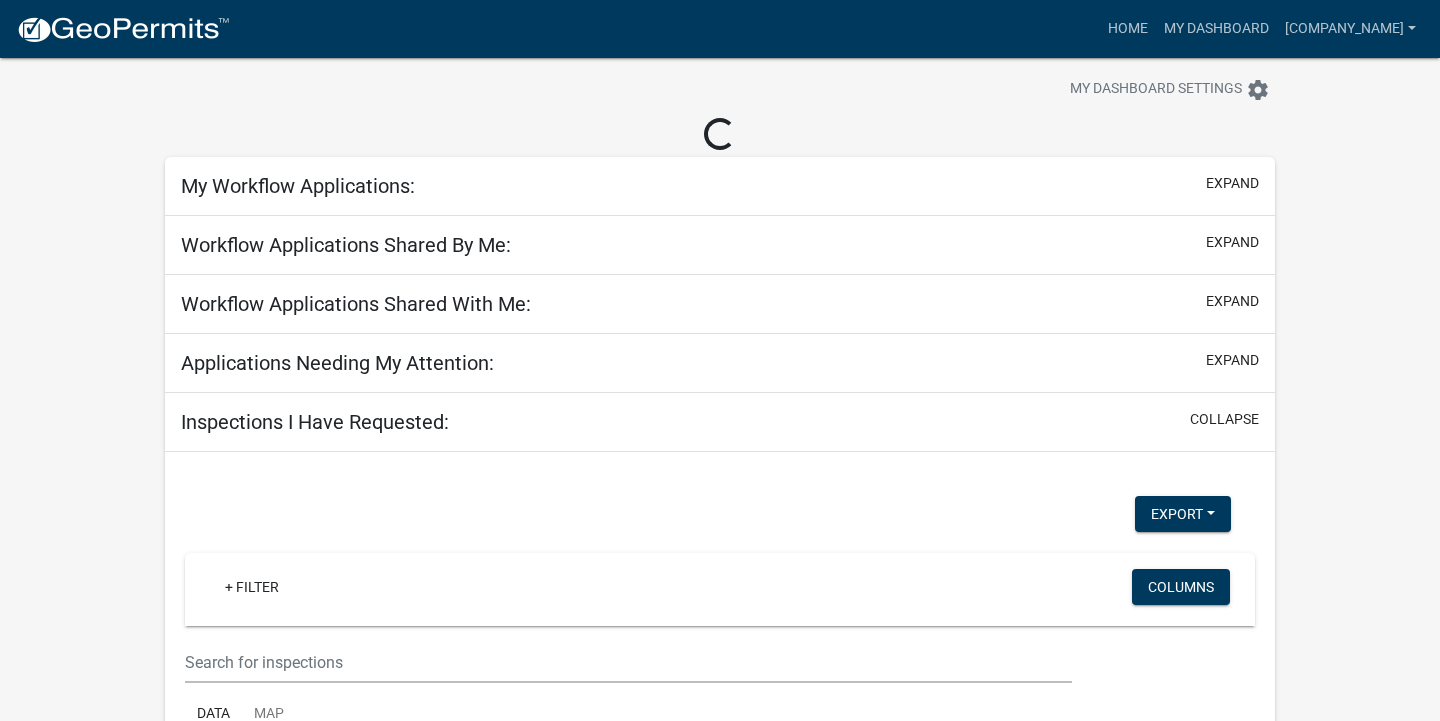 scroll, scrollTop: 0, scrollLeft: 0, axis: both 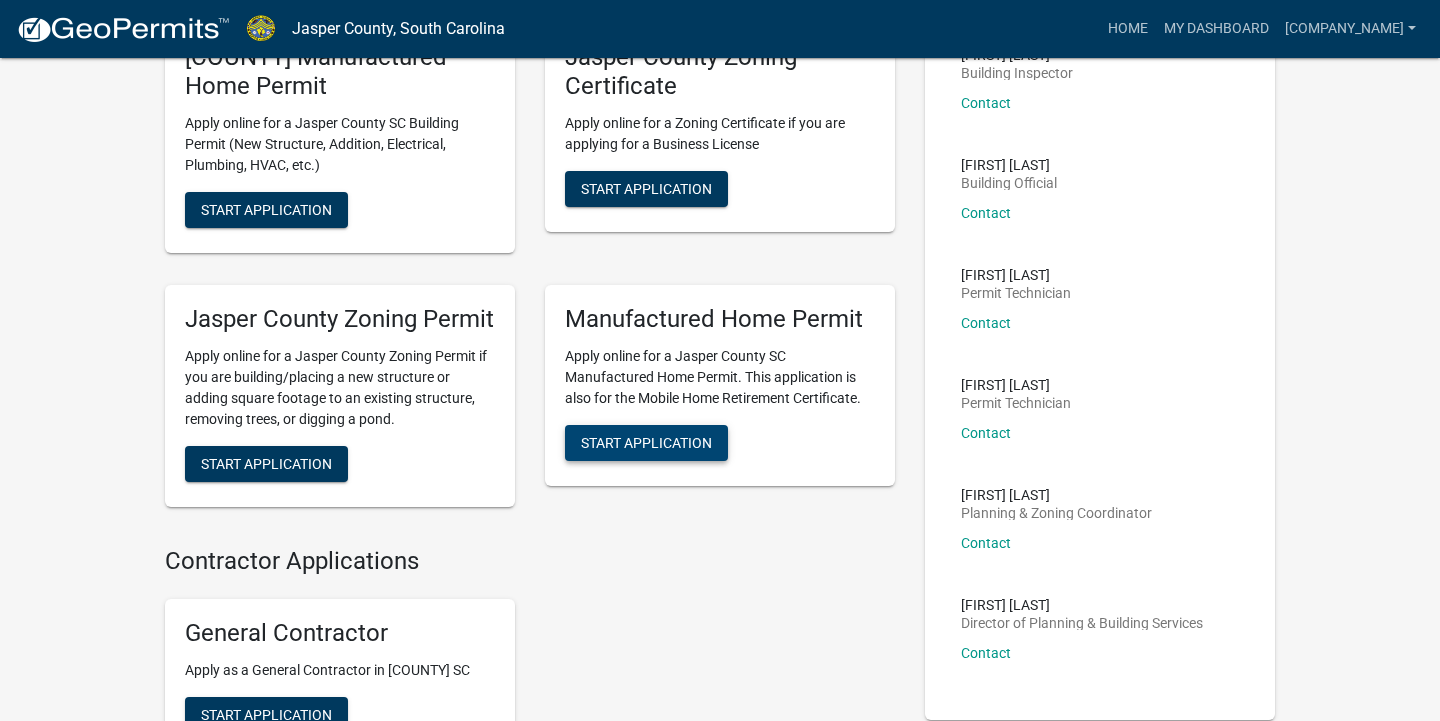 click on "Start Application" 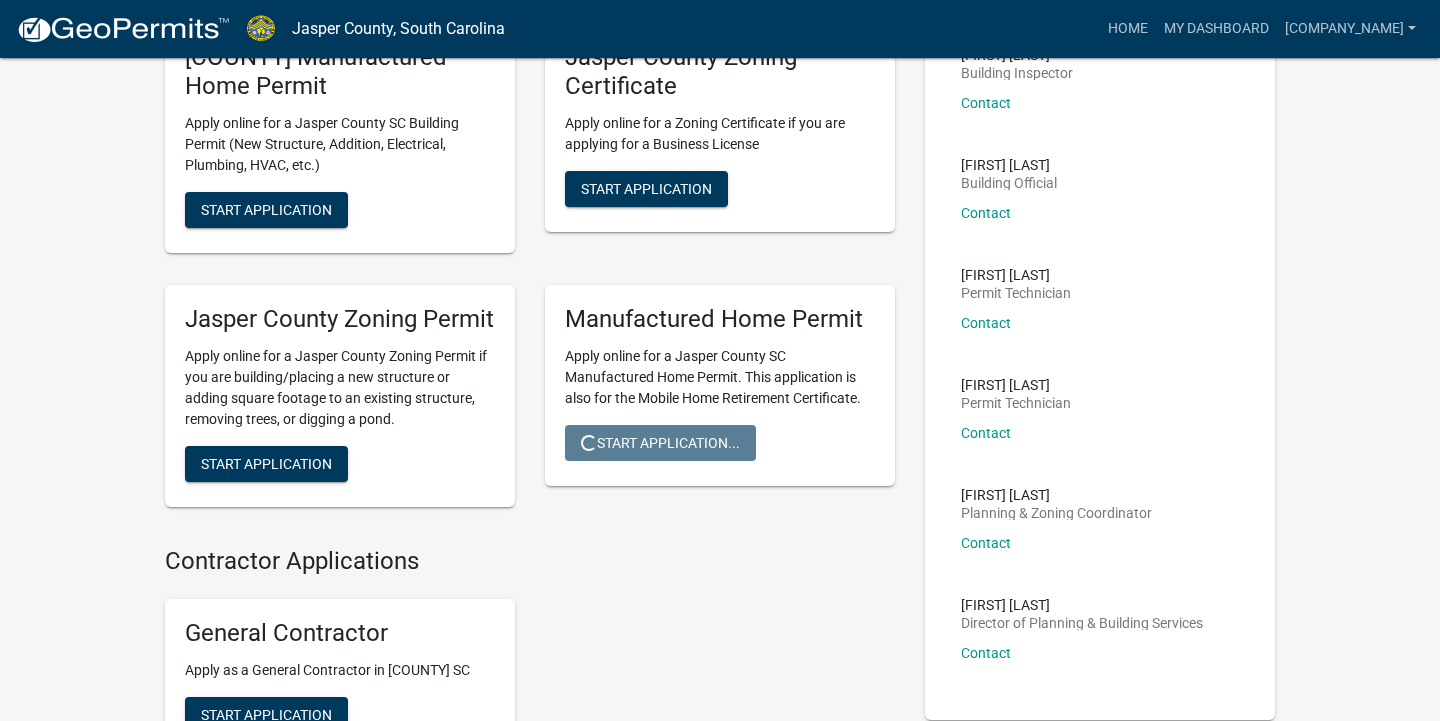scroll, scrollTop: 0, scrollLeft: 0, axis: both 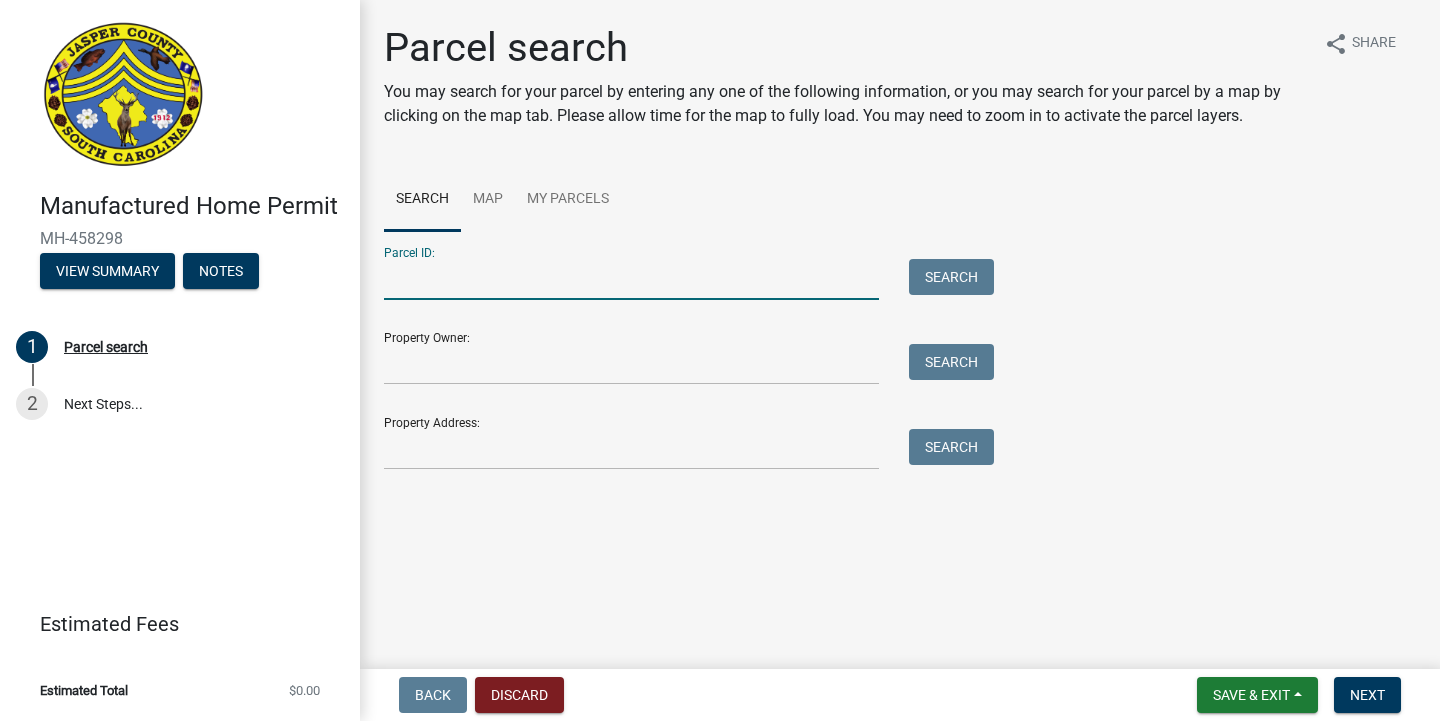 click on "Parcel ID:" at bounding box center [631, 279] 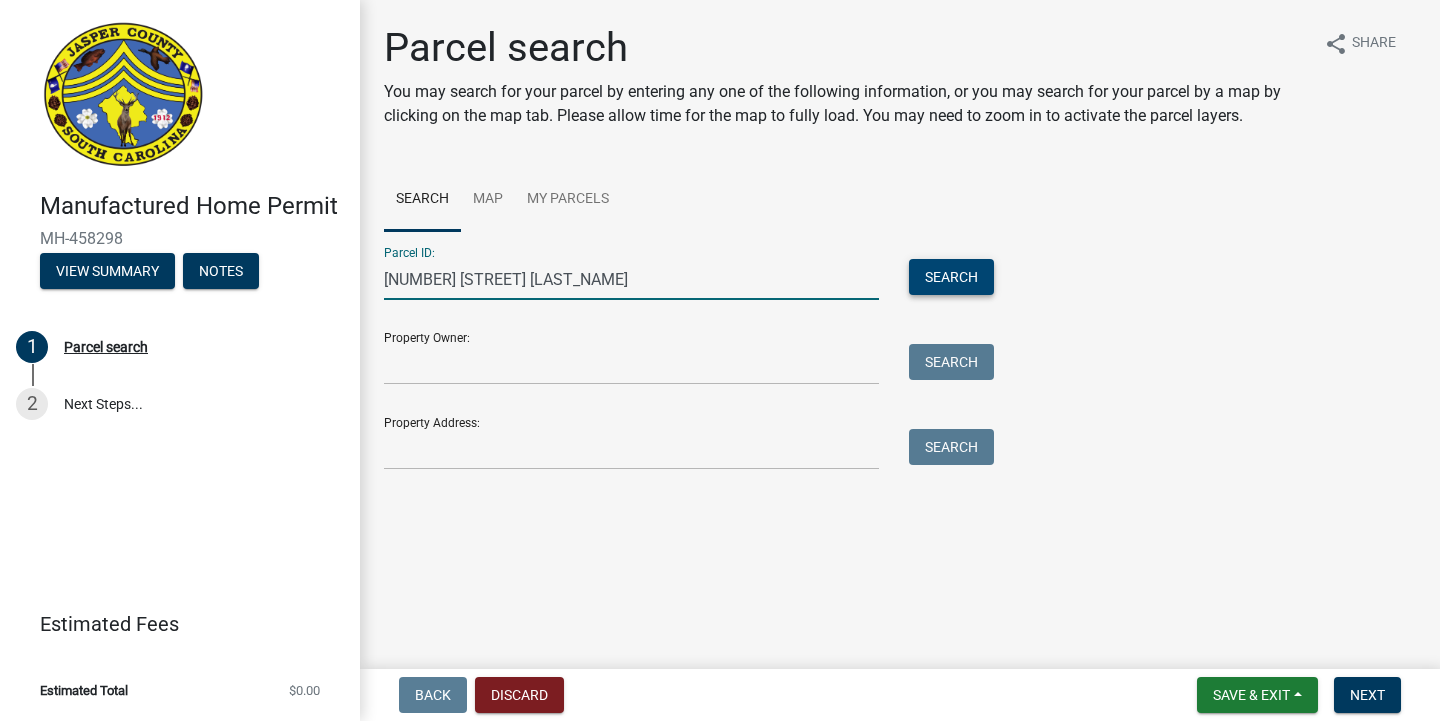 click on "Search" at bounding box center [951, 277] 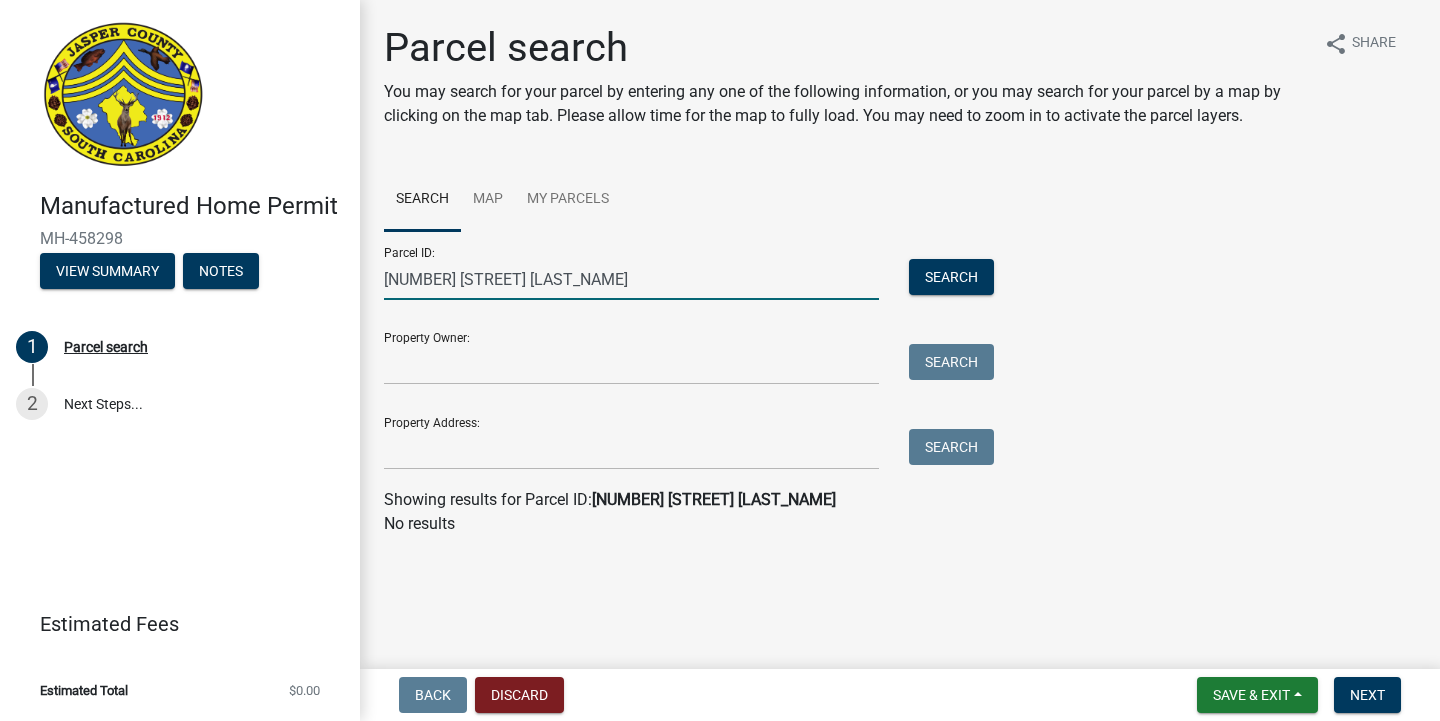 click on "[NUMBER] [STREET] [LAST_NAME]" at bounding box center (631, 279) 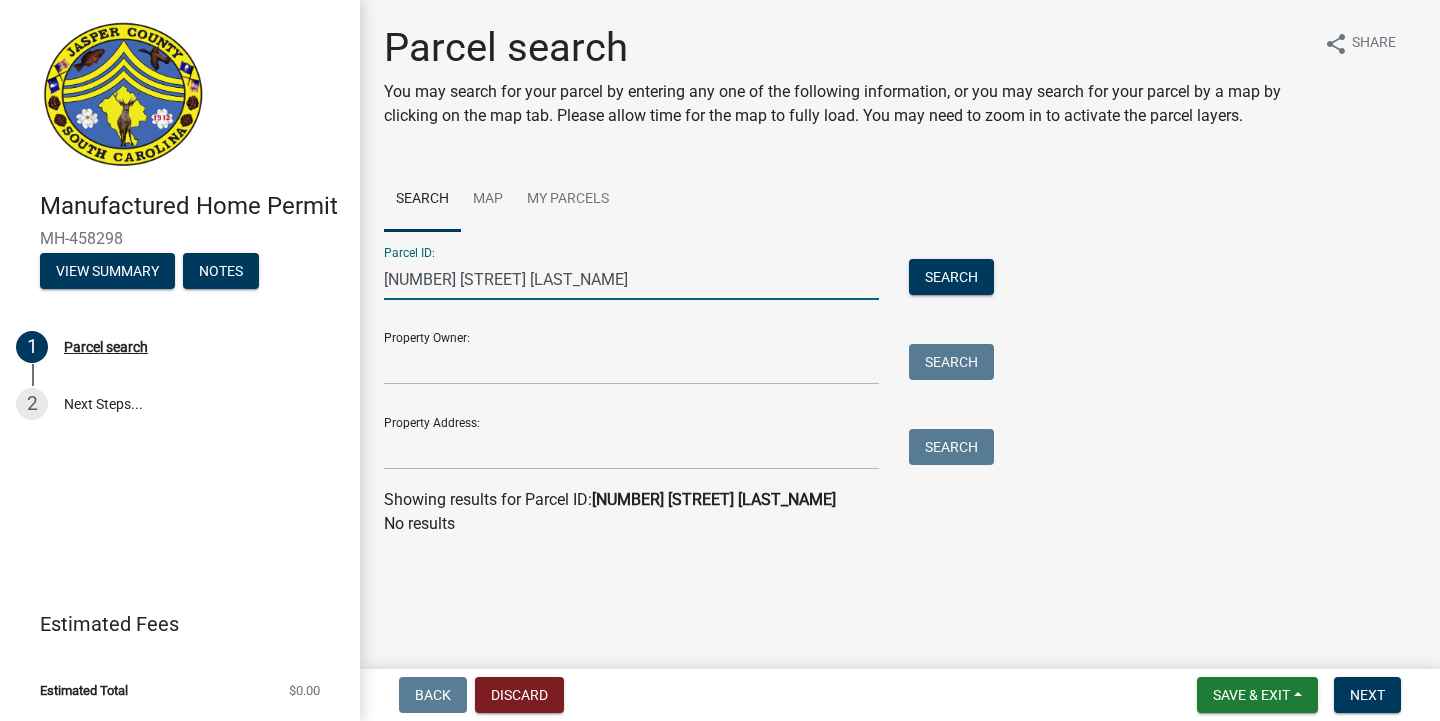 click on "[NUMBER] [STREET] [LAST_NAME]" at bounding box center [631, 279] 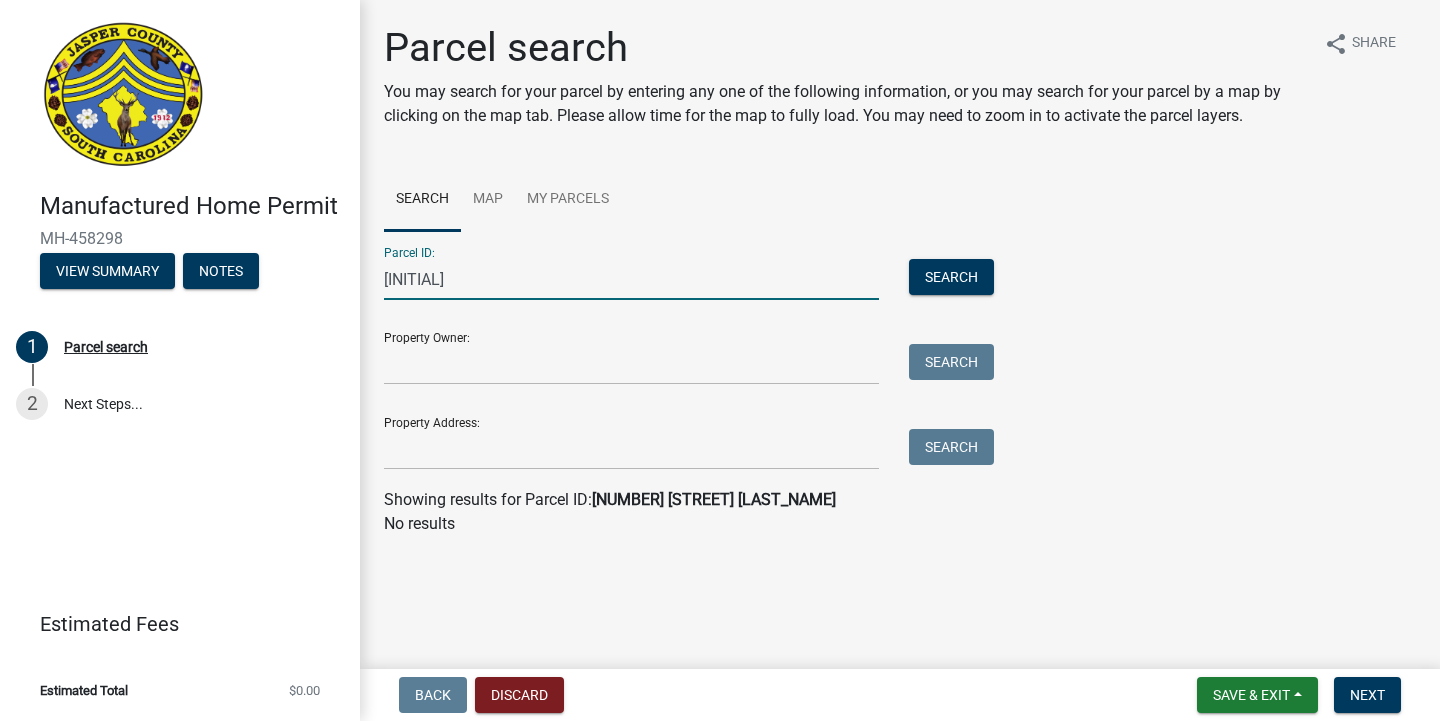 type on "[INITIAL]" 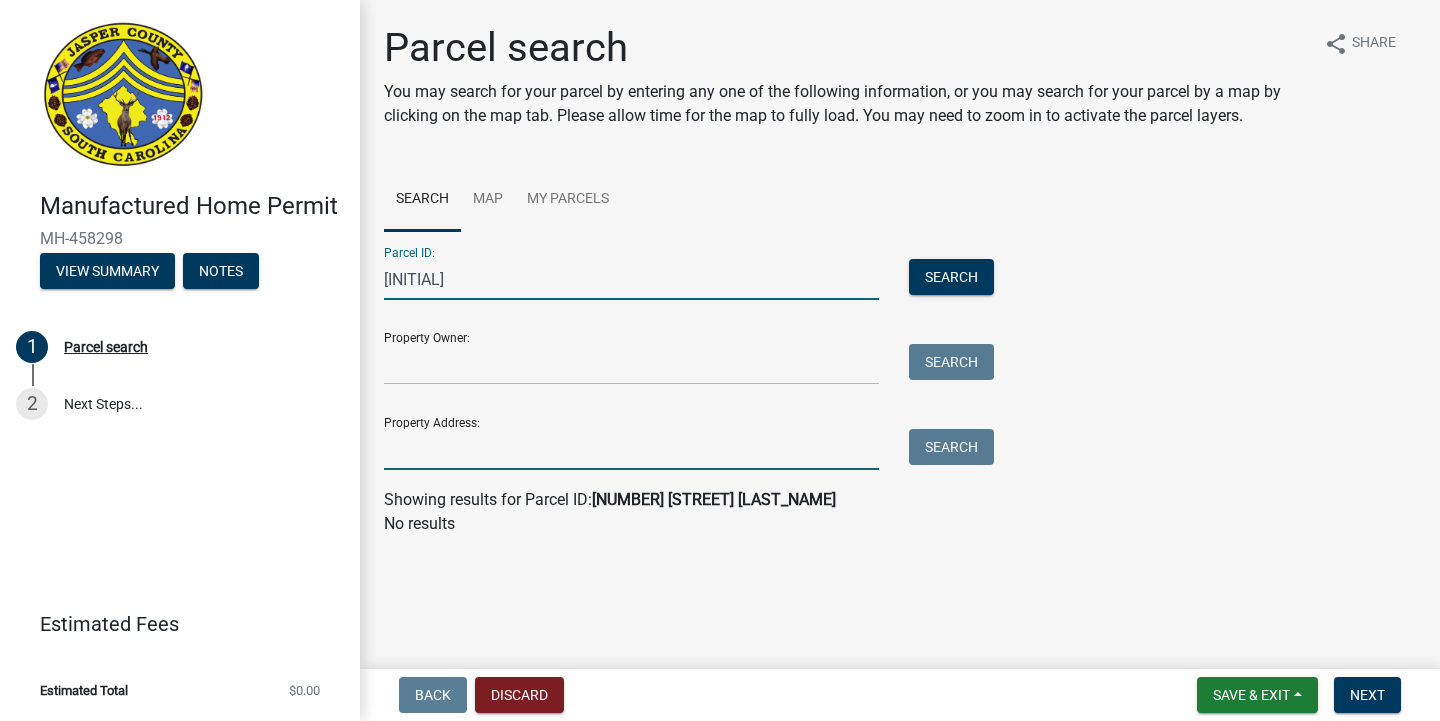 click on "Property Address:" at bounding box center [631, 449] 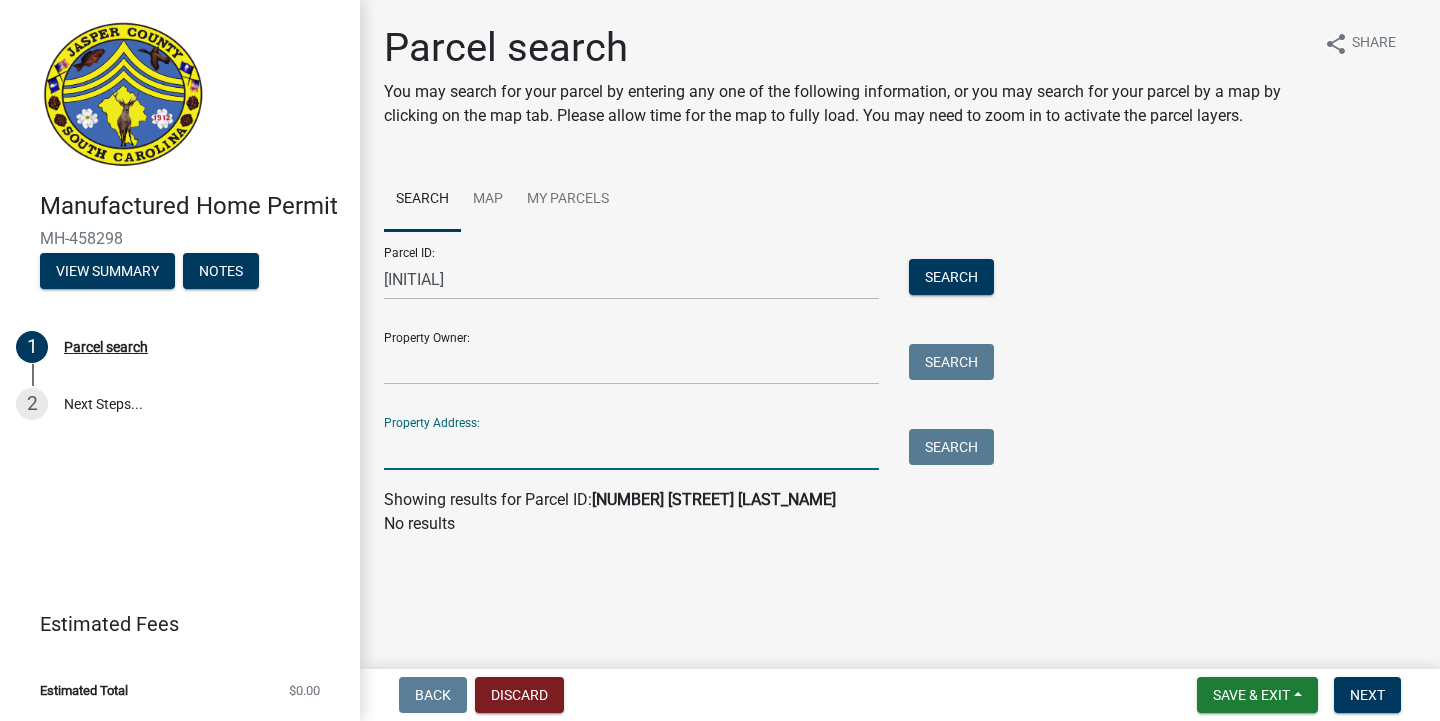 type on "[INITIAL]" 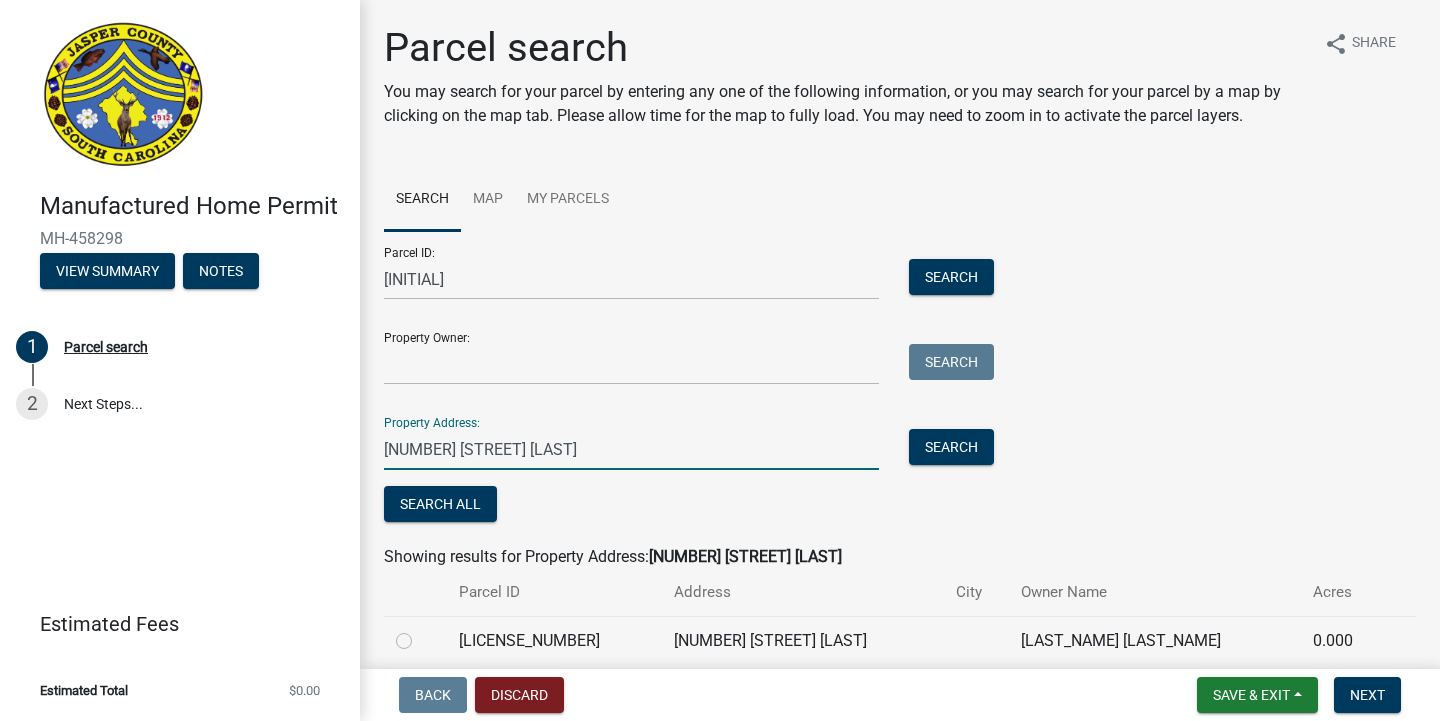 scroll, scrollTop: 82, scrollLeft: 0, axis: vertical 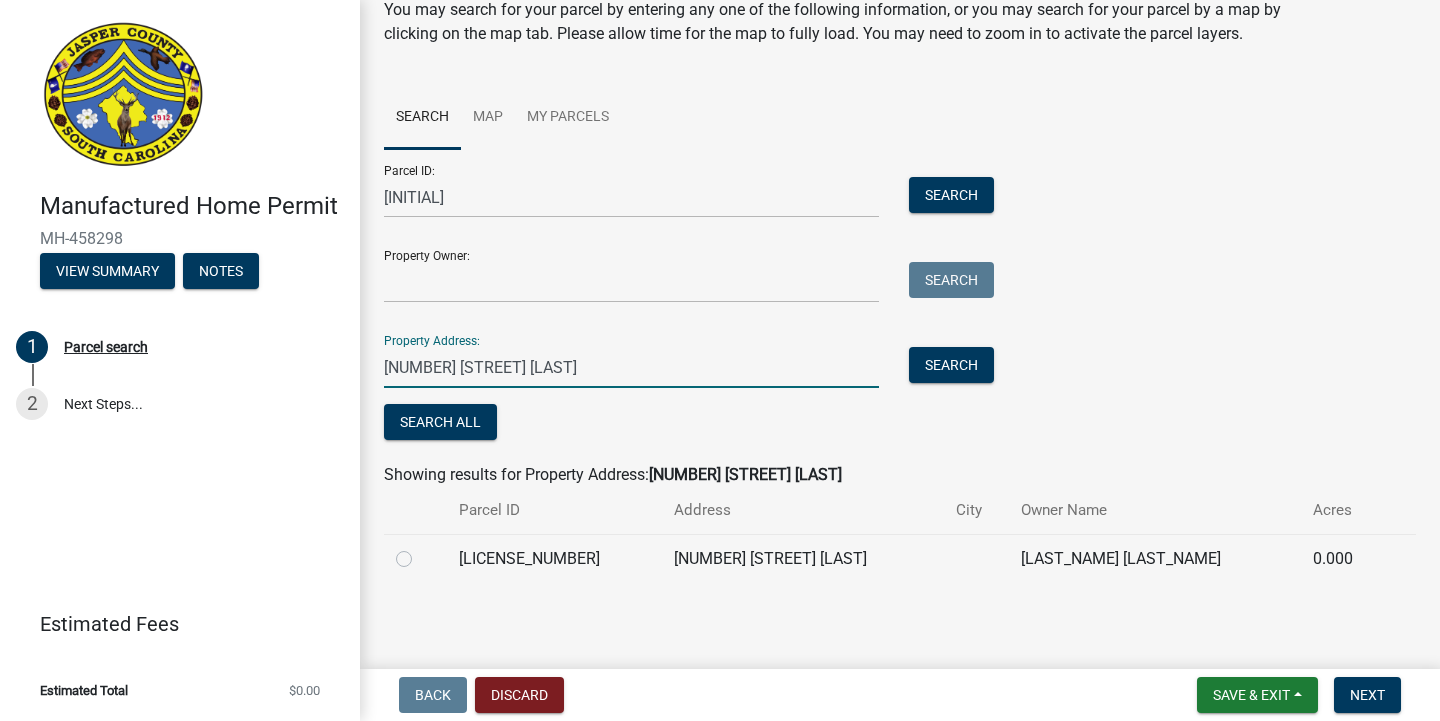 type on "[NUMBER] [STREET] [LAST]" 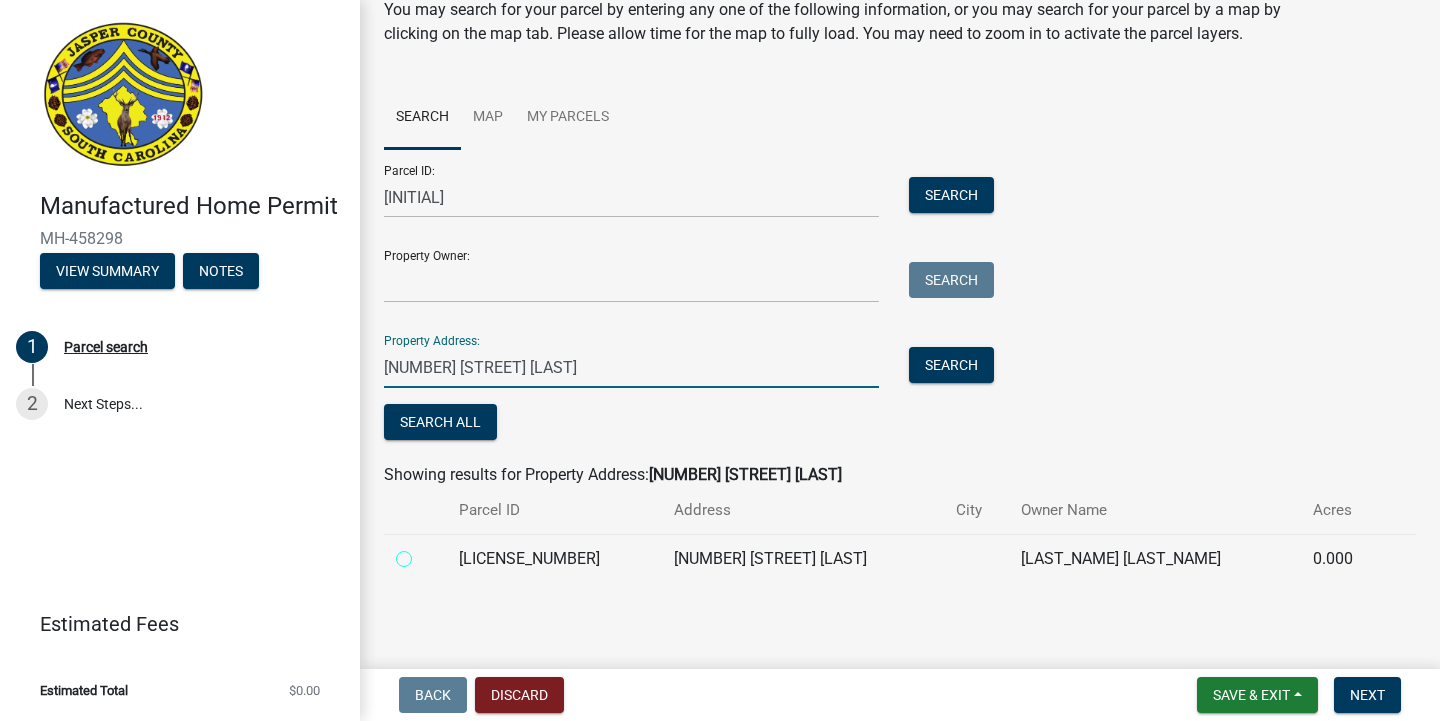 click at bounding box center (426, 553) 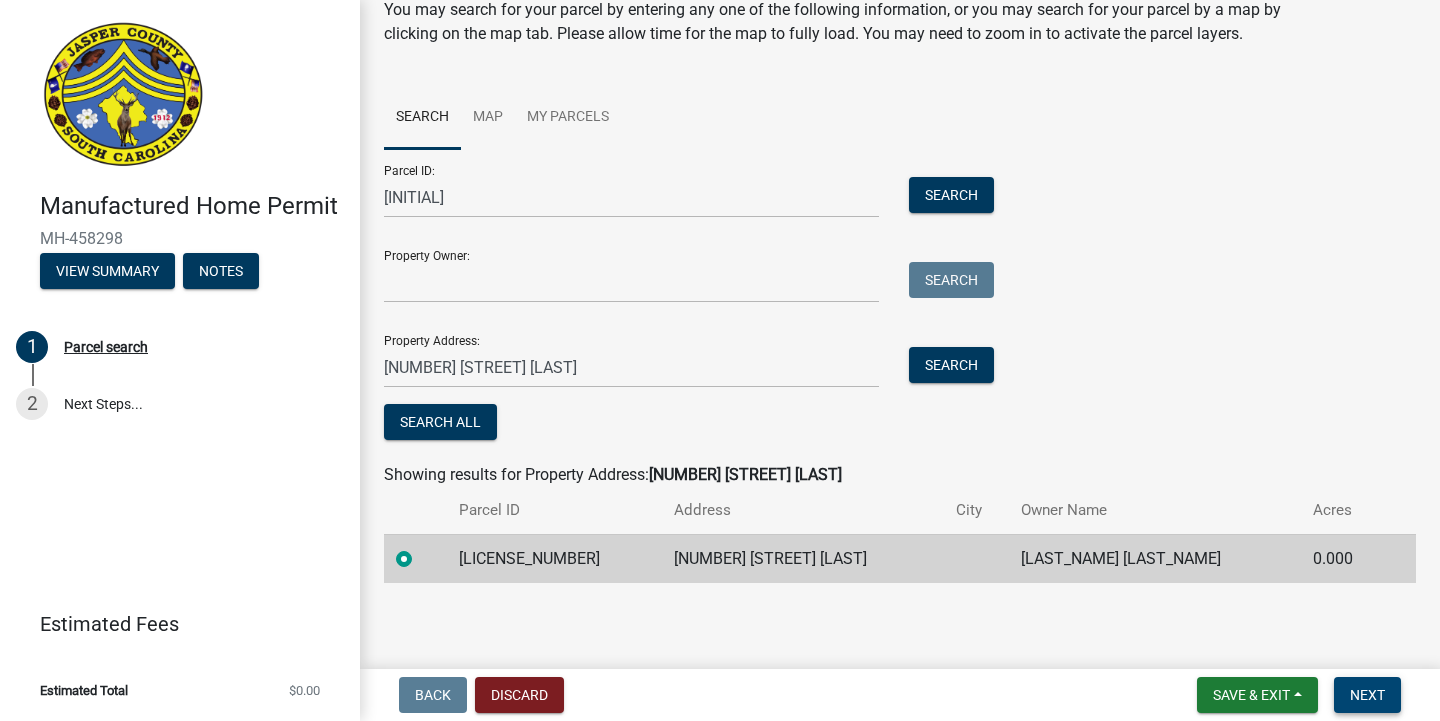 click on "Next" at bounding box center (1367, 695) 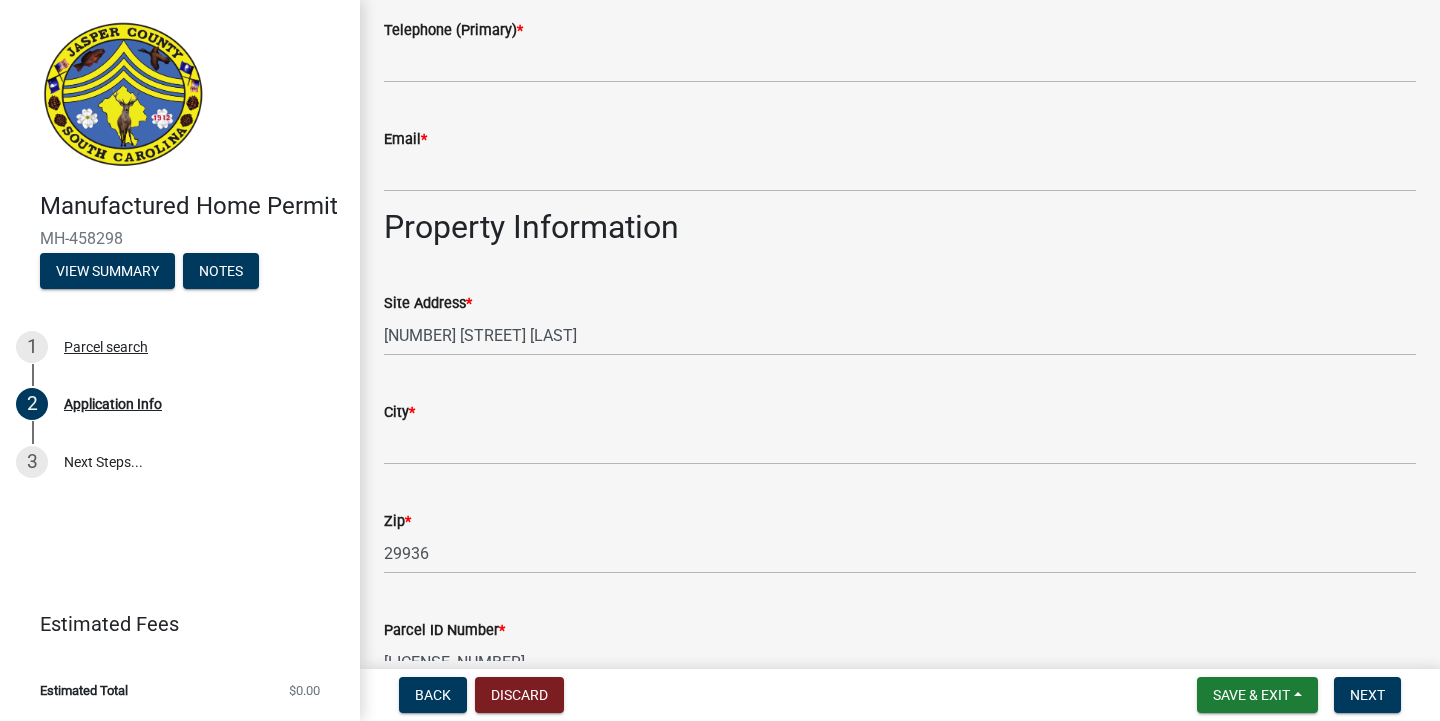 scroll, scrollTop: 1584, scrollLeft: 0, axis: vertical 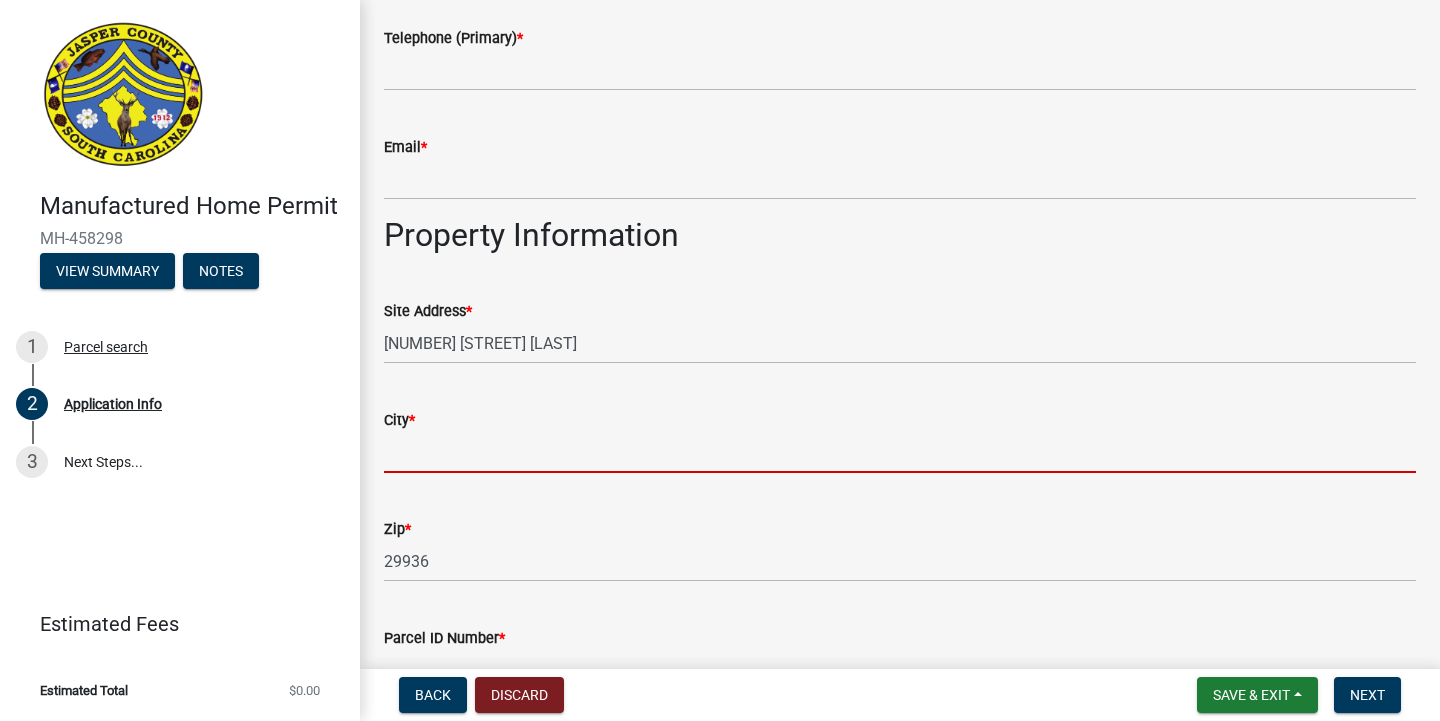 click on "City  *" at bounding box center [900, 452] 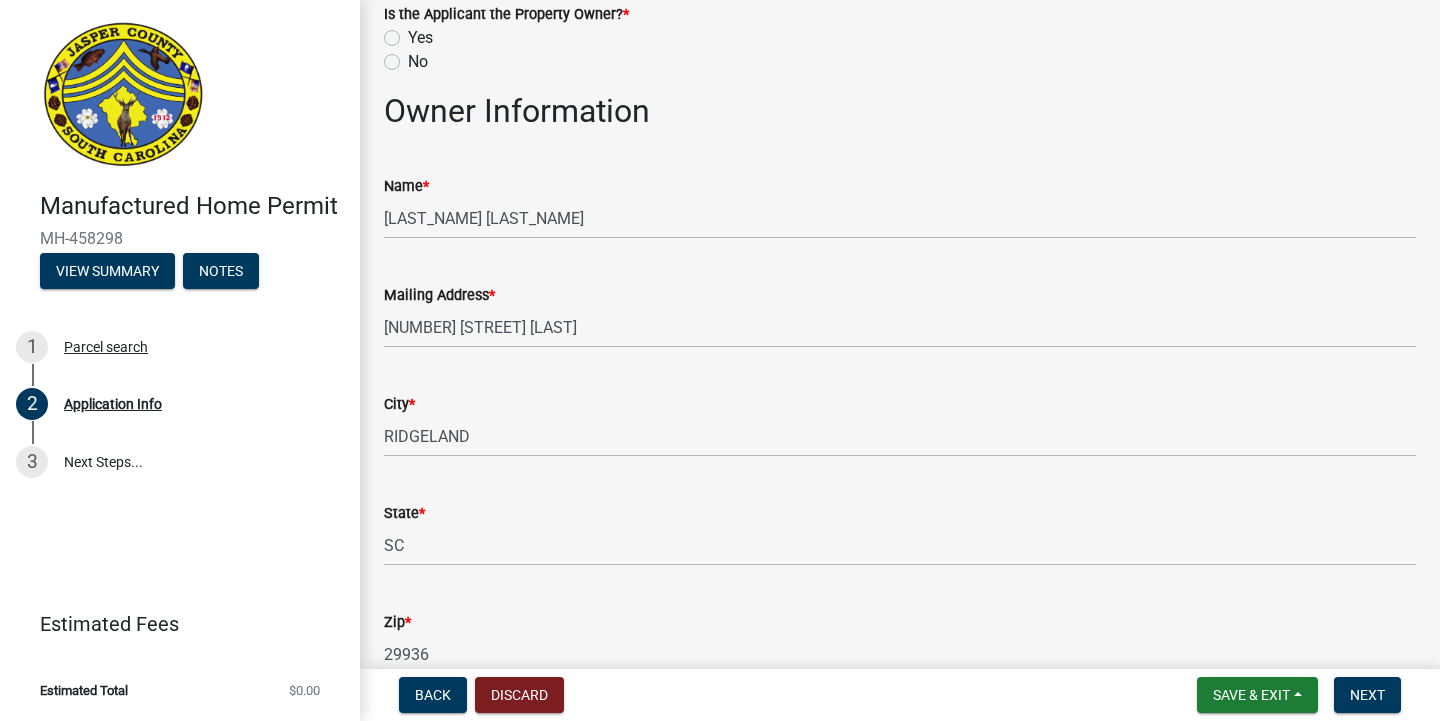 scroll, scrollTop: 928, scrollLeft: 0, axis: vertical 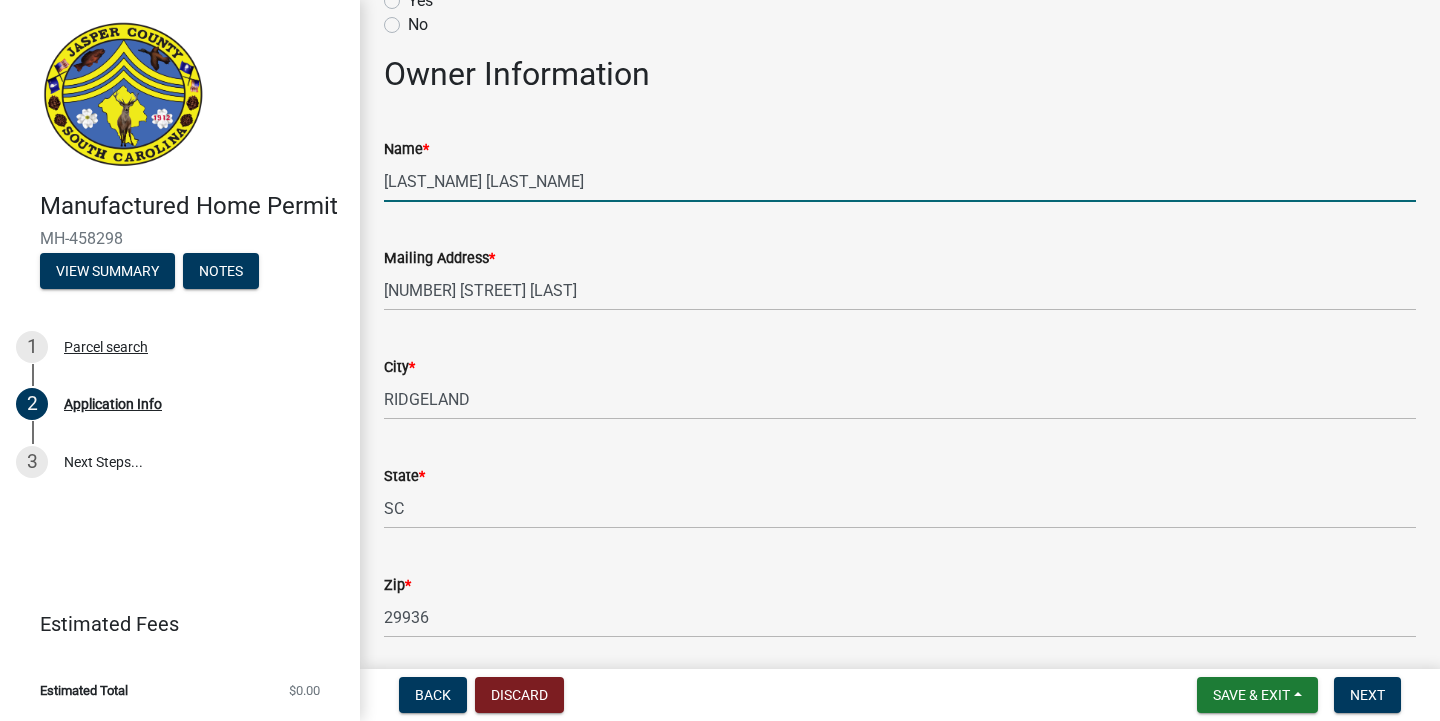 click on "[LAST_NAME] [LAST_NAME]" at bounding box center (900, 181) 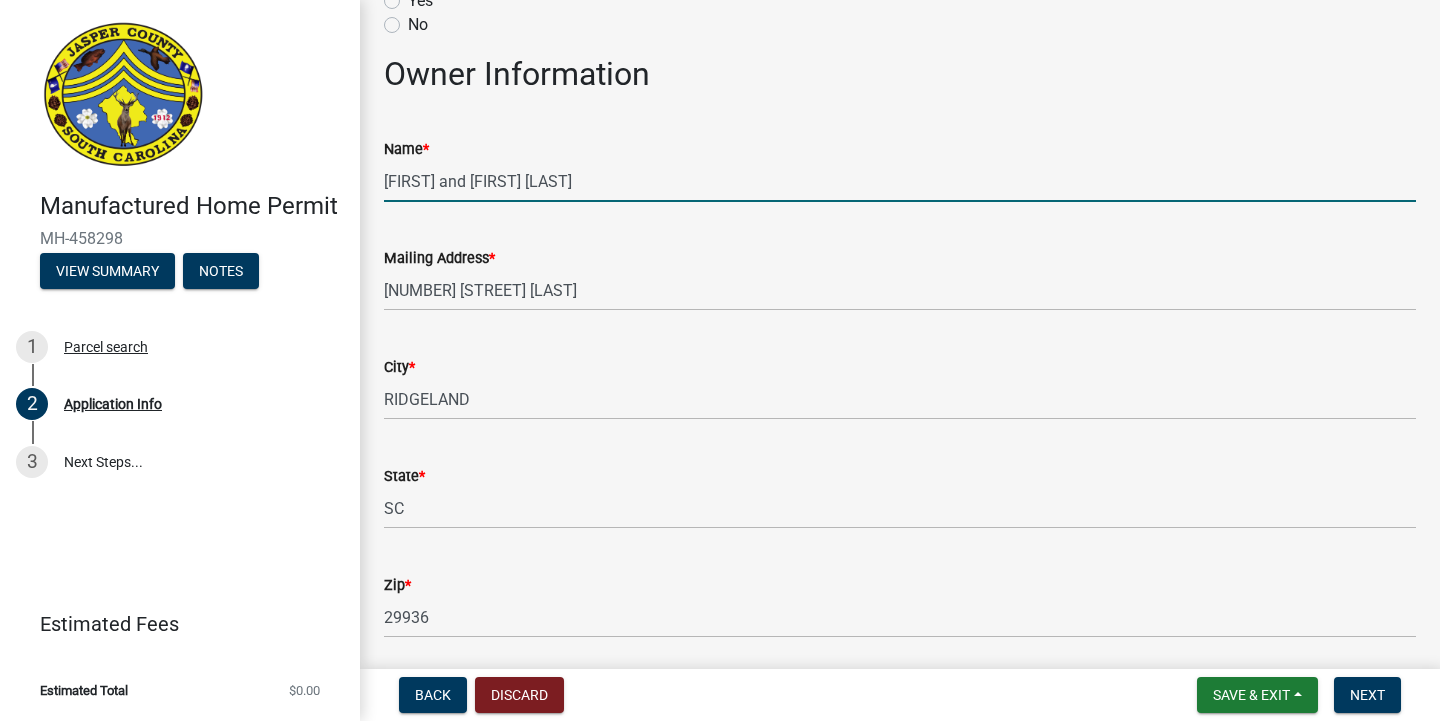 scroll, scrollTop: 782, scrollLeft: 0, axis: vertical 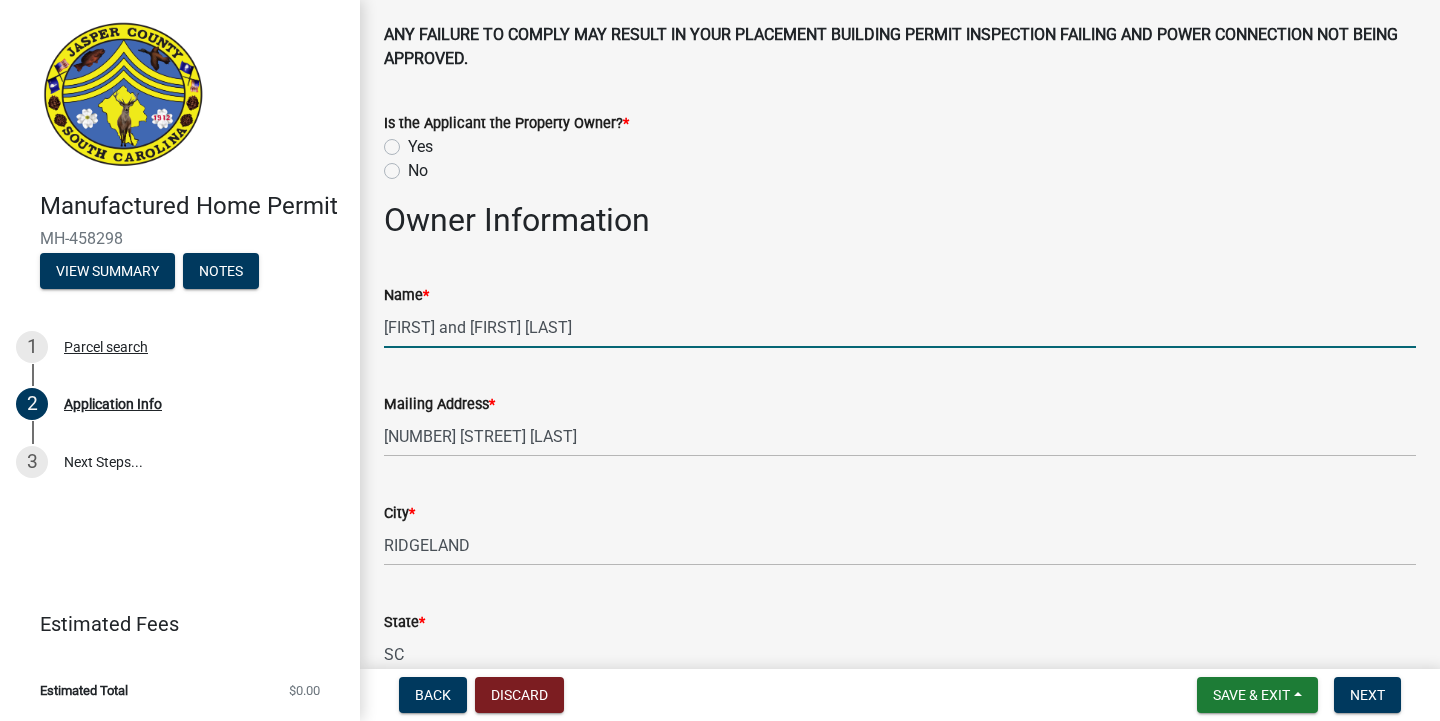type on "[FIRST] and [FIRST] [LAST]" 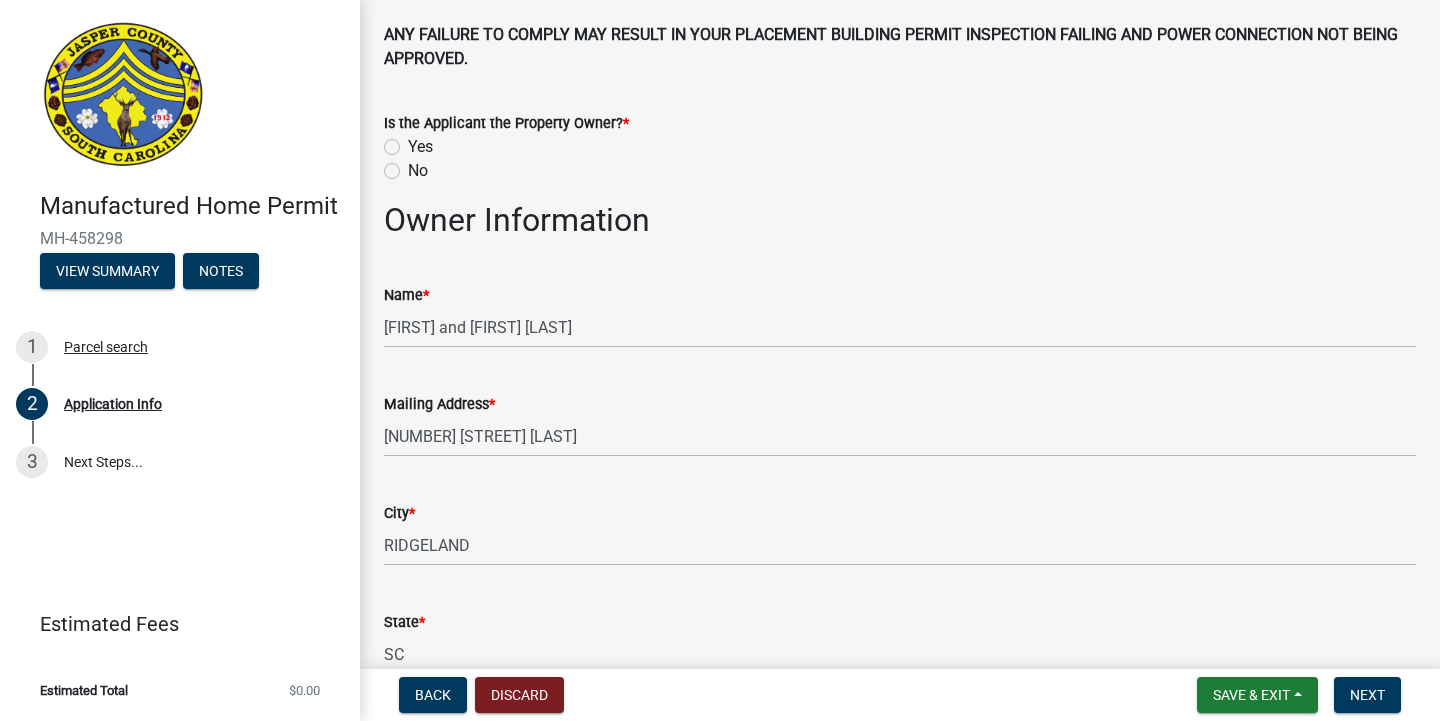 click on "Yes" 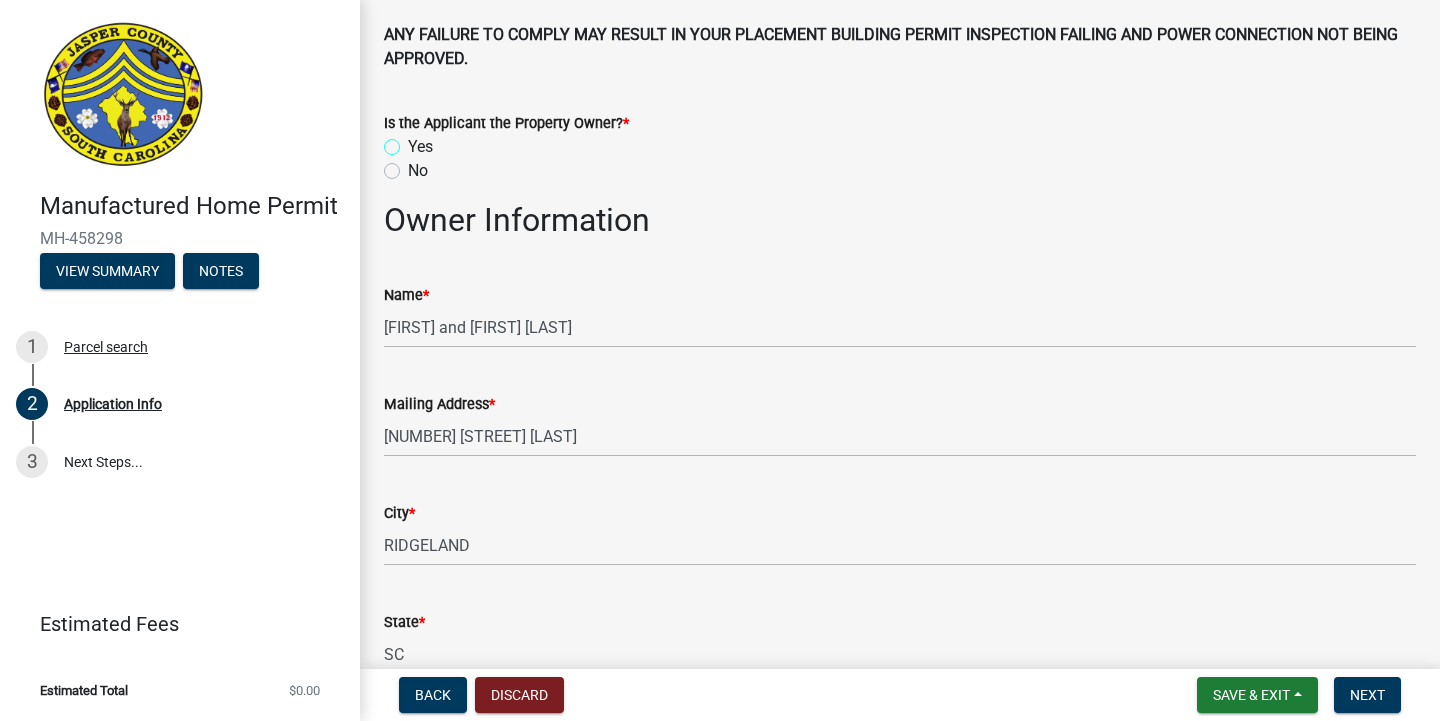 click on "Yes" at bounding box center [414, 141] 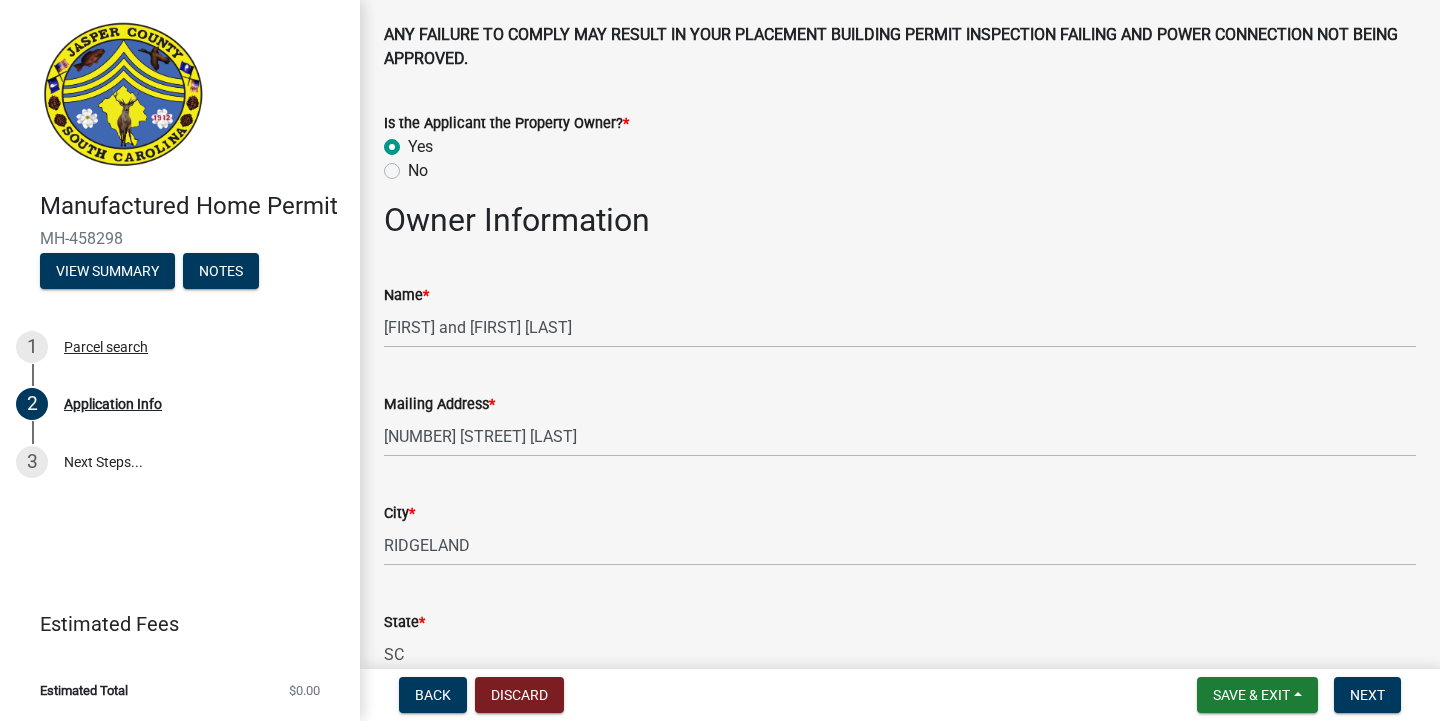 radio on "true" 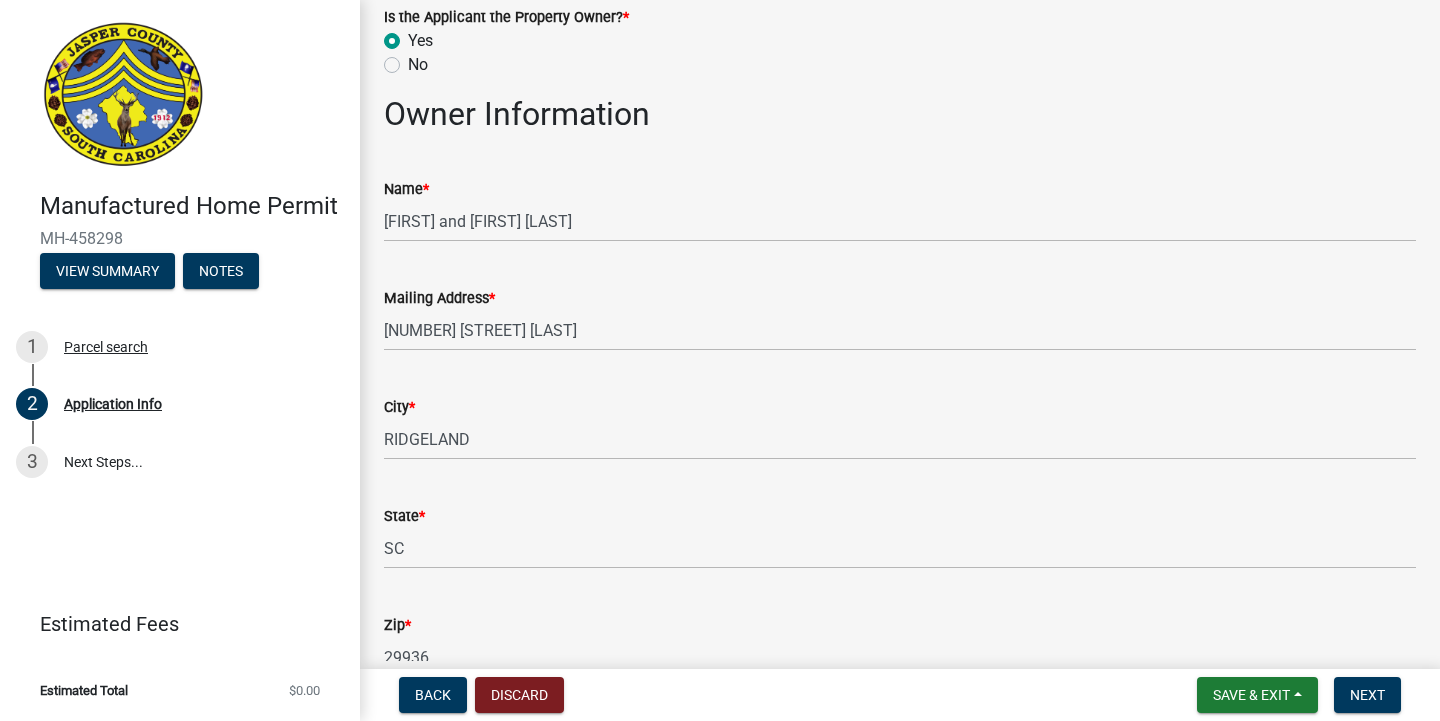 scroll, scrollTop: 885, scrollLeft: 0, axis: vertical 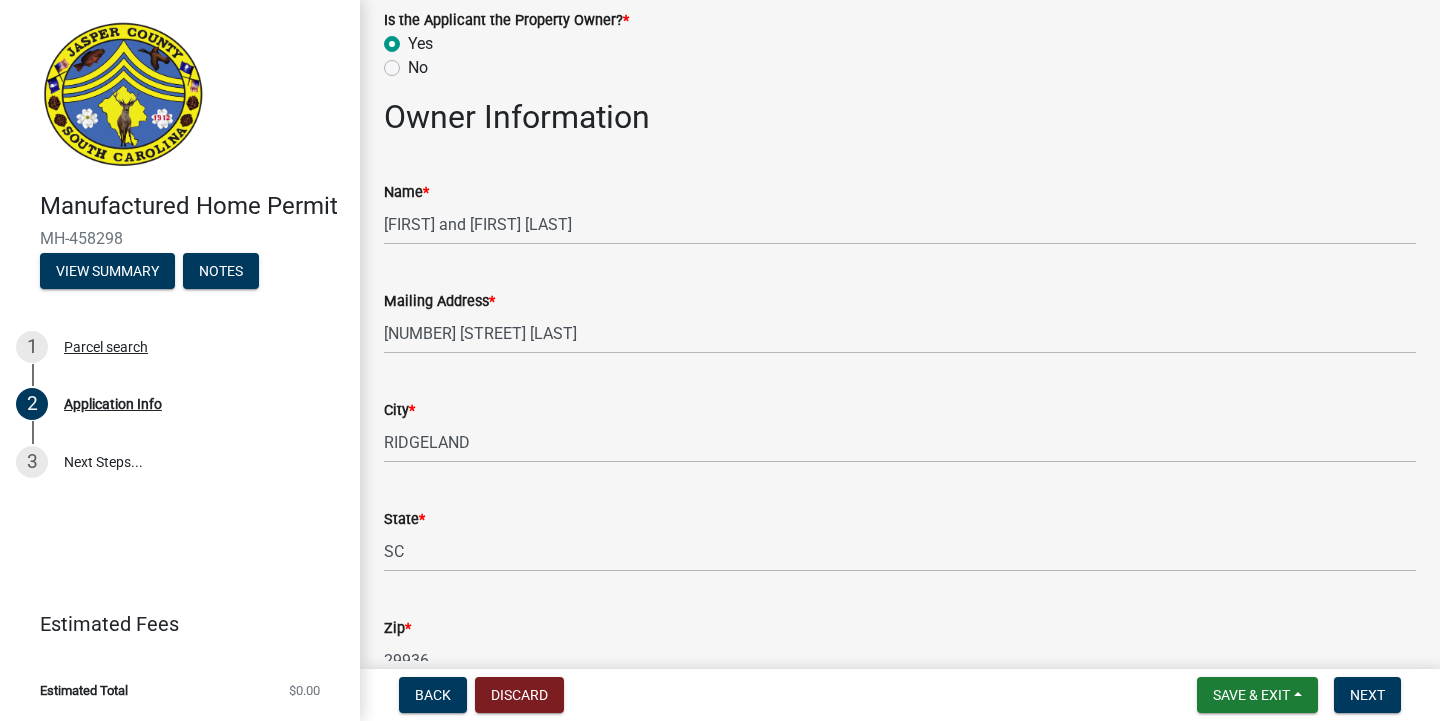 click on "No" 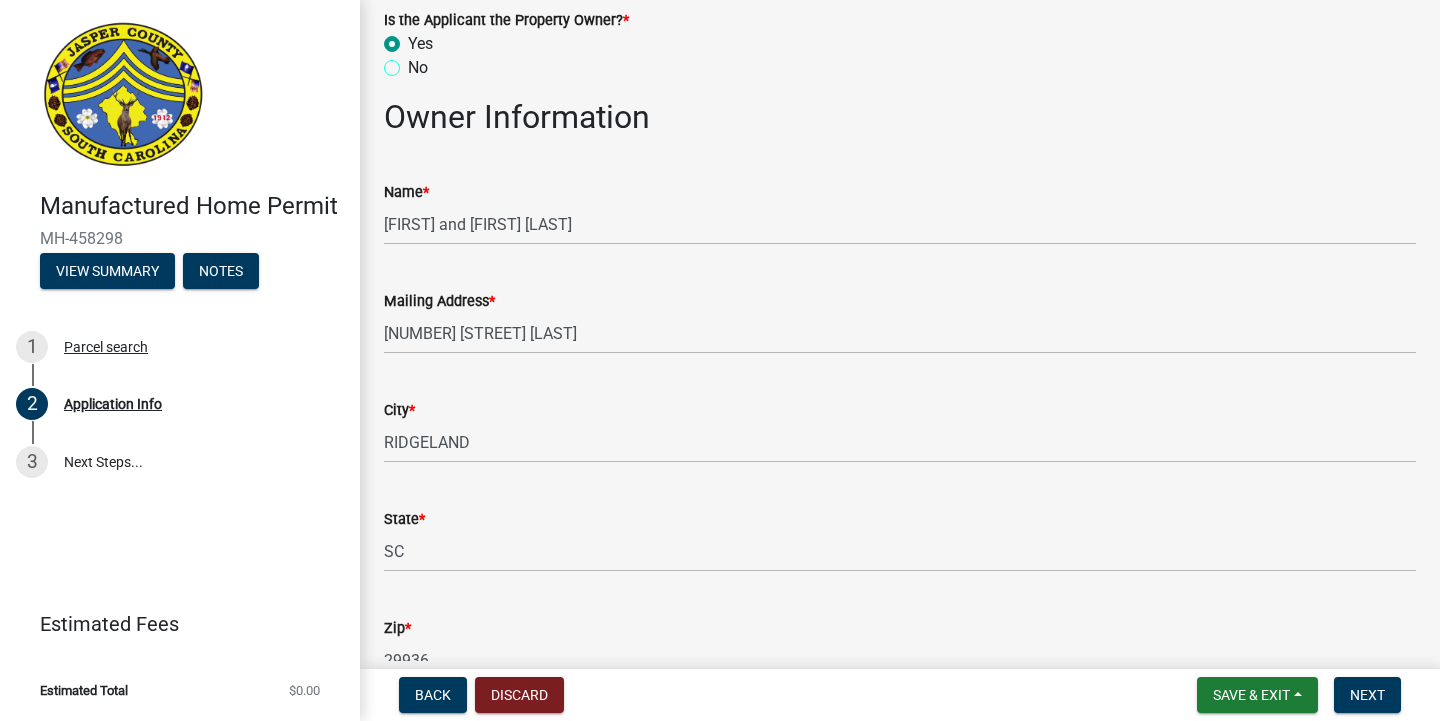 click on "No" at bounding box center [414, 62] 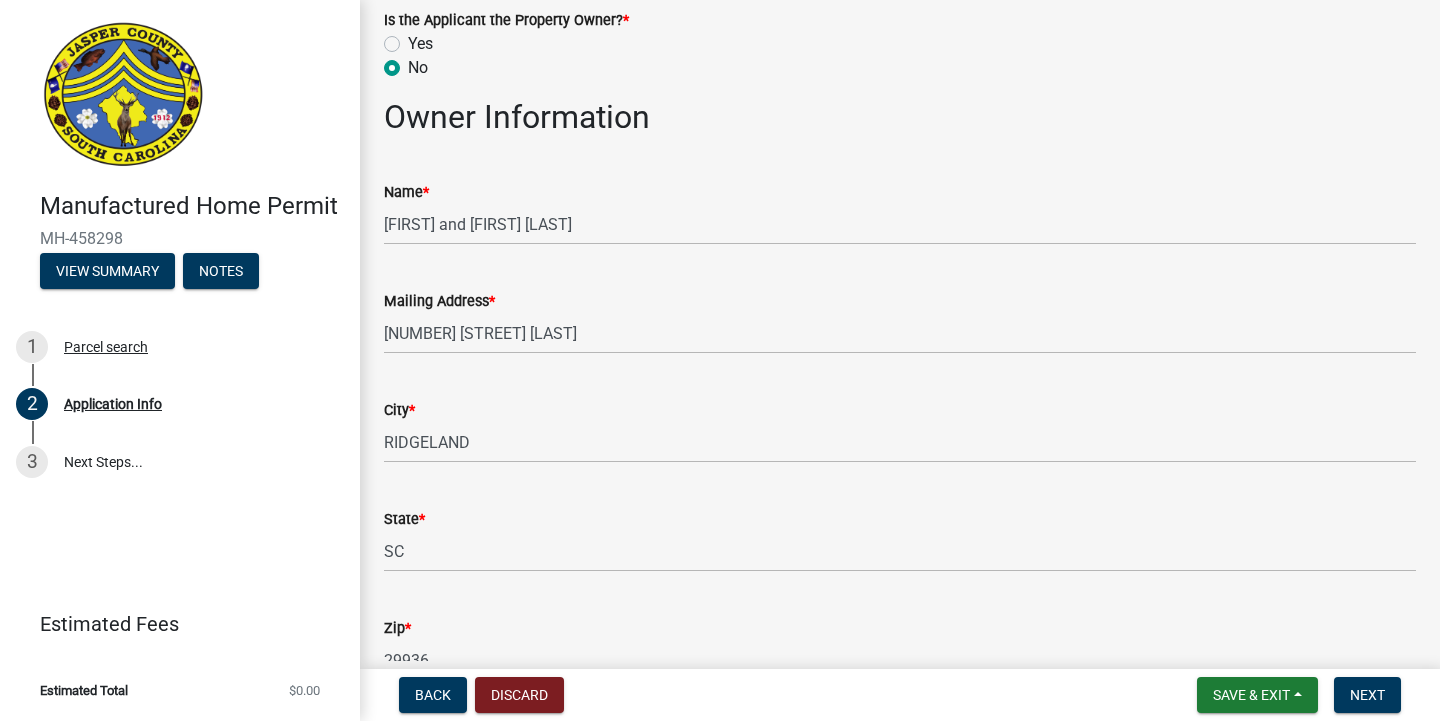 radio on "true" 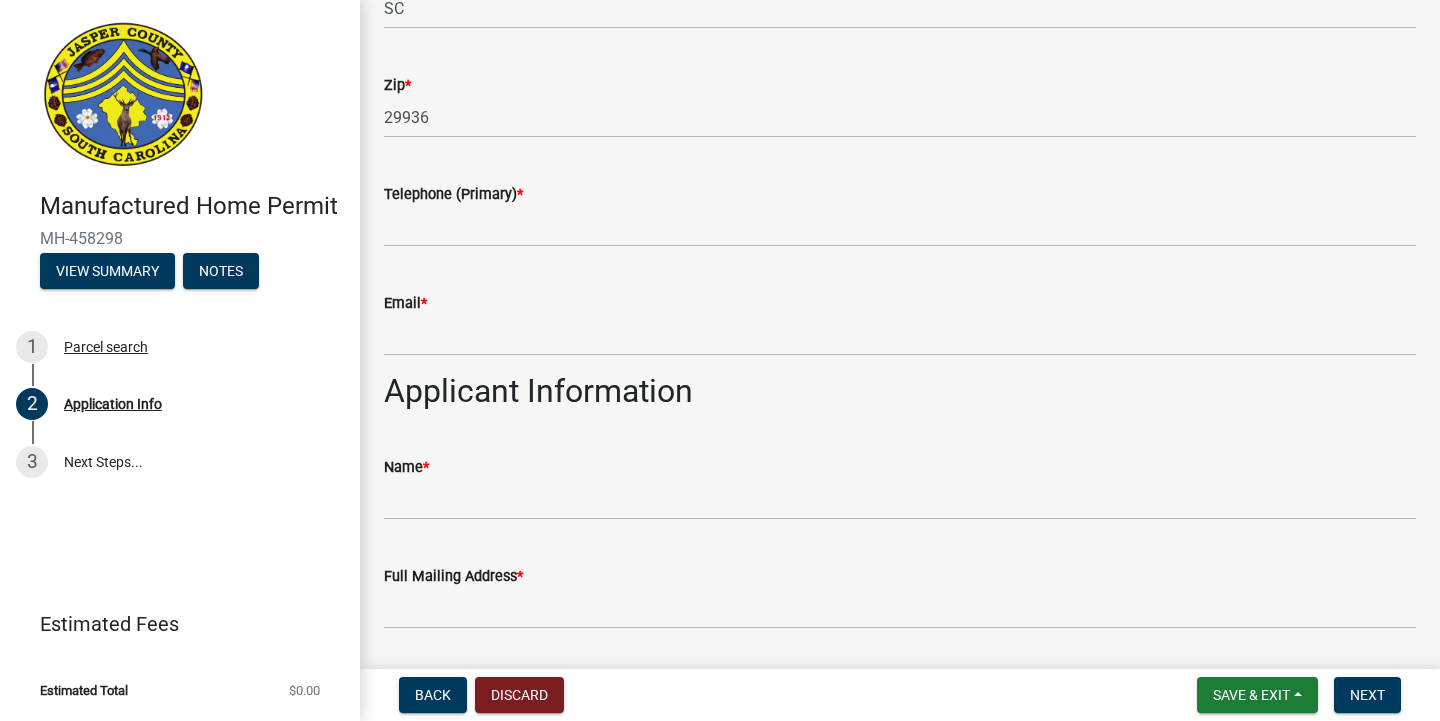 scroll, scrollTop: 1432, scrollLeft: 0, axis: vertical 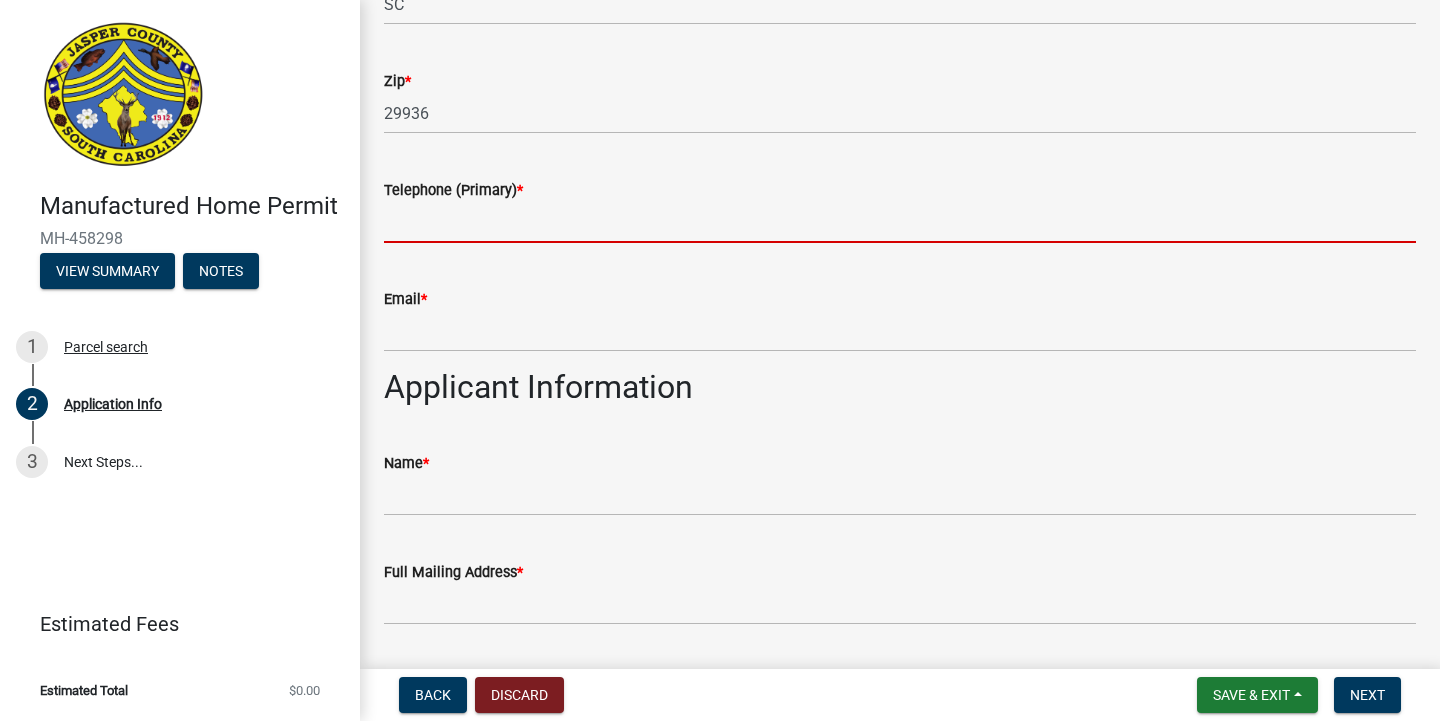 click on "Telephone (Primary)  *" at bounding box center (900, 222) 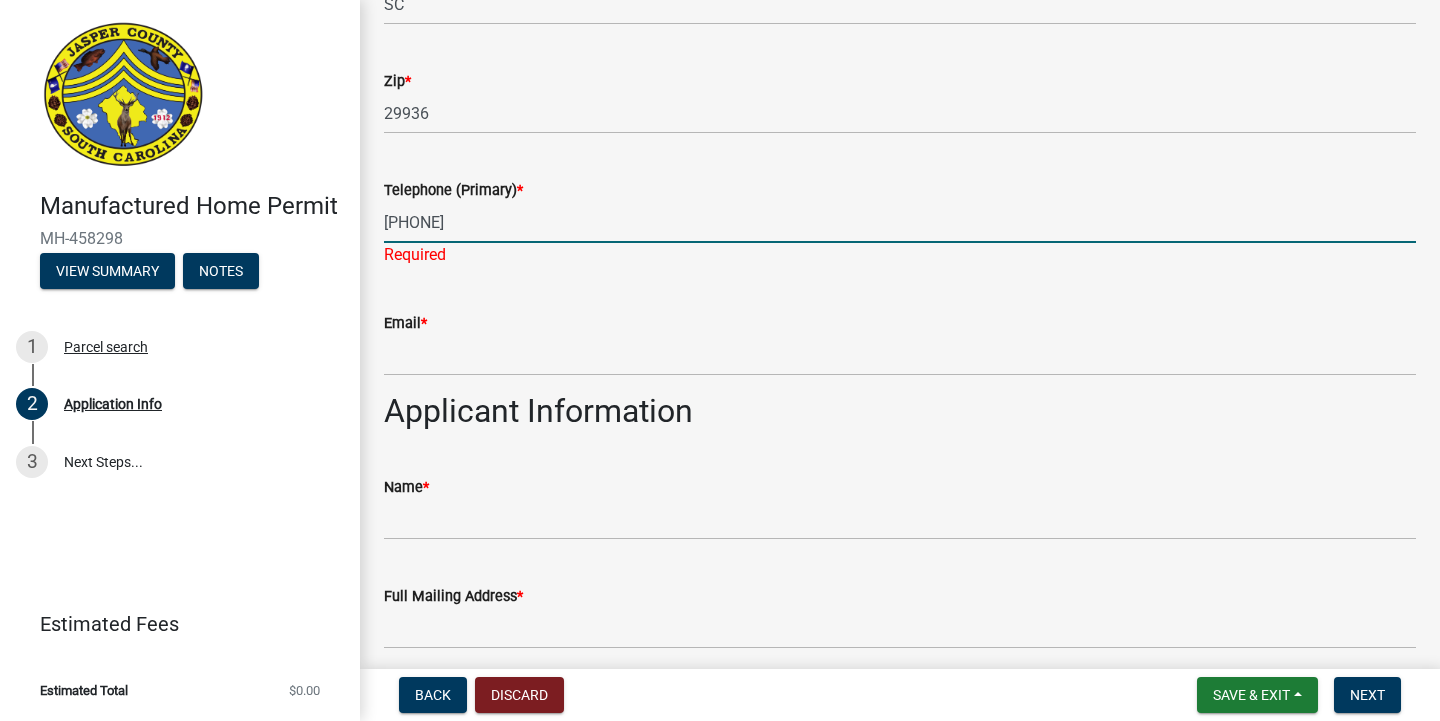 type on "[PHONE]" 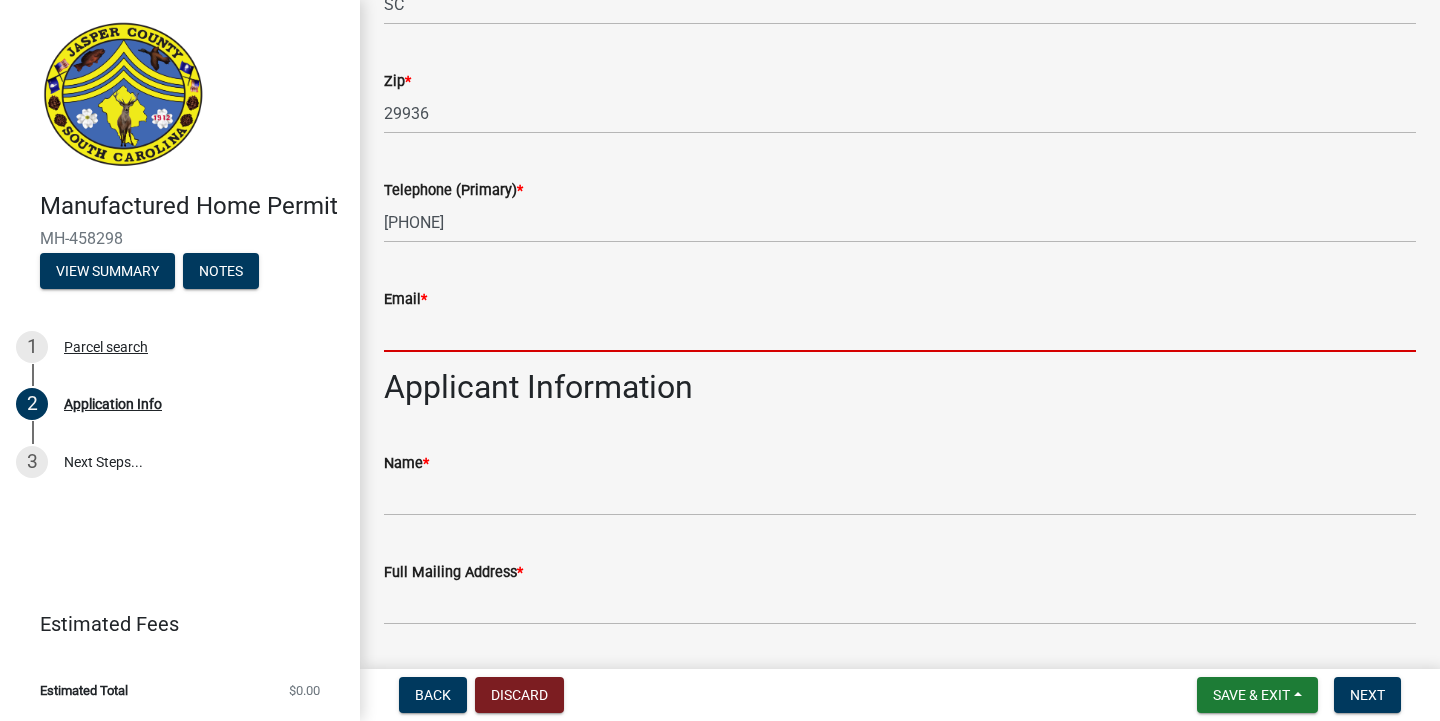 click on "Email  *" 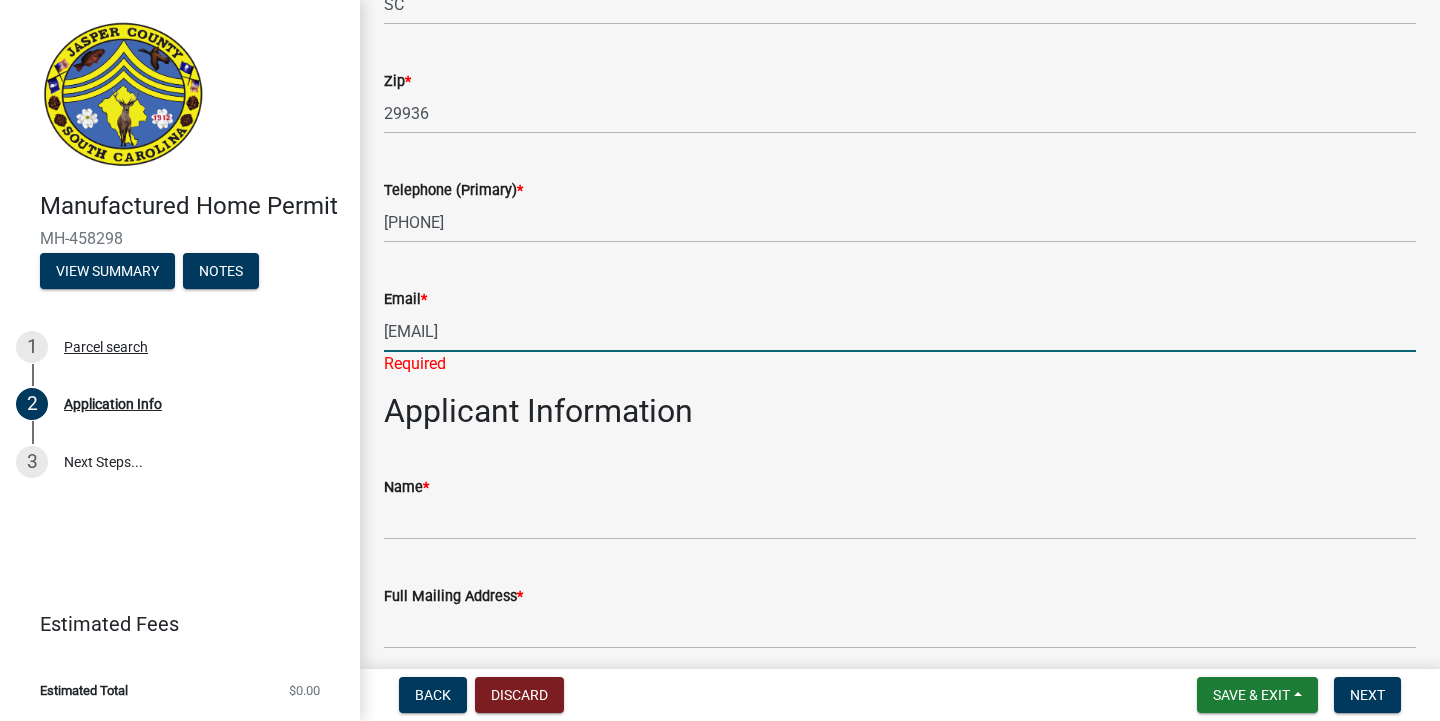 type on "[EMAIL]" 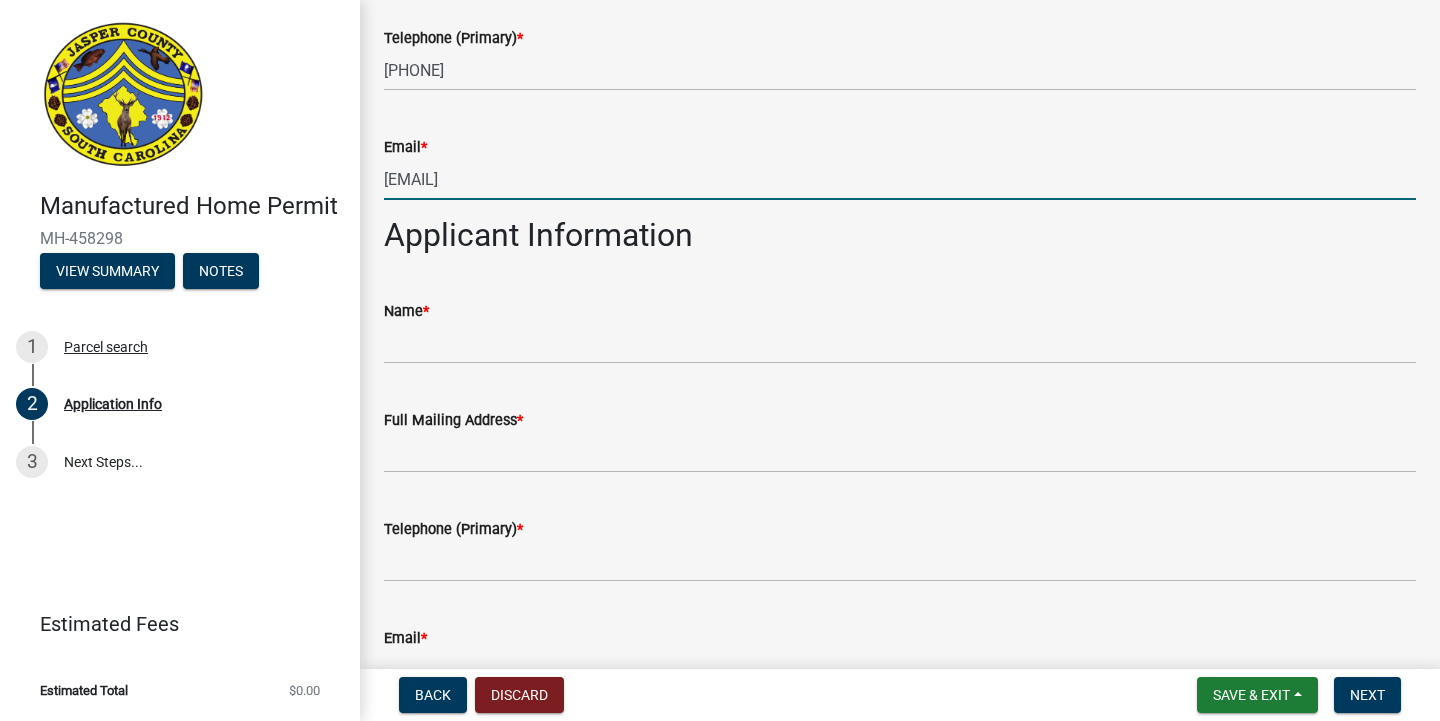scroll, scrollTop: 1598, scrollLeft: 0, axis: vertical 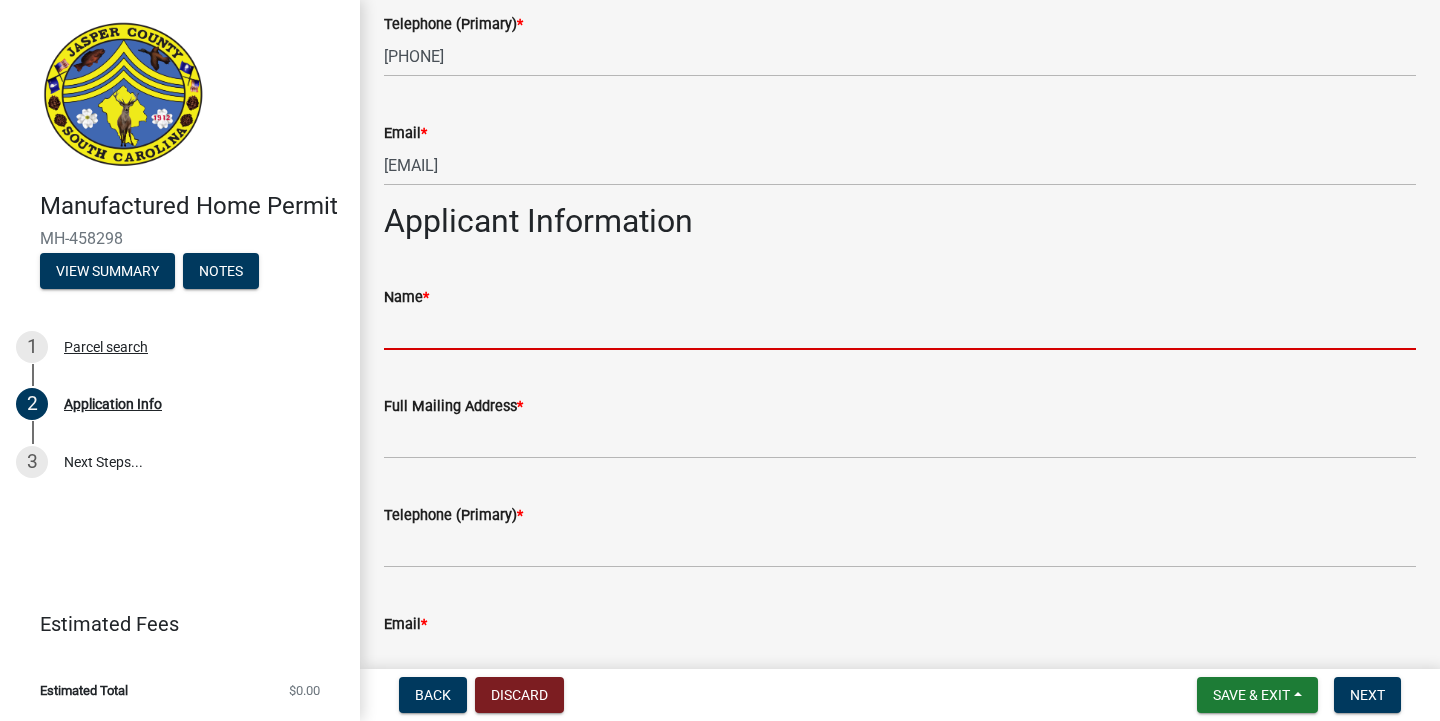 click on "Name  *" at bounding box center (900, 329) 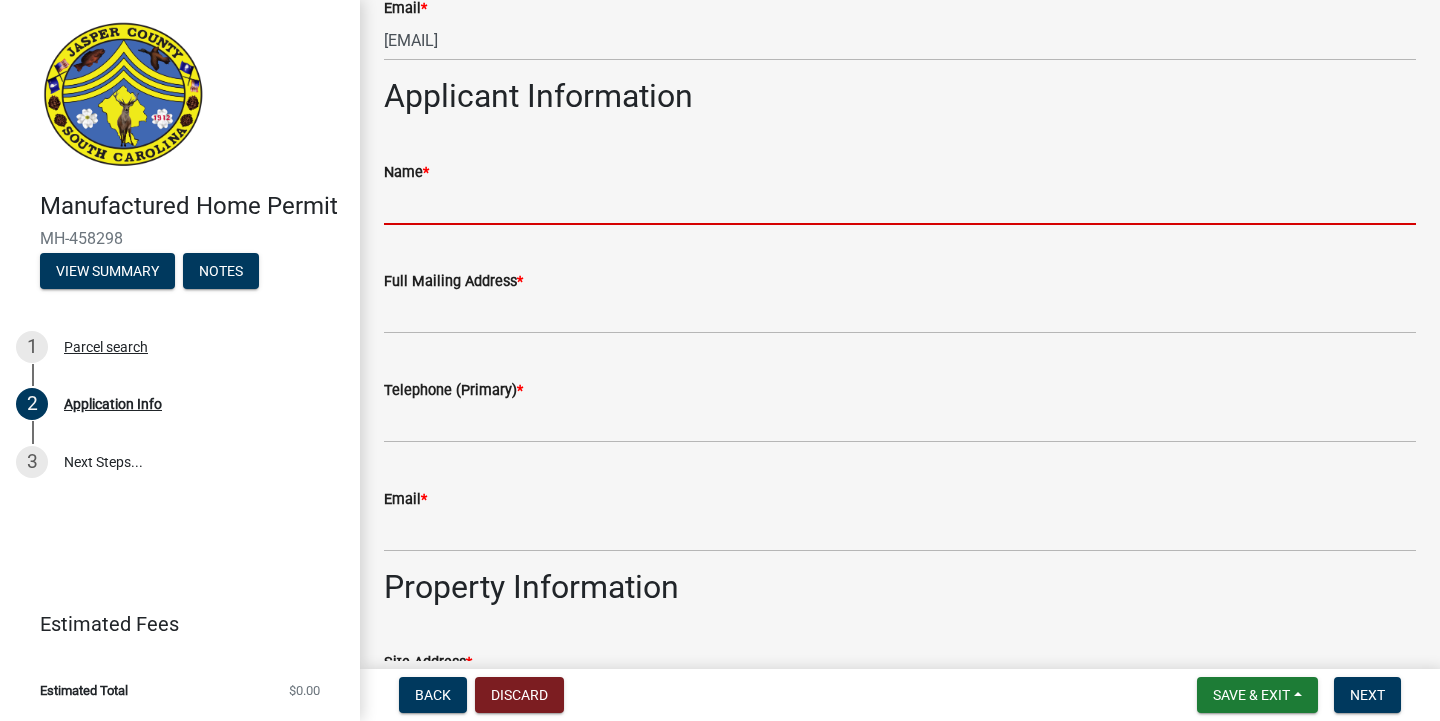 scroll, scrollTop: 1724, scrollLeft: 0, axis: vertical 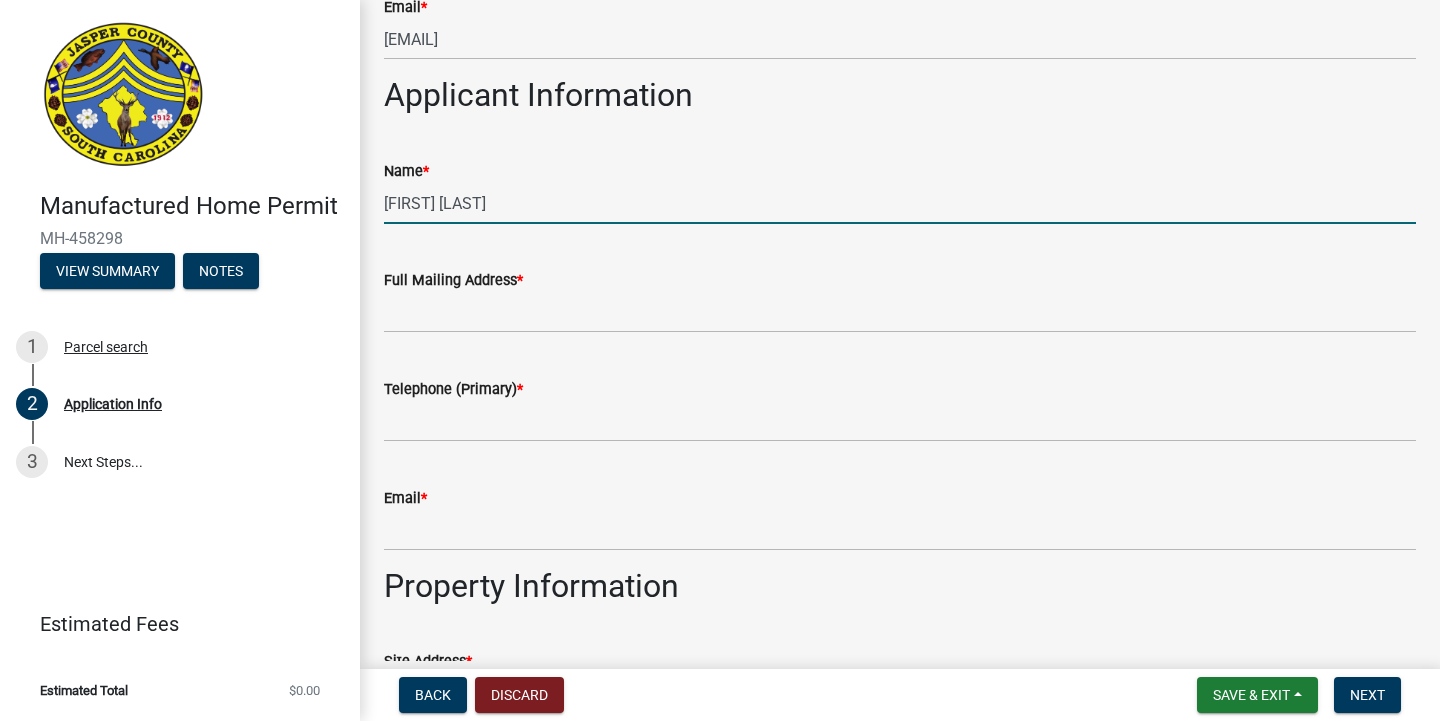 type on "[FIRST] [LAST]" 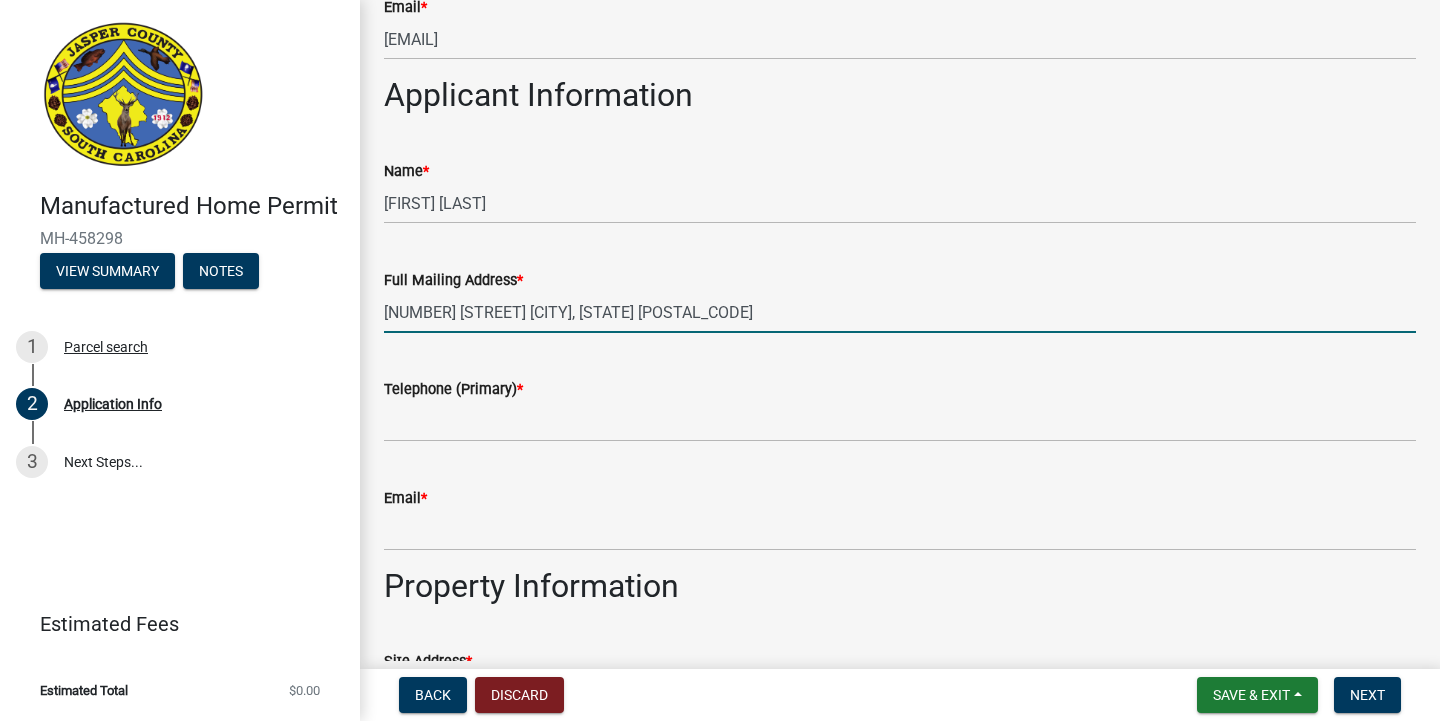 type on "[NUMBER] [STREET] [CITY], [STATE] [POSTAL_CODE]" 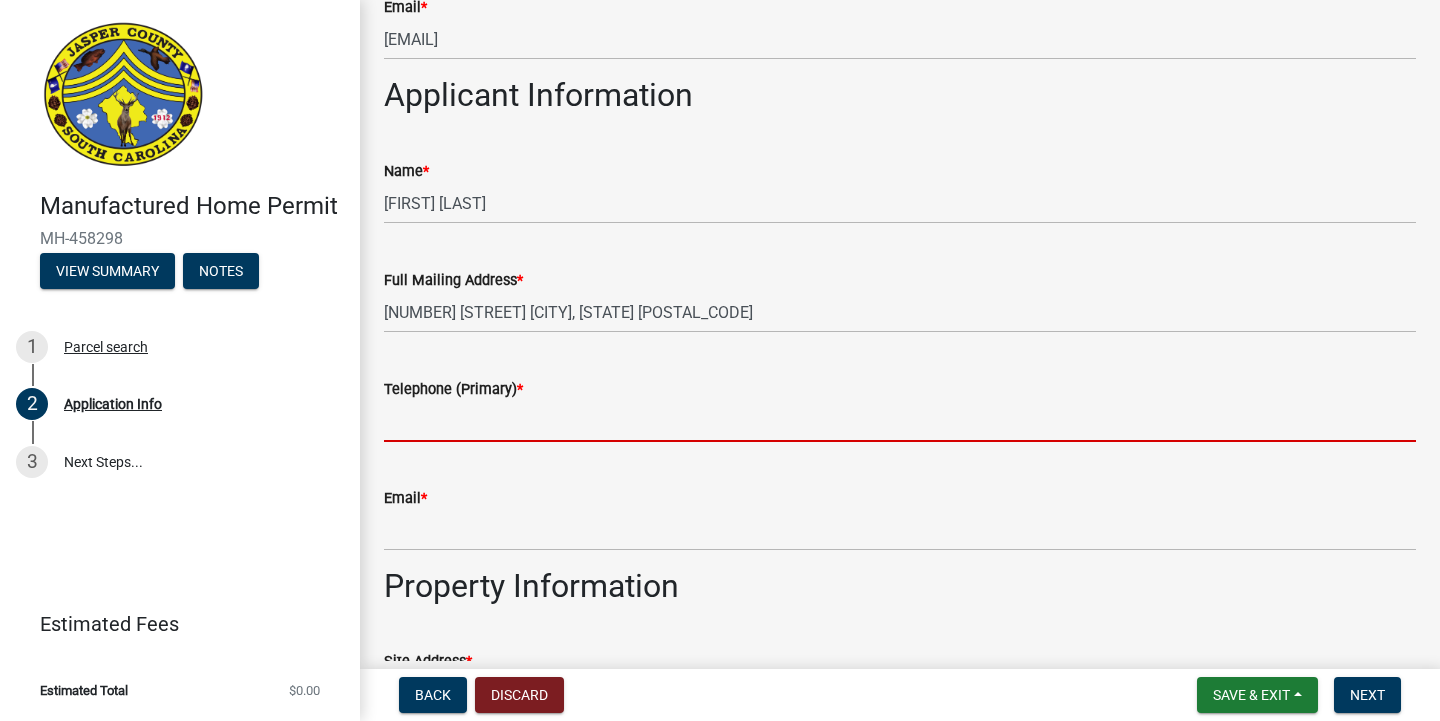 type on "0" 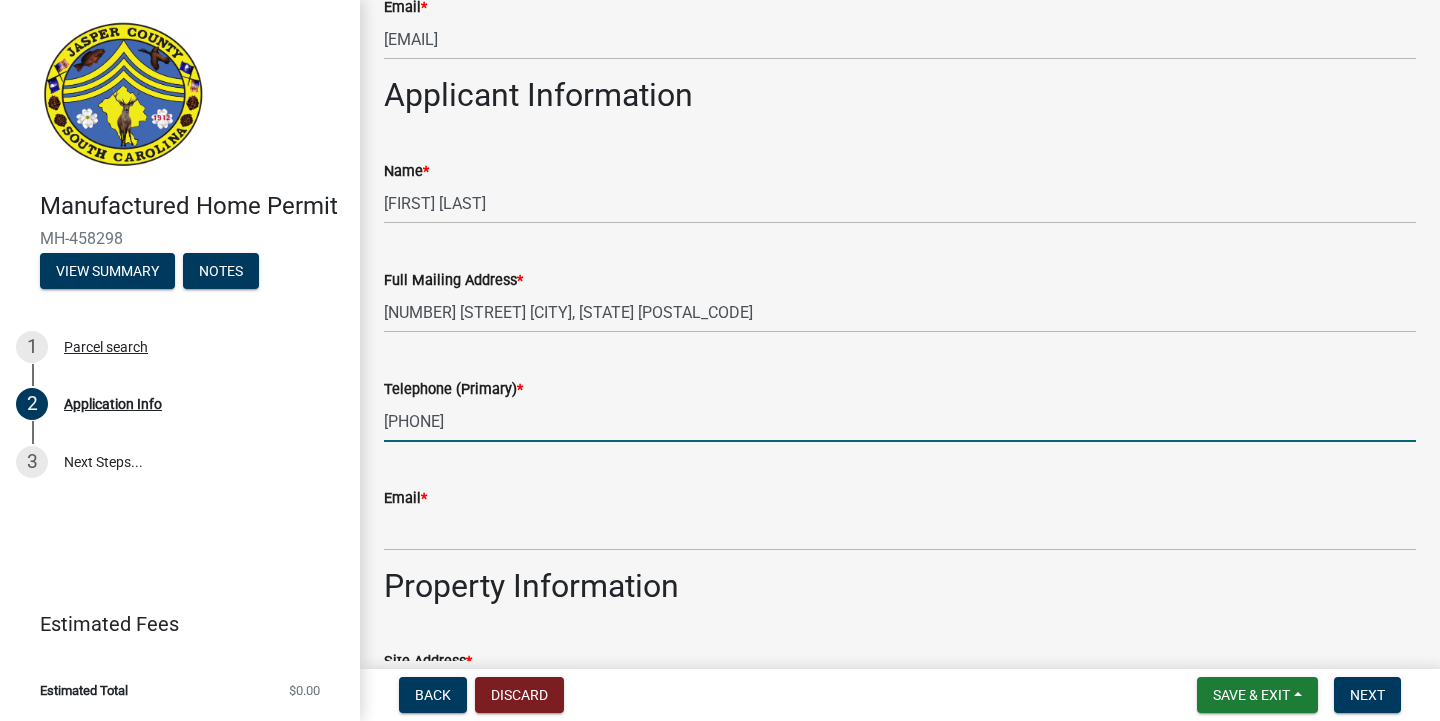 type on "[PHONE]" 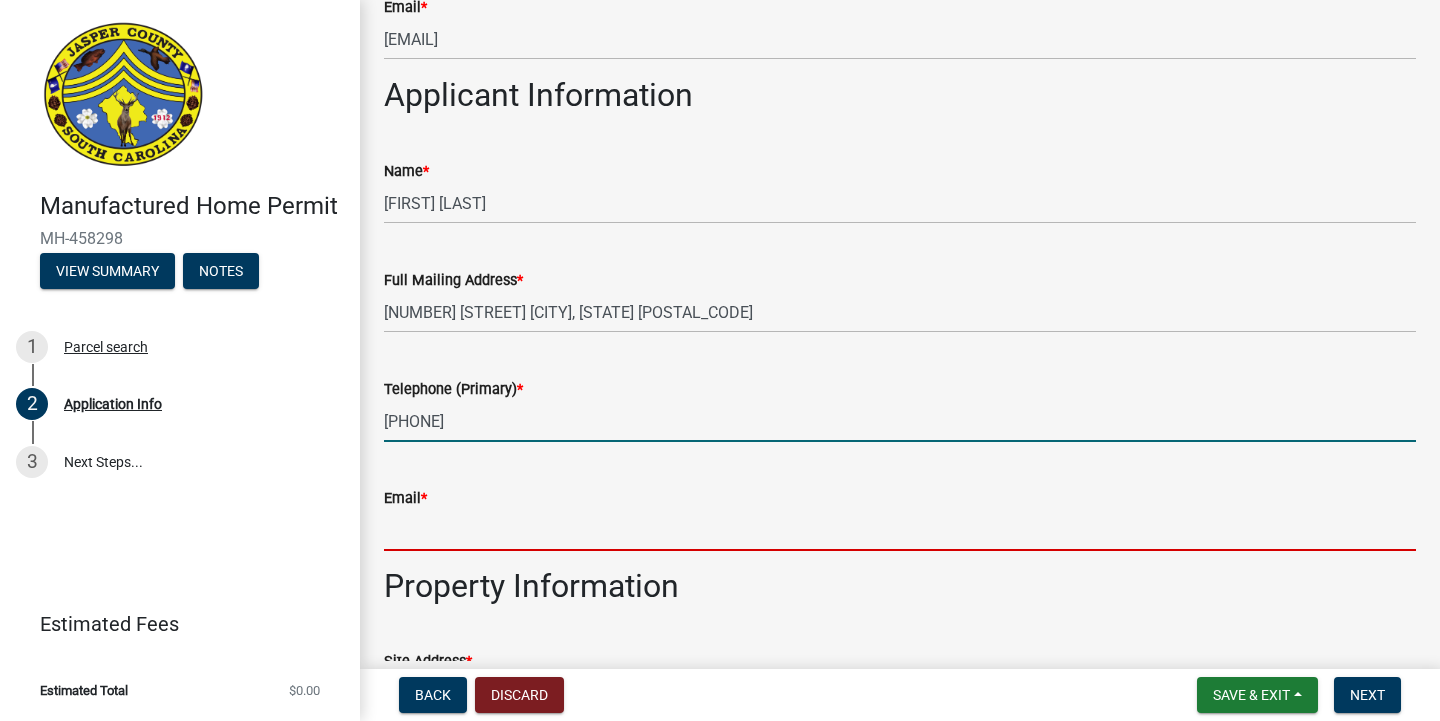 click on "Email  *" at bounding box center [900, 530] 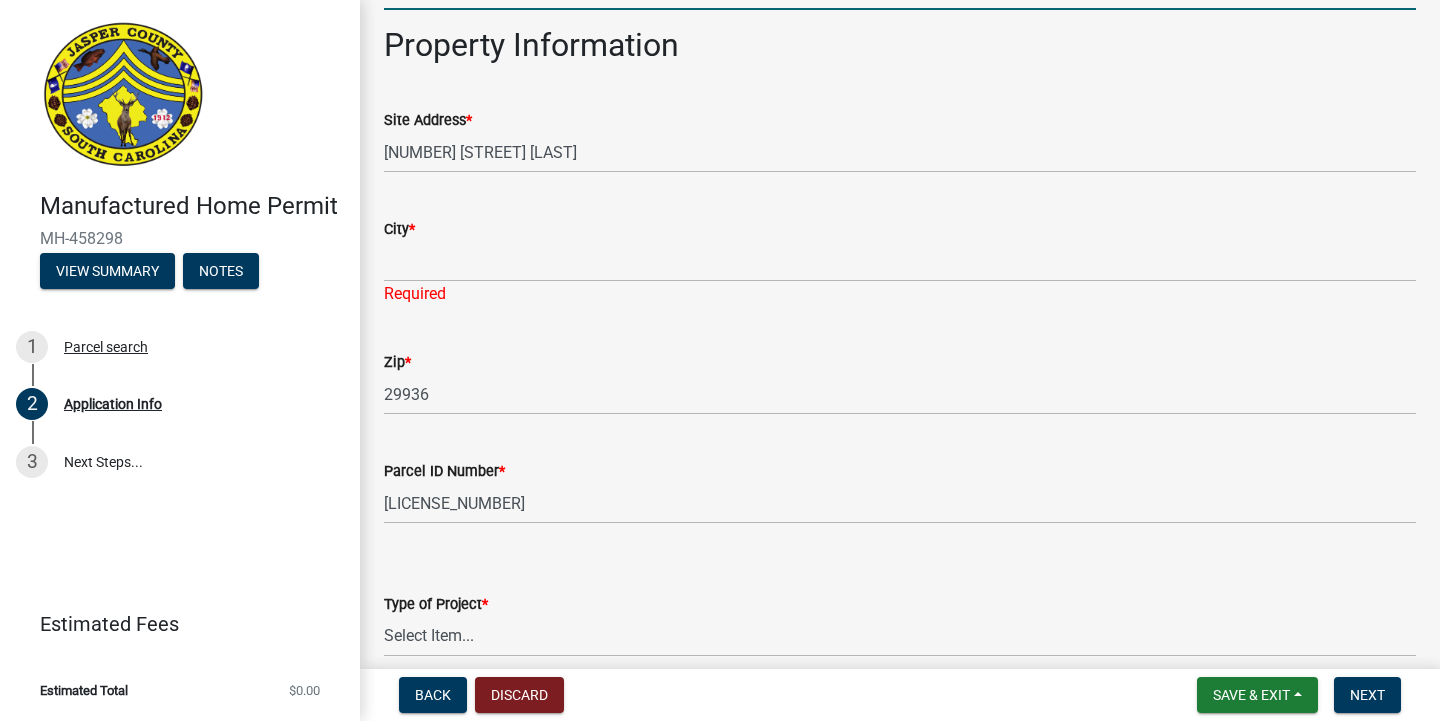 scroll, scrollTop: 2302, scrollLeft: 0, axis: vertical 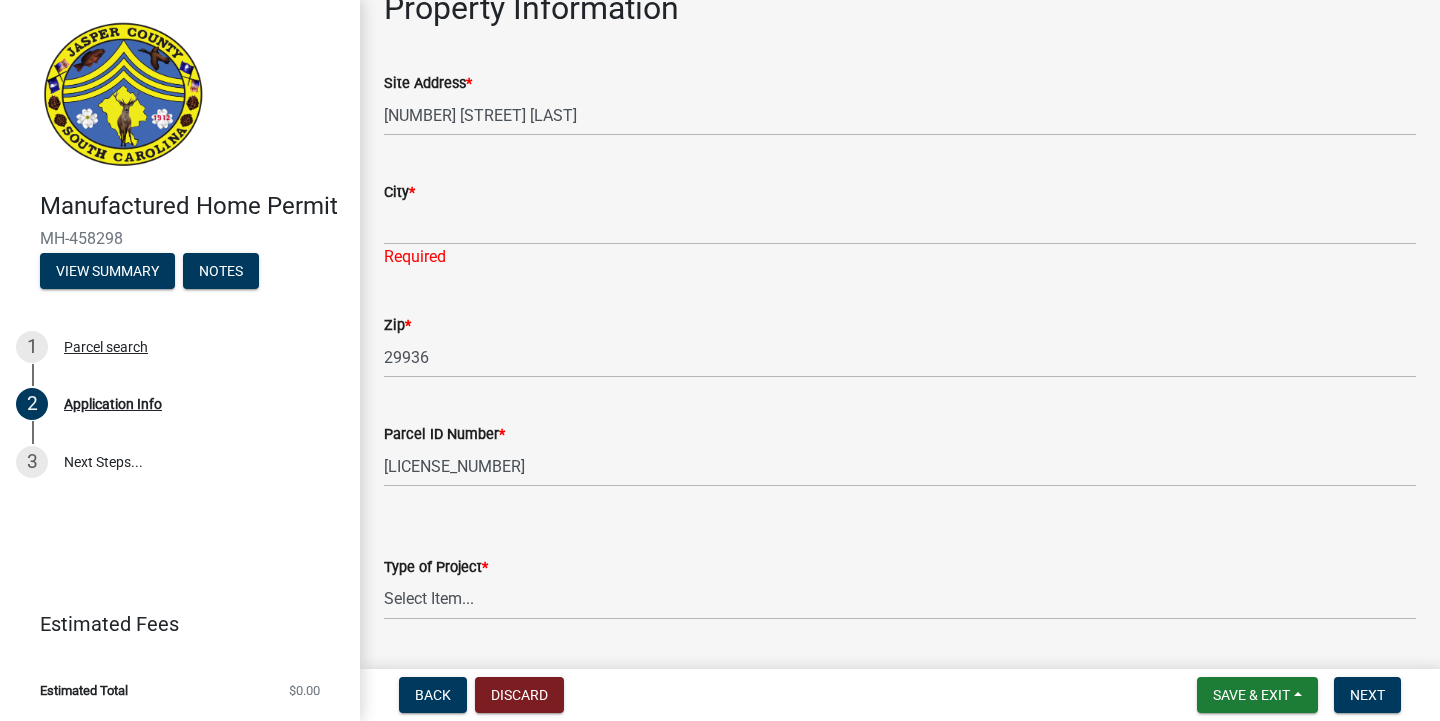 type on "[EMAIL]" 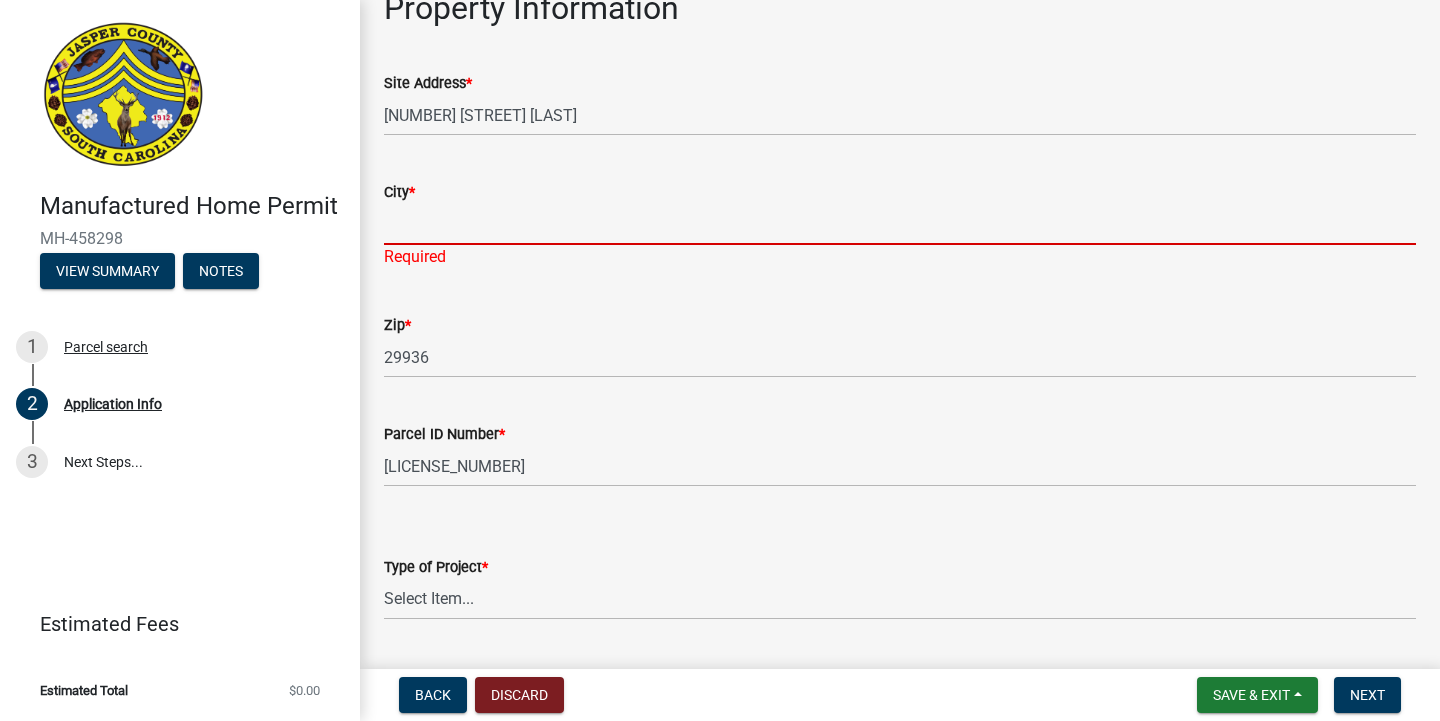 click on "City  *" at bounding box center [900, 224] 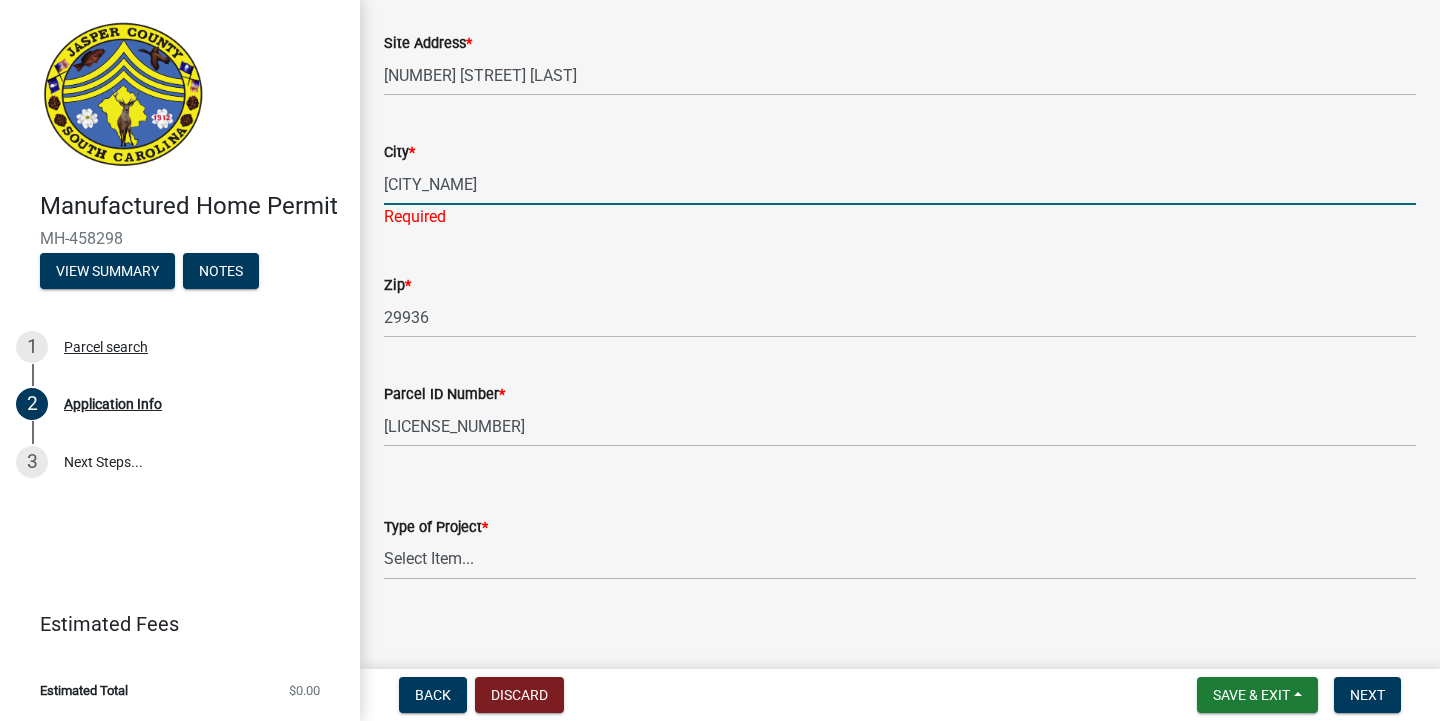 scroll, scrollTop: 2357, scrollLeft: 0, axis: vertical 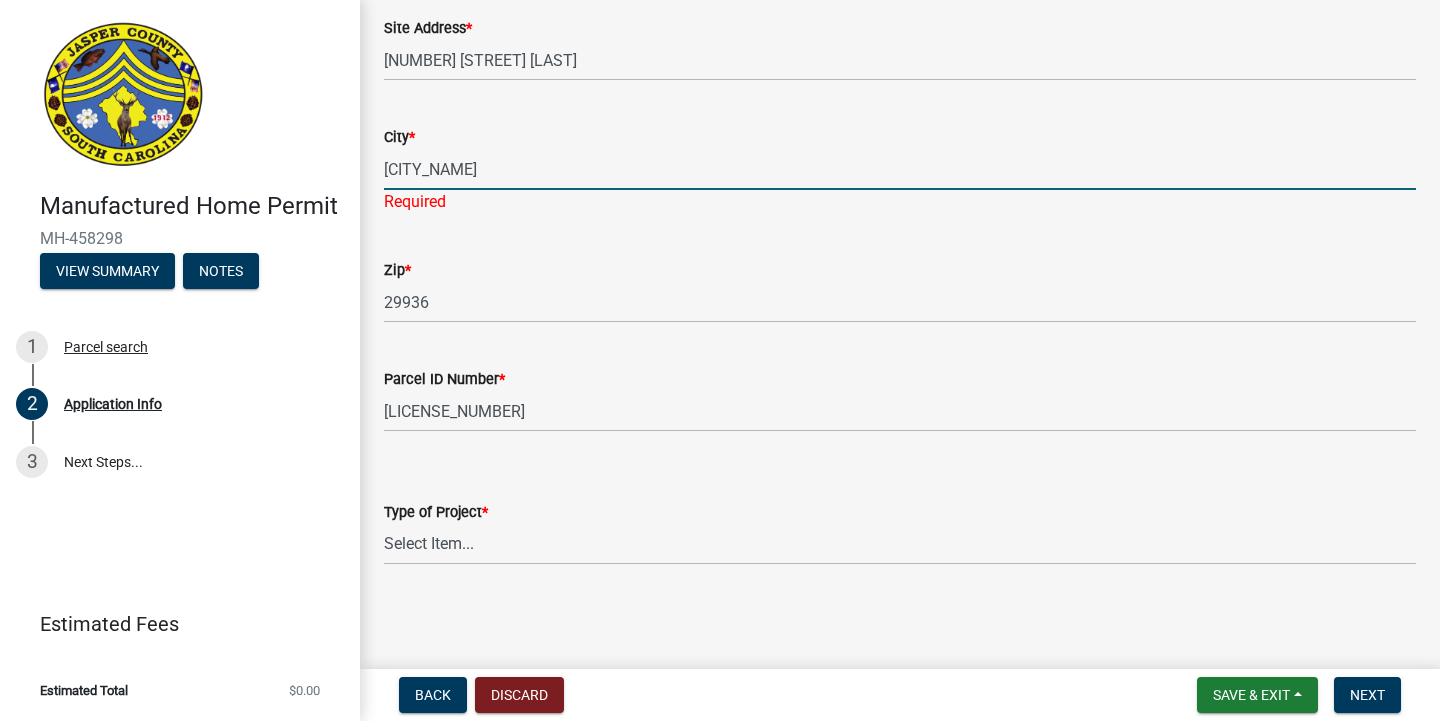 type on "[CITY_NAME]" 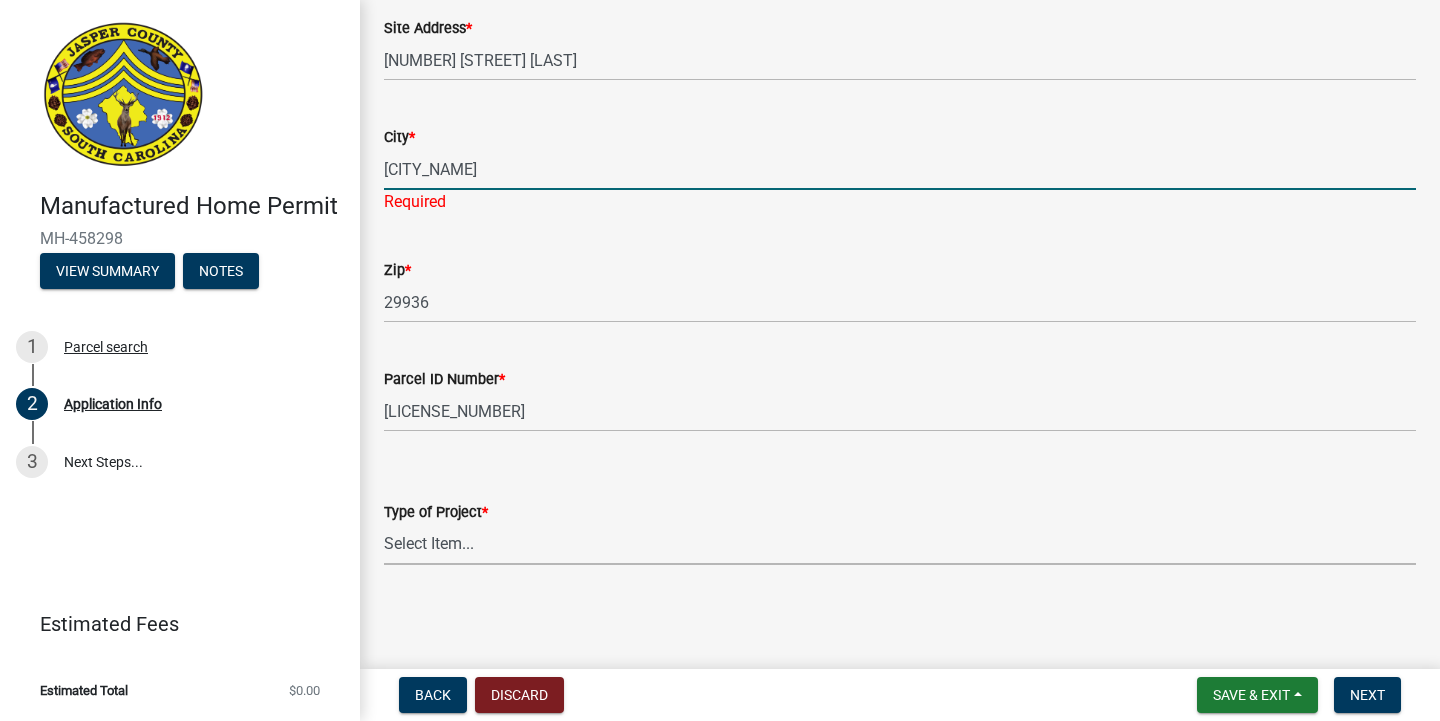 click on "Select Item...   Manufactured Home Installation   Mobile Home Retirement - Certificate of Compliance" at bounding box center [900, 544] 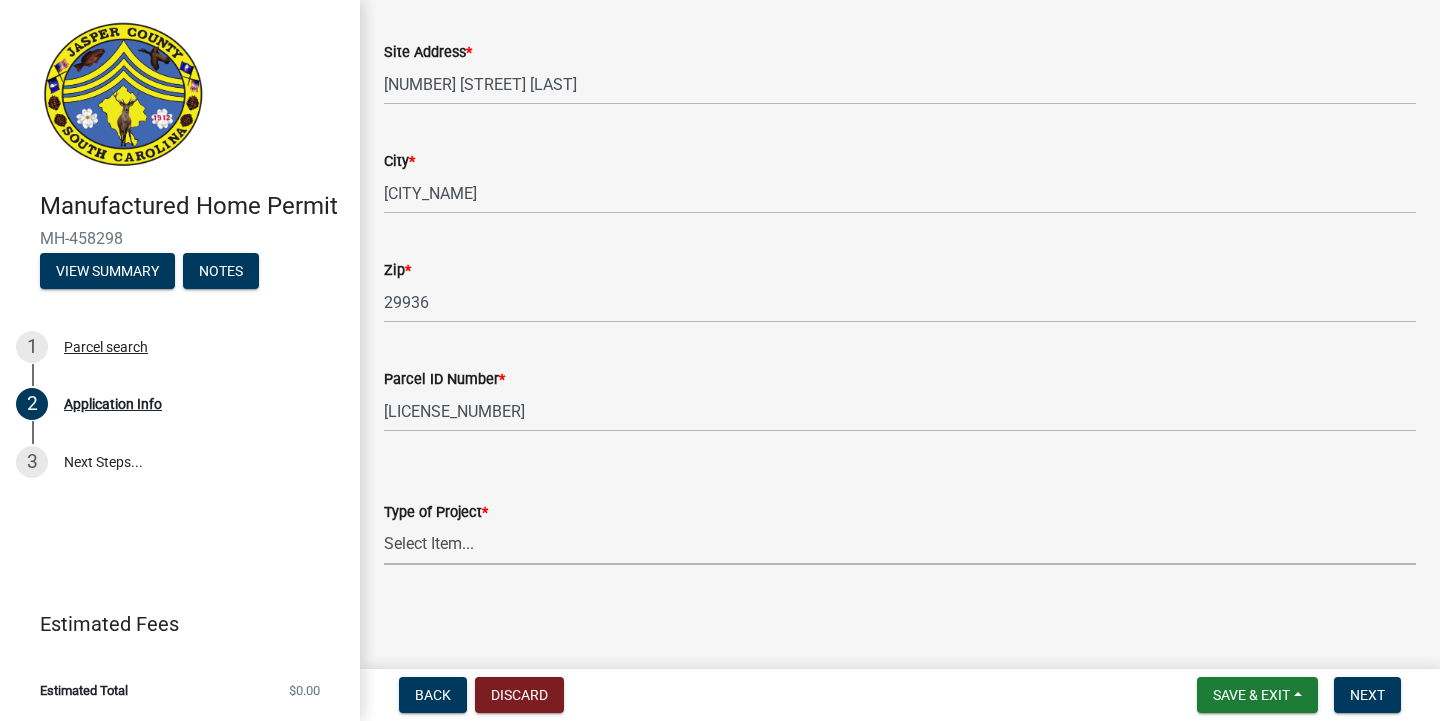 scroll, scrollTop: 2333, scrollLeft: 0, axis: vertical 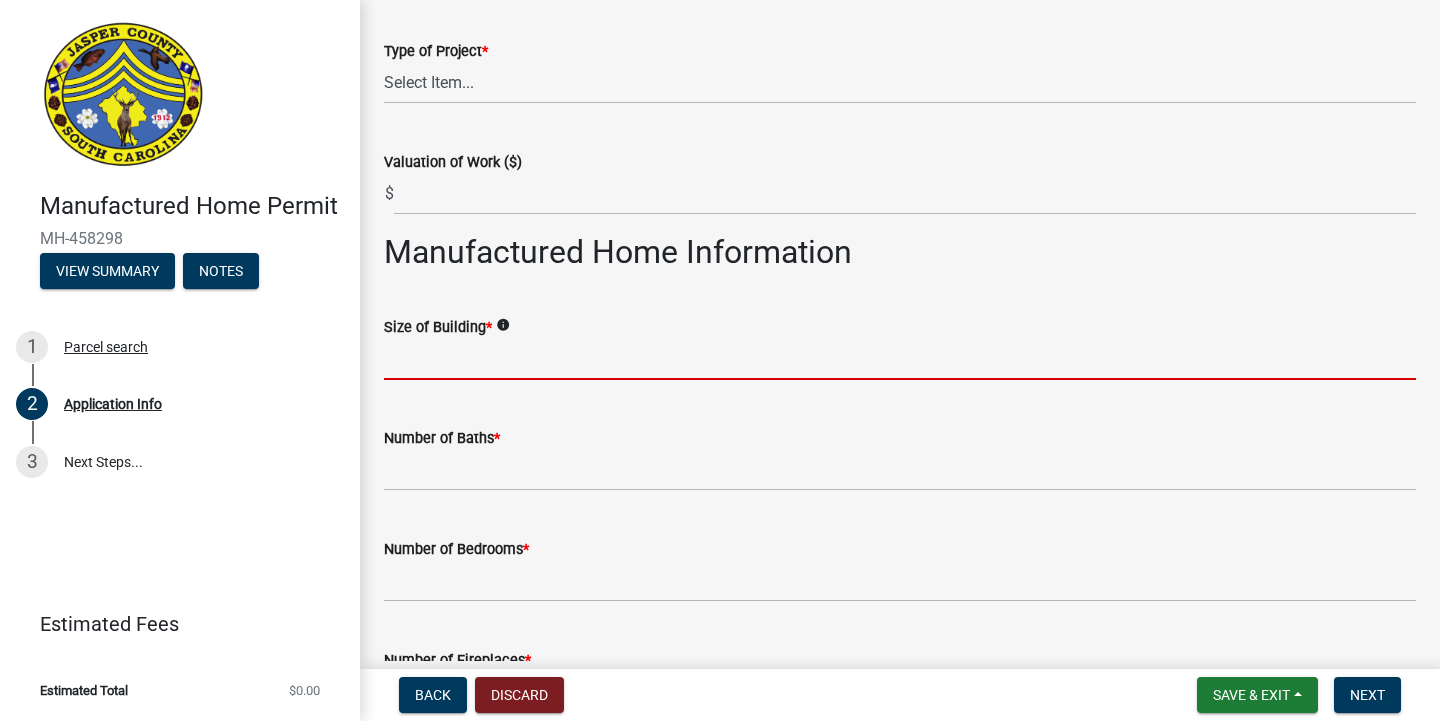 click 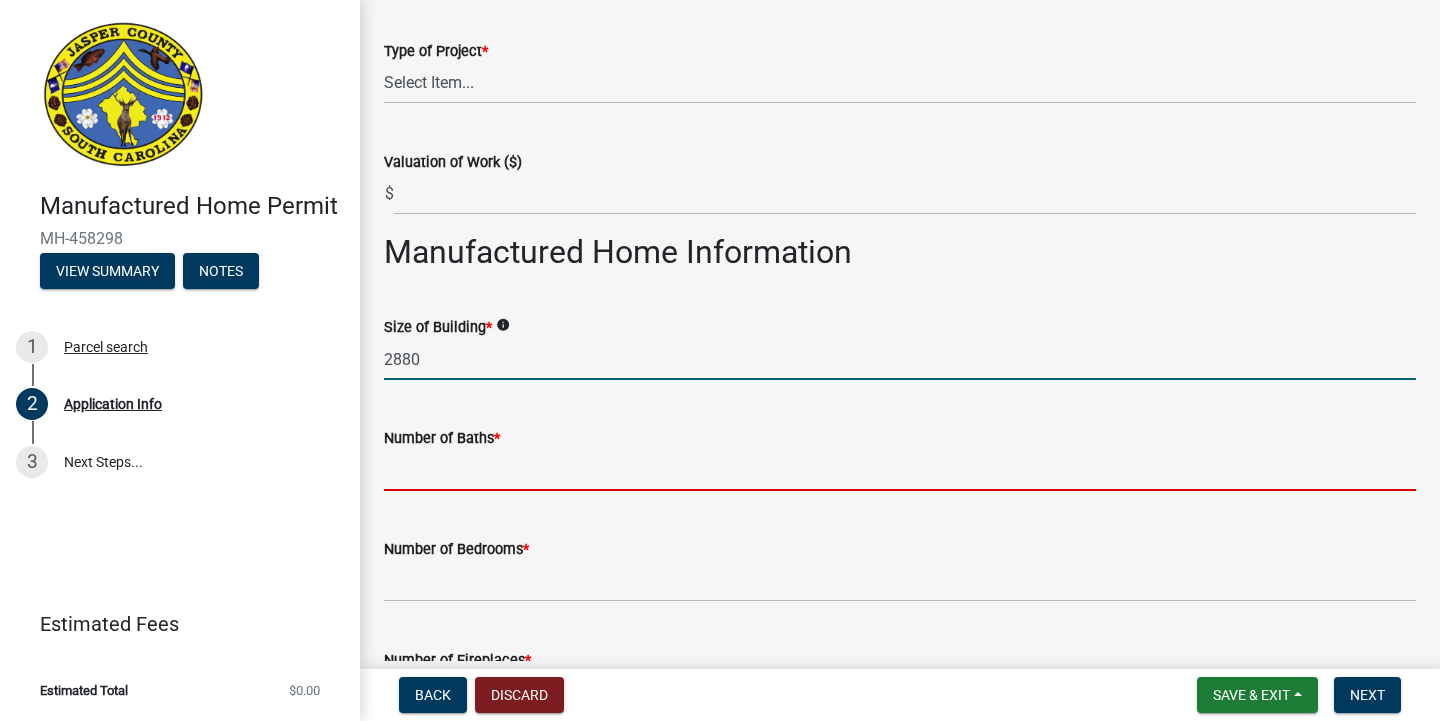 click on "2880" 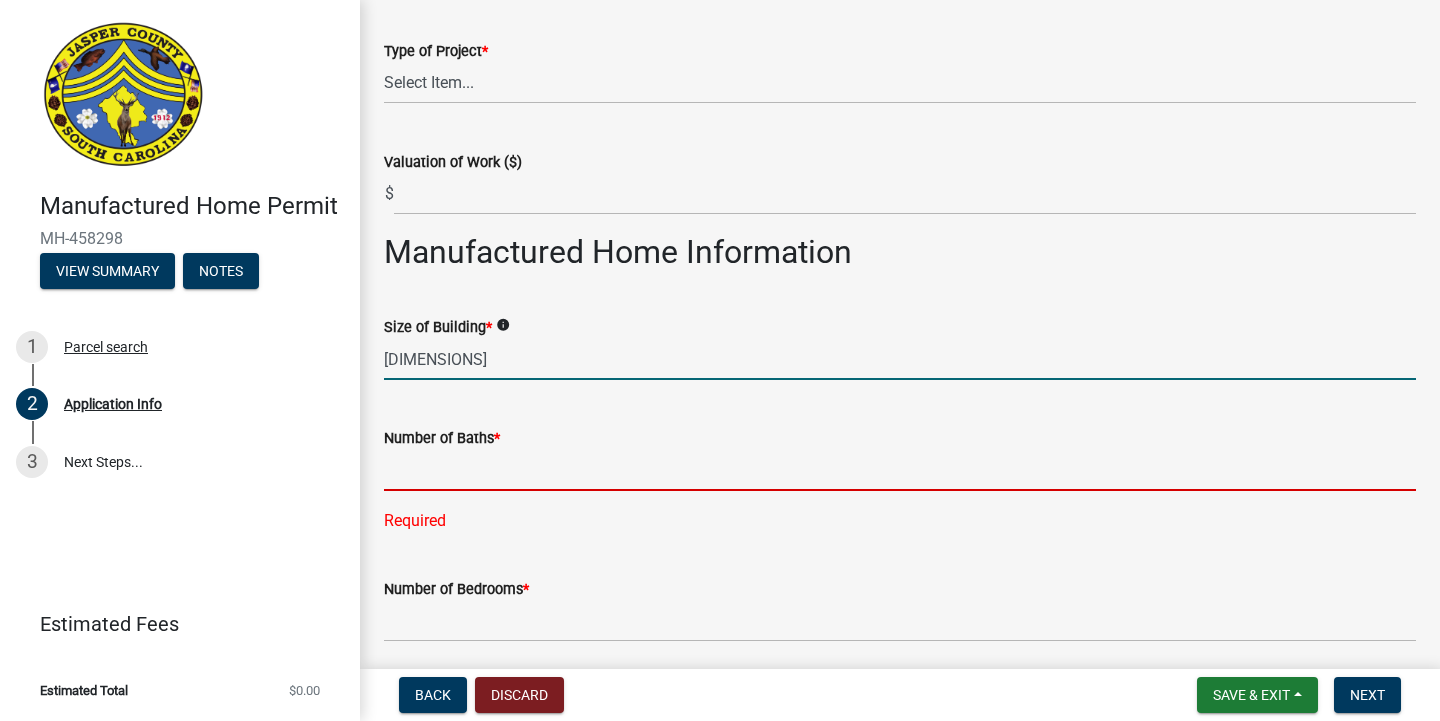 type on "2880" 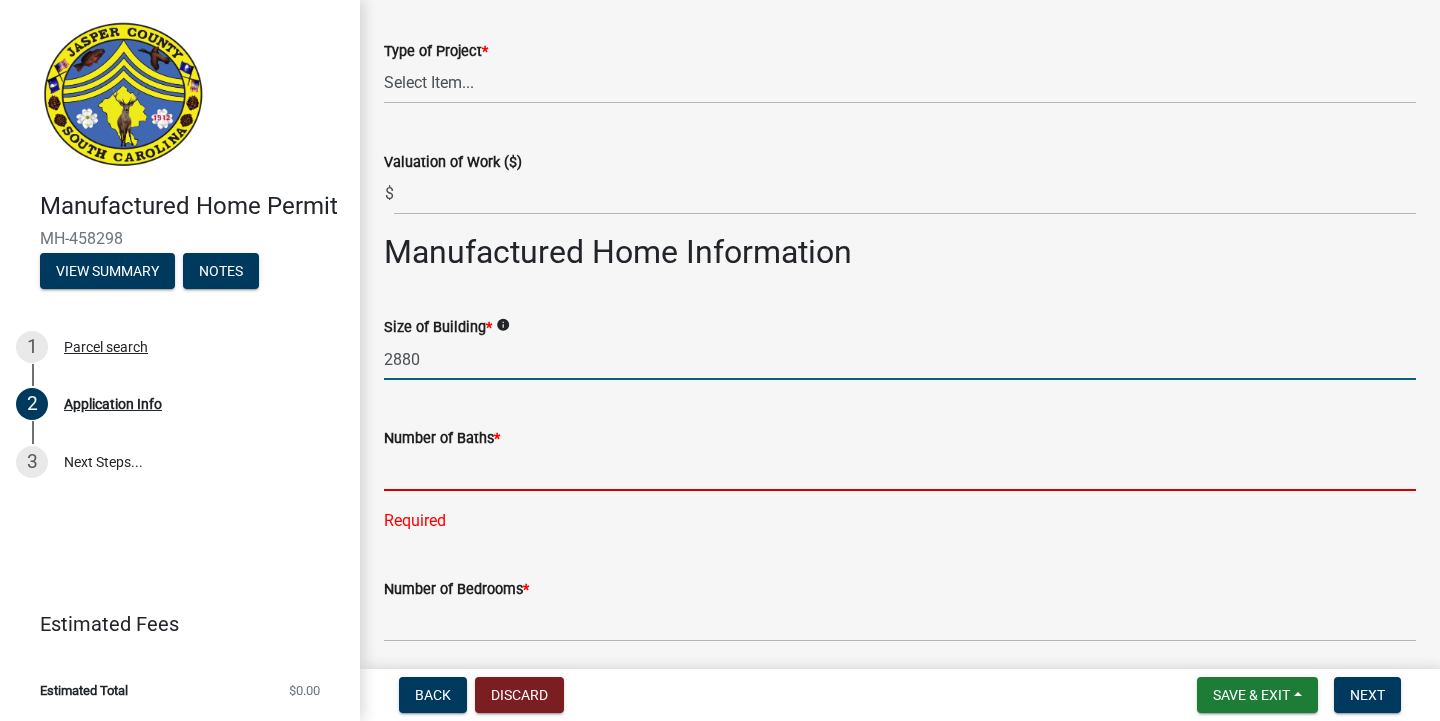 click 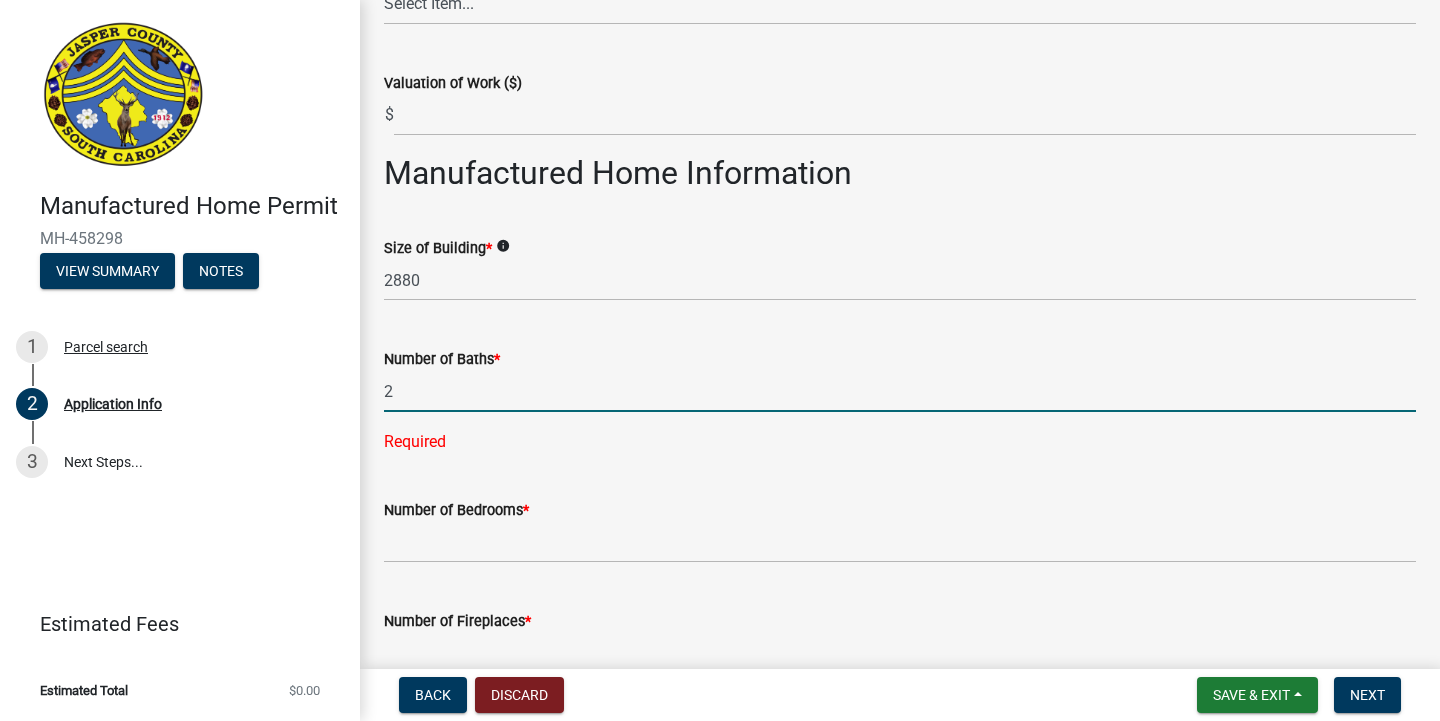 scroll, scrollTop: 2906, scrollLeft: 0, axis: vertical 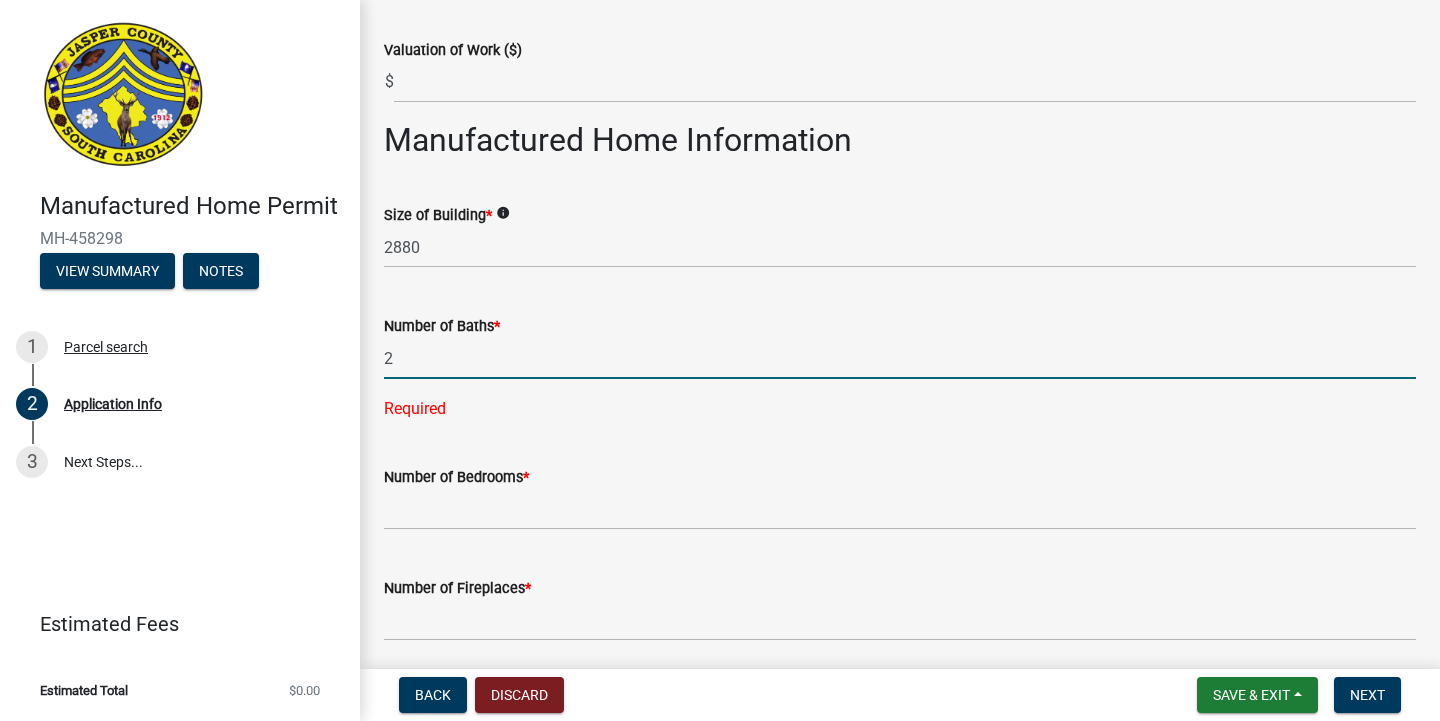 type on "2" 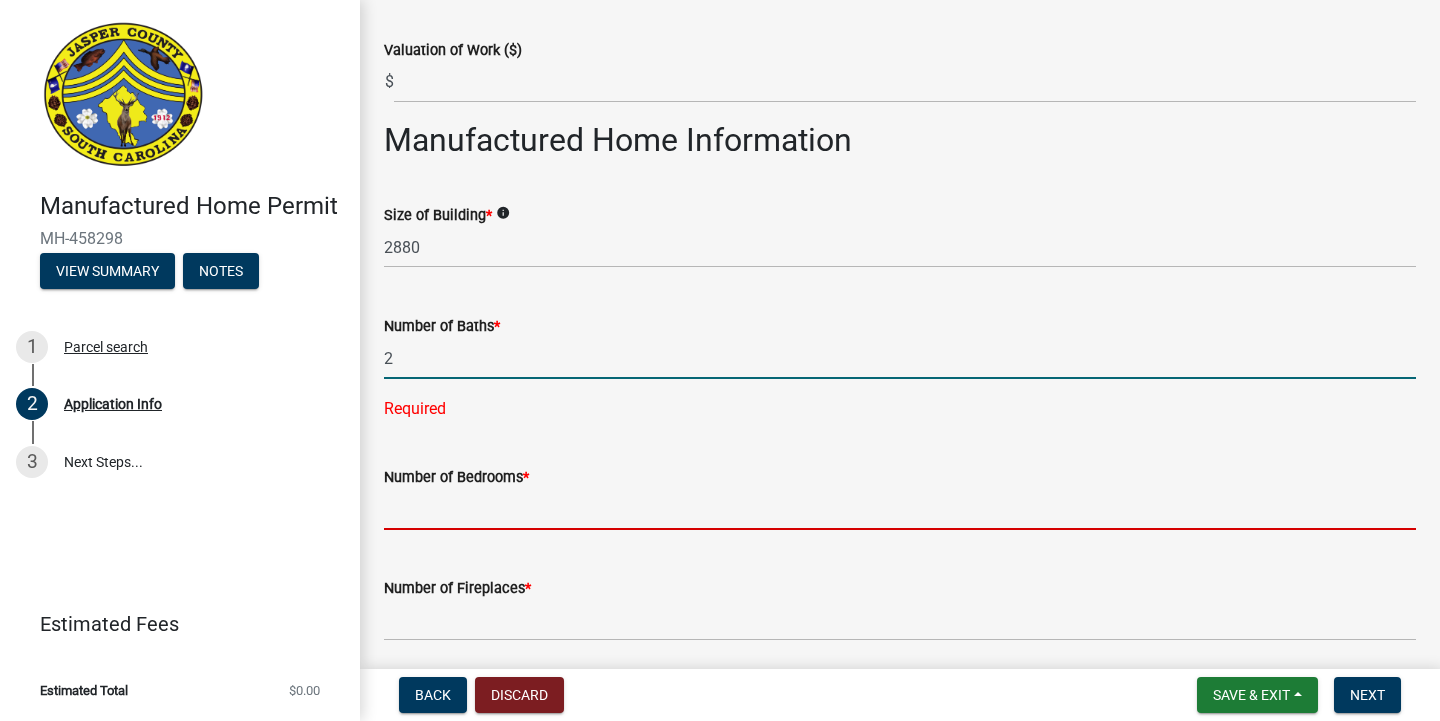 click on "Owner Information Name * [FIRST] and [FIRST] [LAST]" 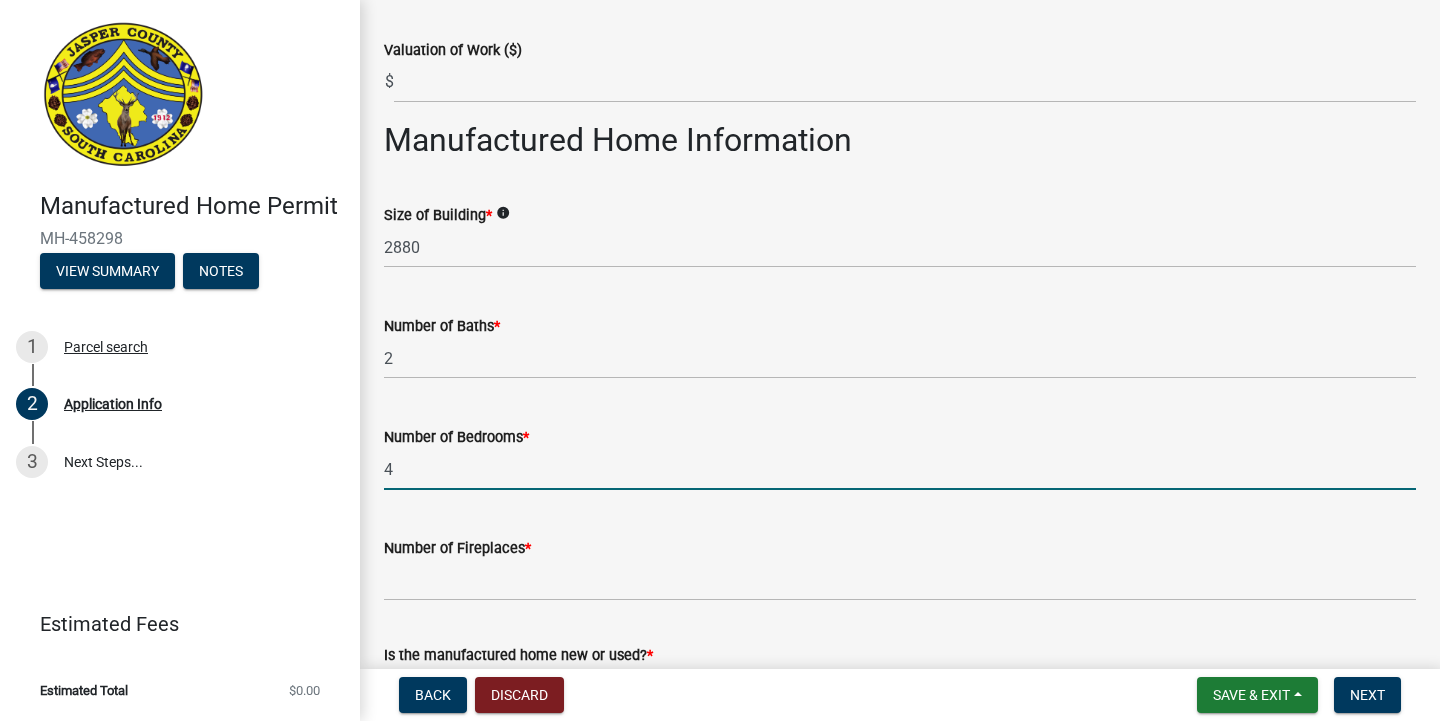 scroll, scrollTop: 2970, scrollLeft: 0, axis: vertical 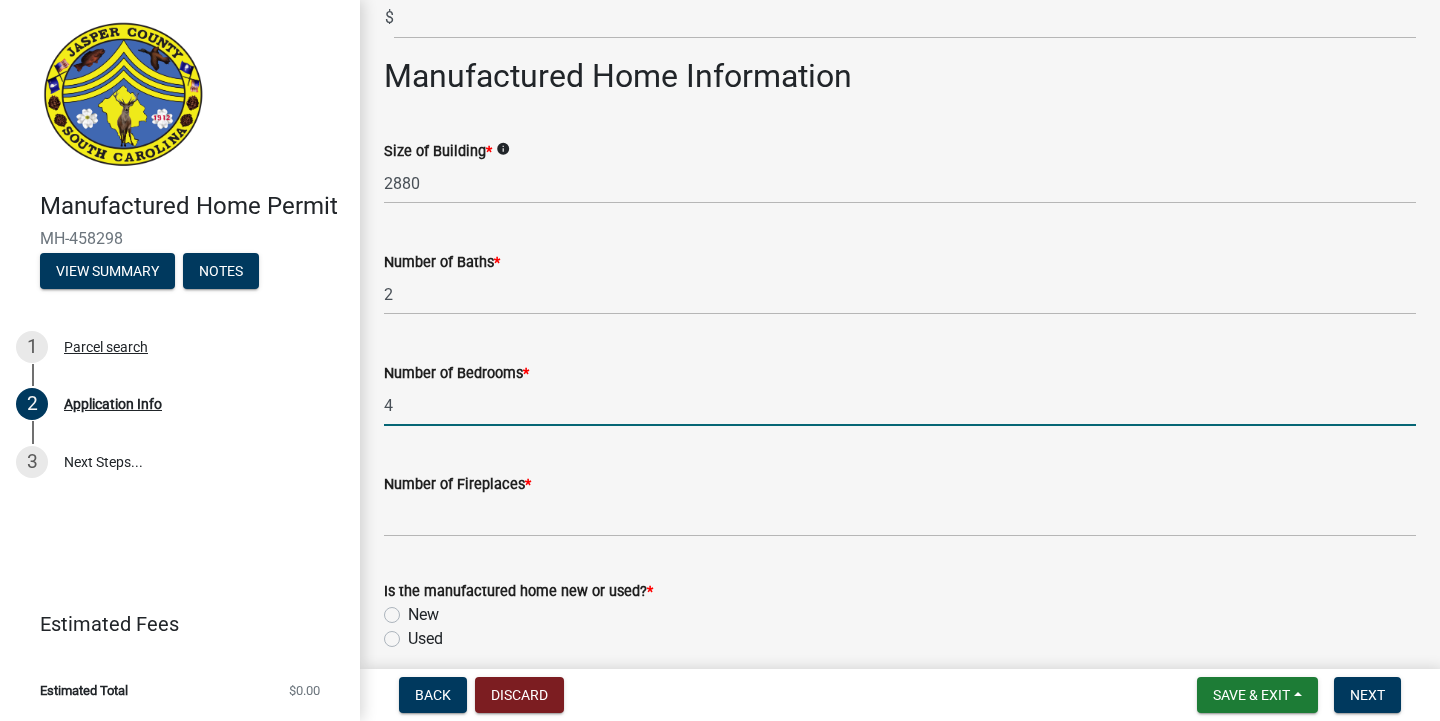 type on "4" 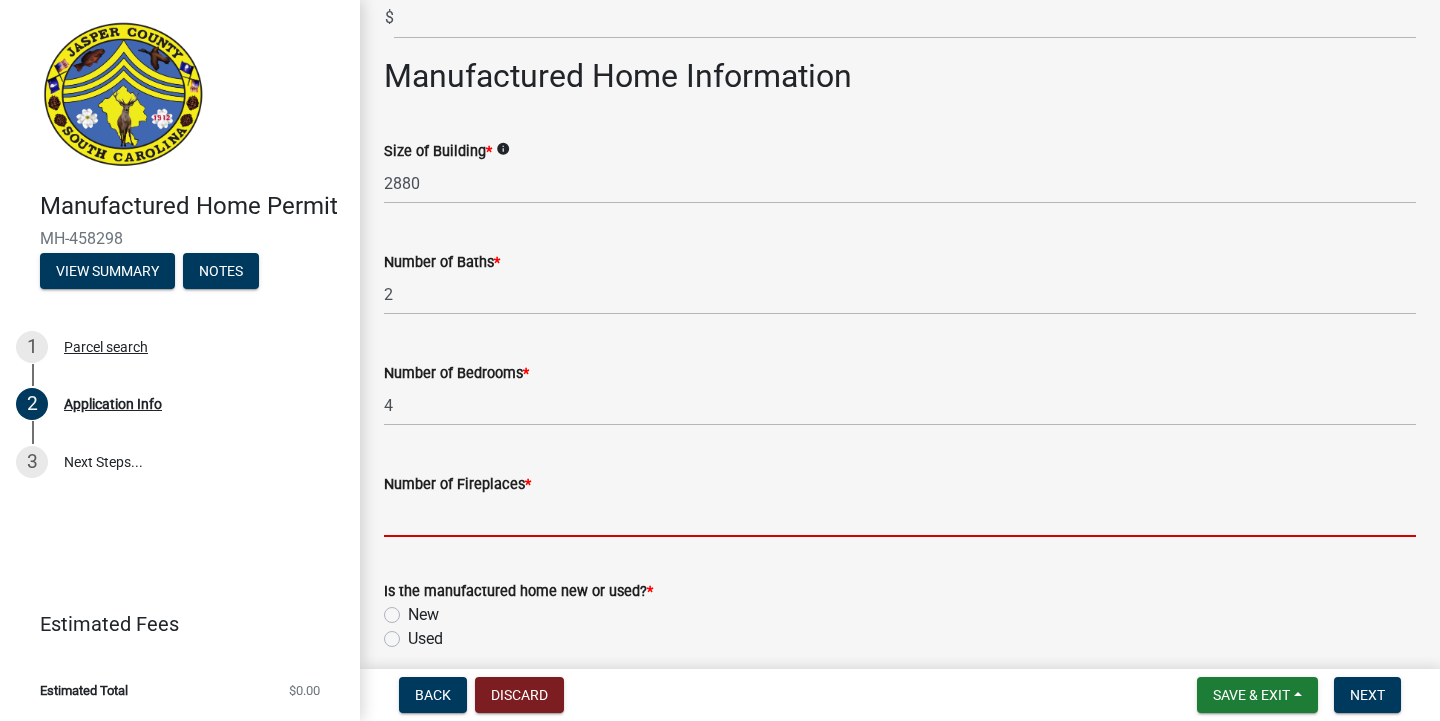 click 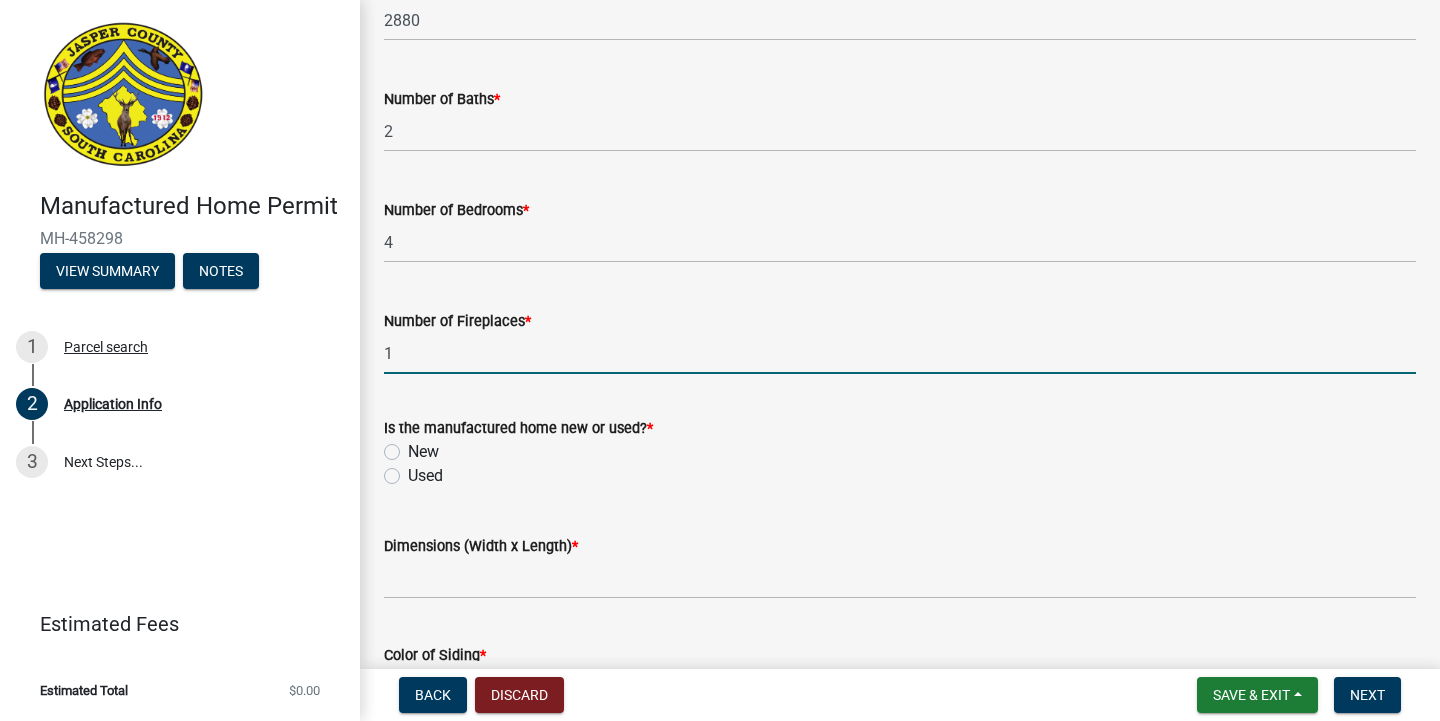 scroll, scrollTop: 3140, scrollLeft: 0, axis: vertical 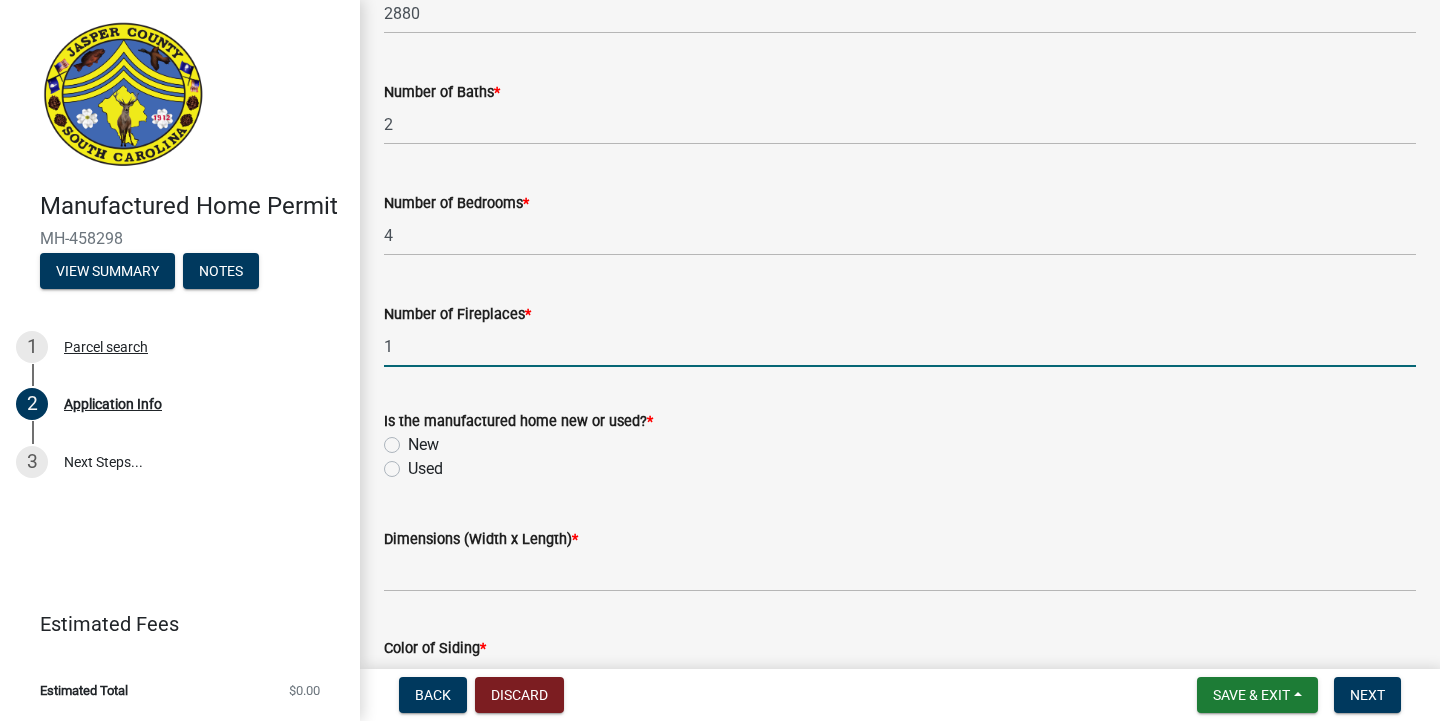 type on "1" 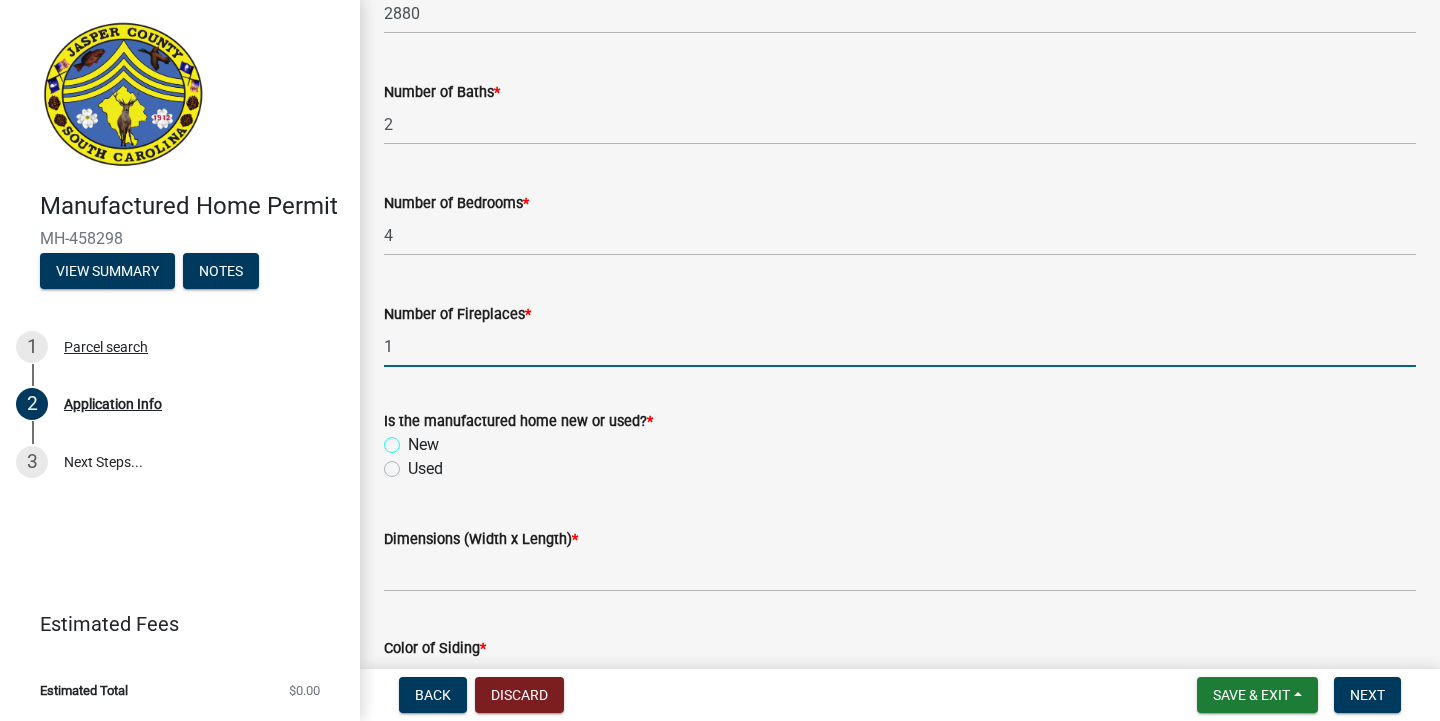 click on "New" at bounding box center [414, 439] 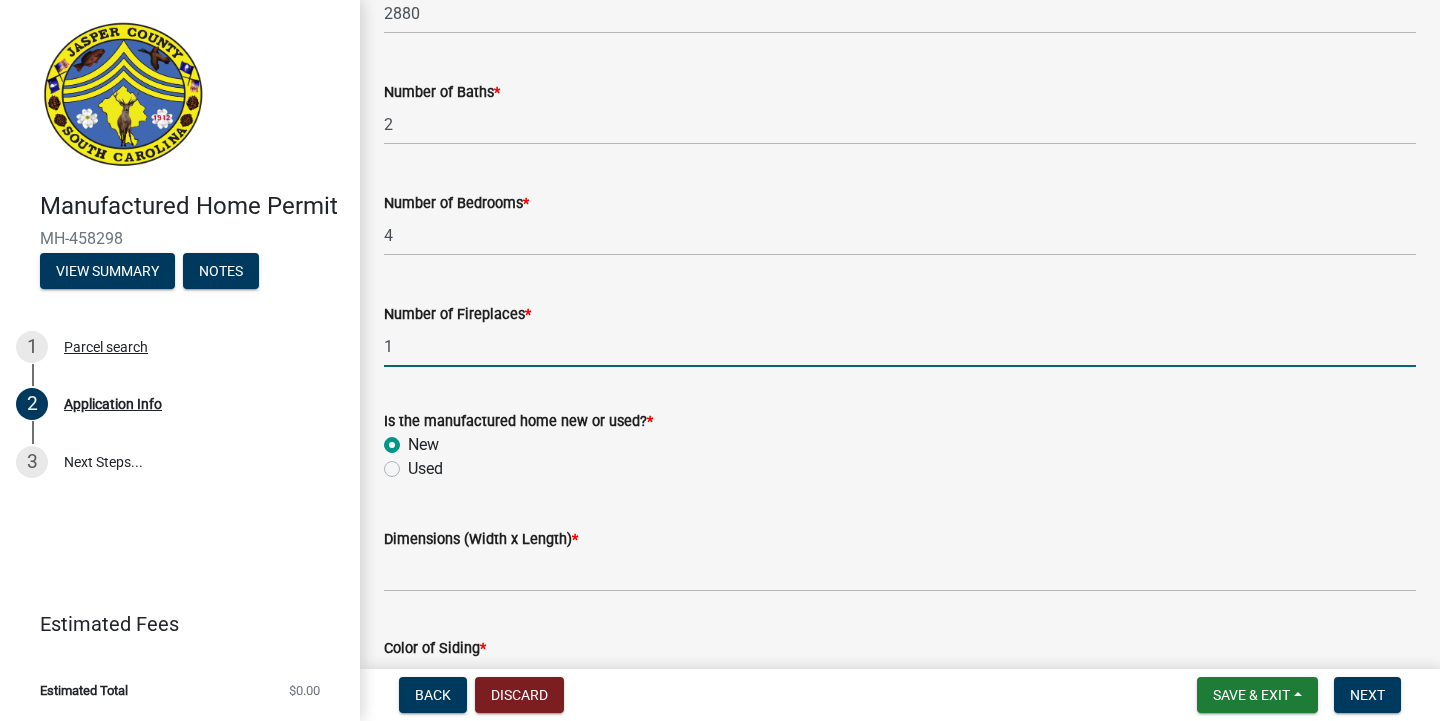 radio on "true" 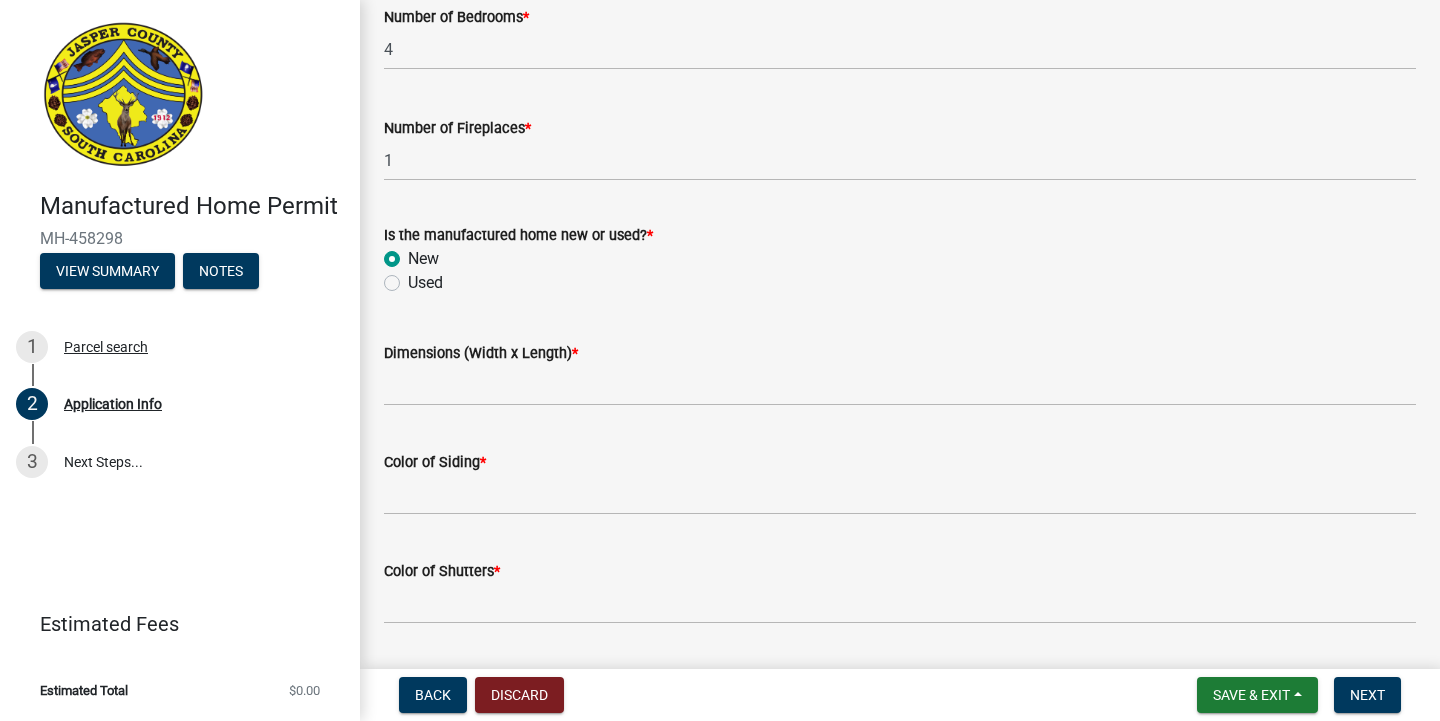 scroll, scrollTop: 3333, scrollLeft: 0, axis: vertical 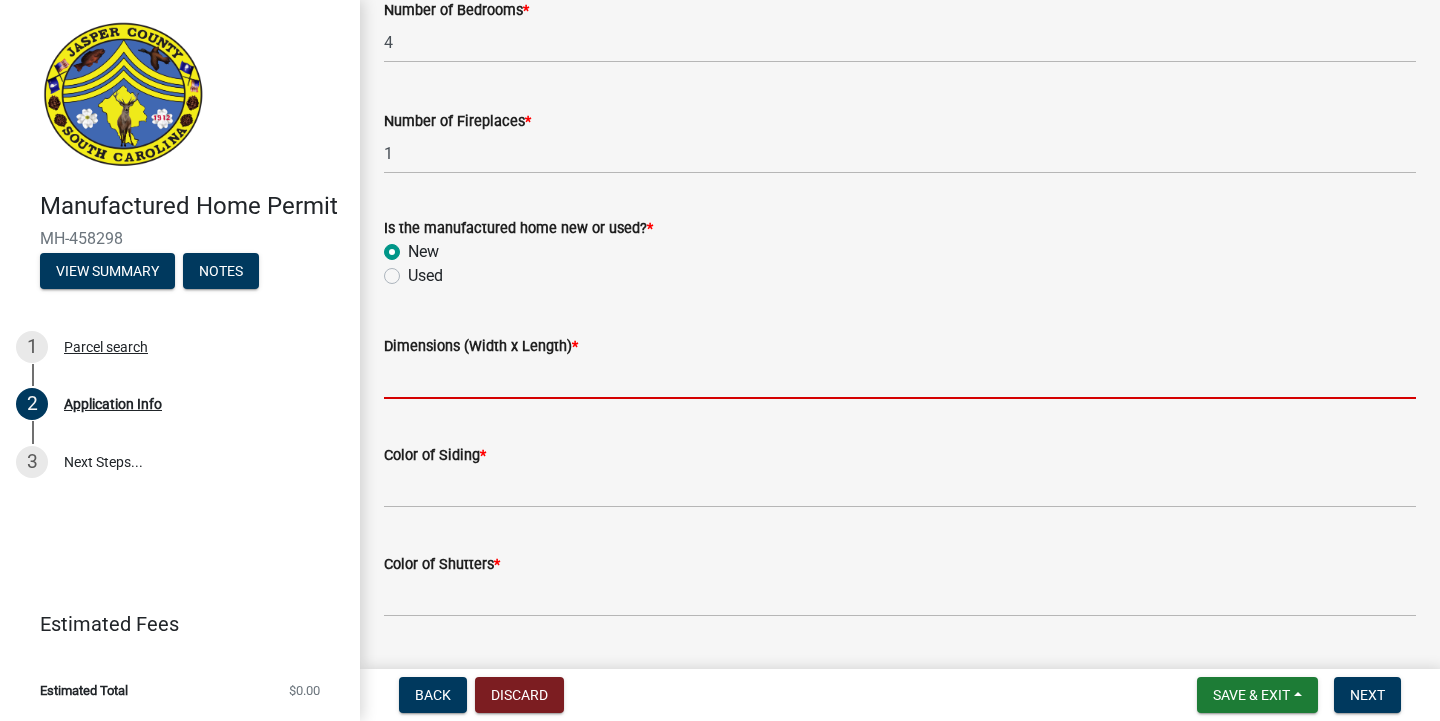 click on "Dimensions (Width x Length)  *" at bounding box center [900, 378] 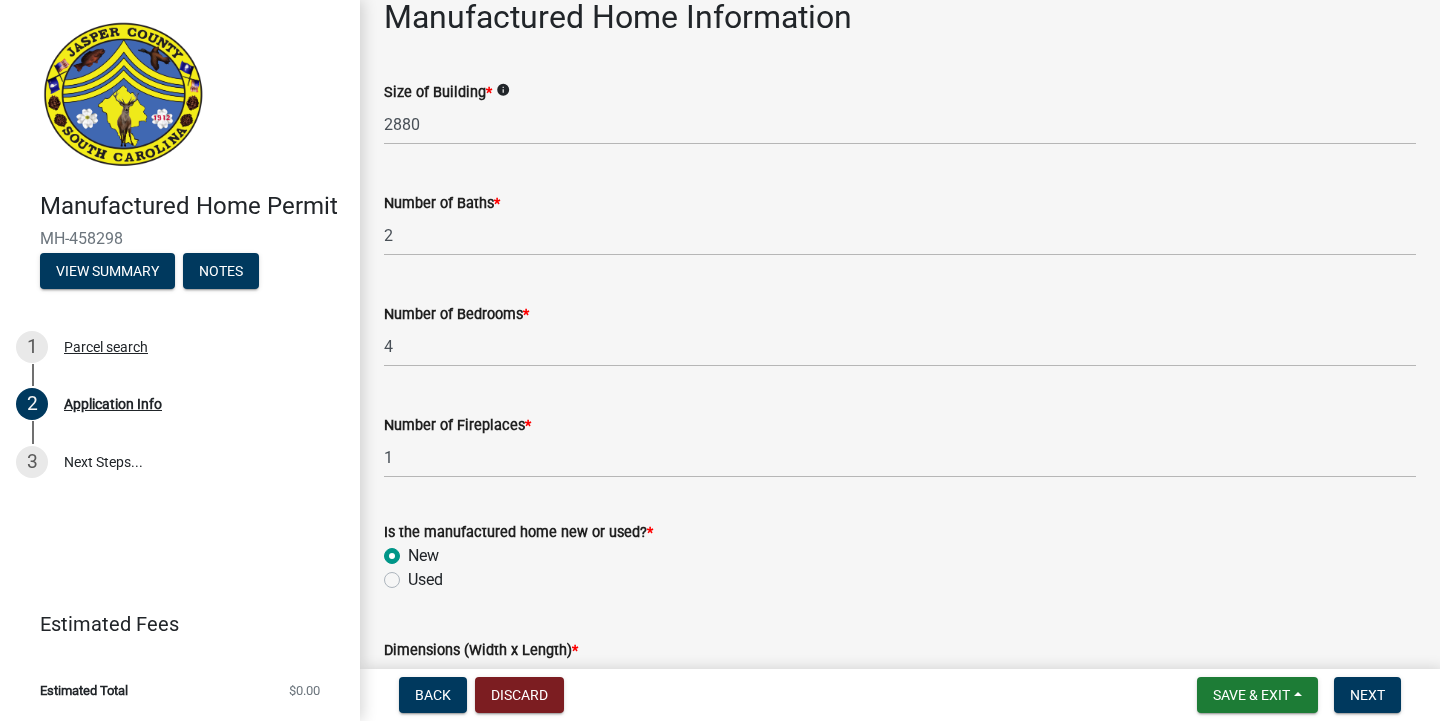 scroll, scrollTop: 3013, scrollLeft: 0, axis: vertical 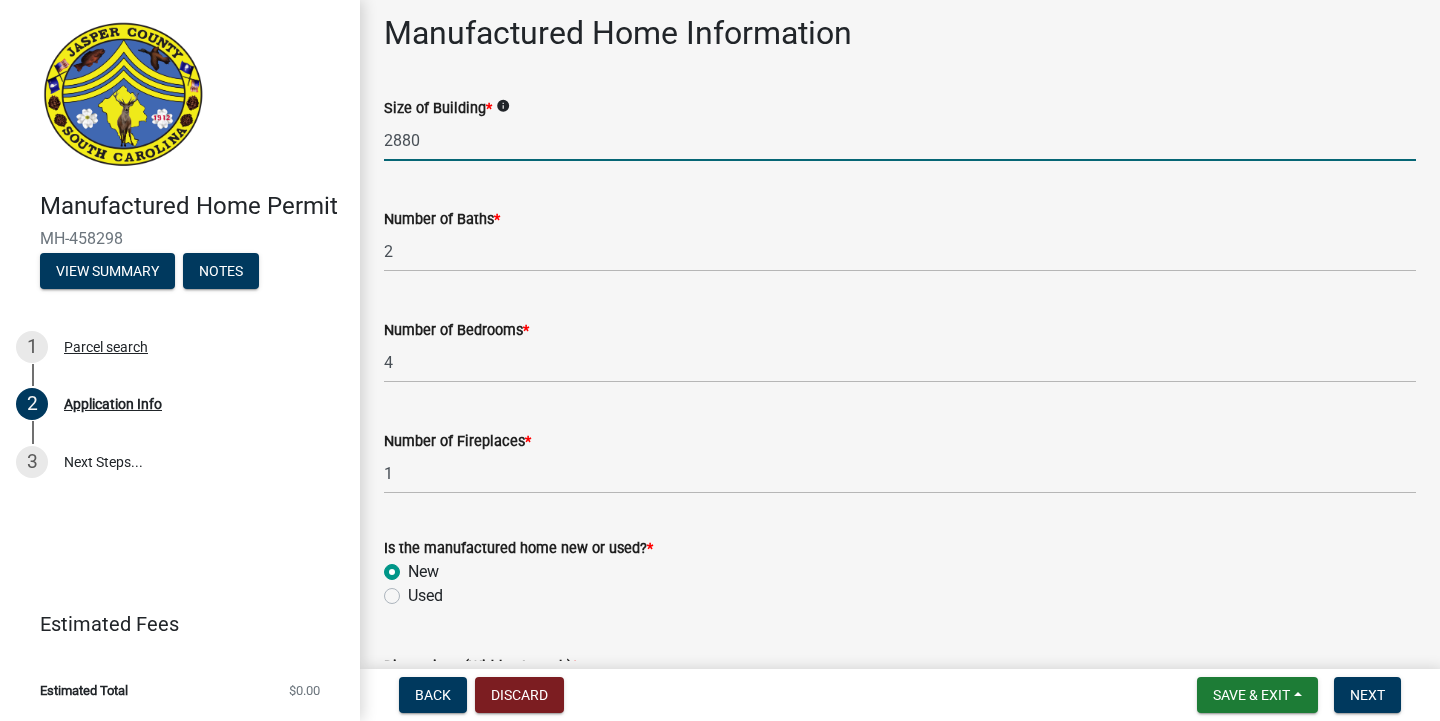 click on "2880" 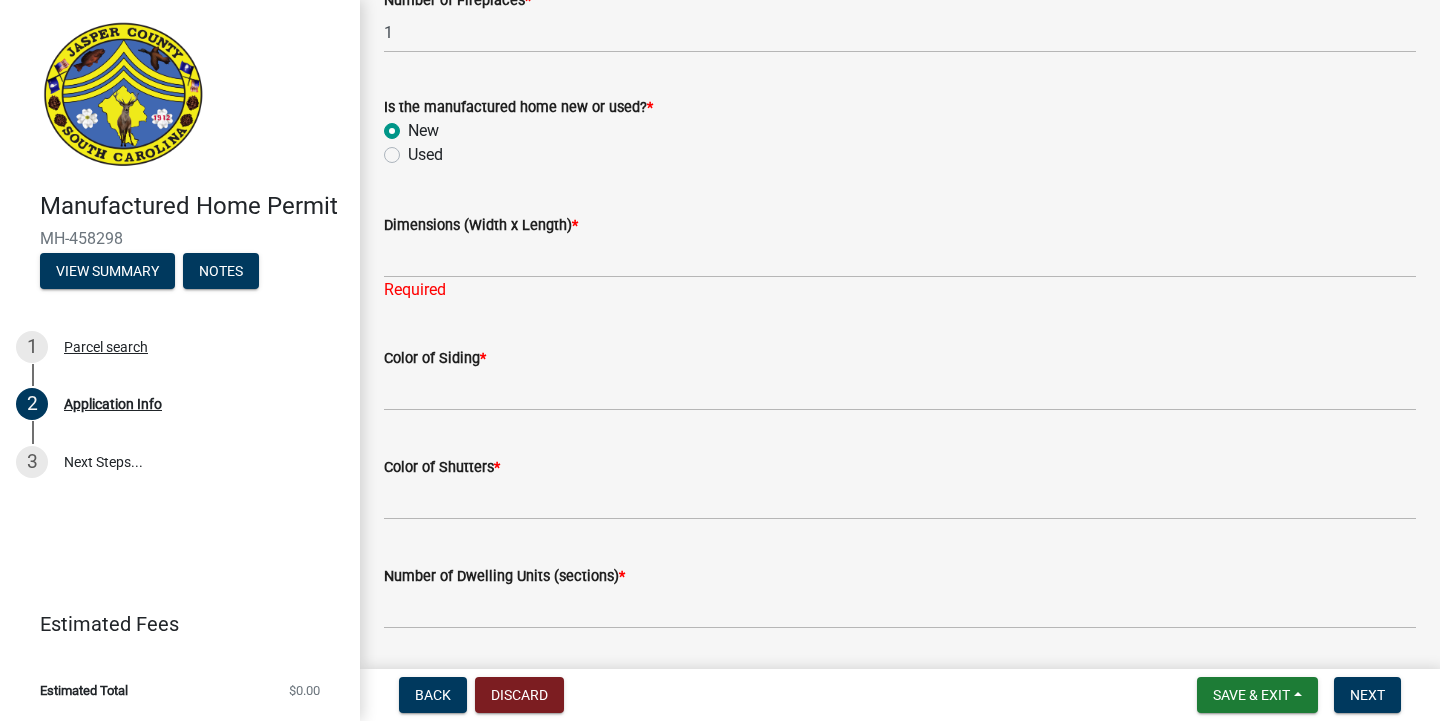 scroll, scrollTop: 3483, scrollLeft: 0, axis: vertical 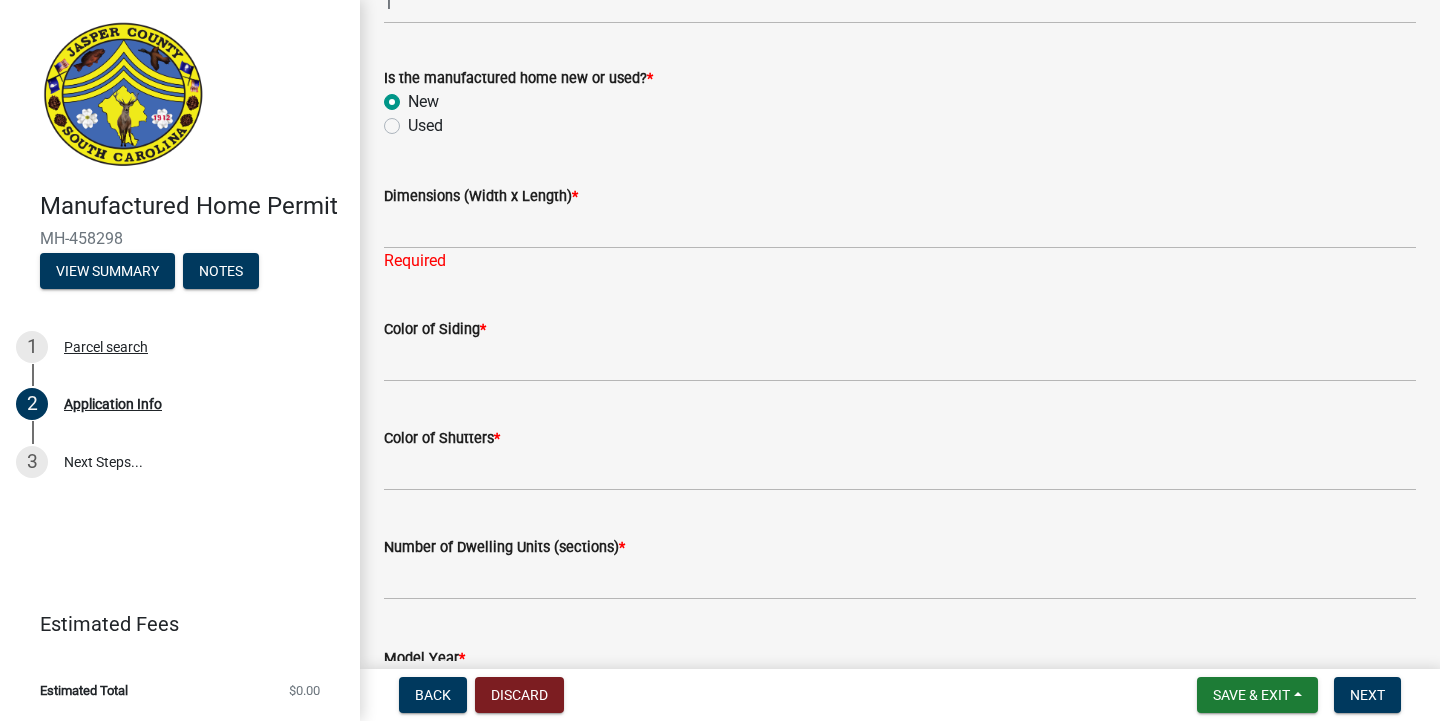 type on "2001" 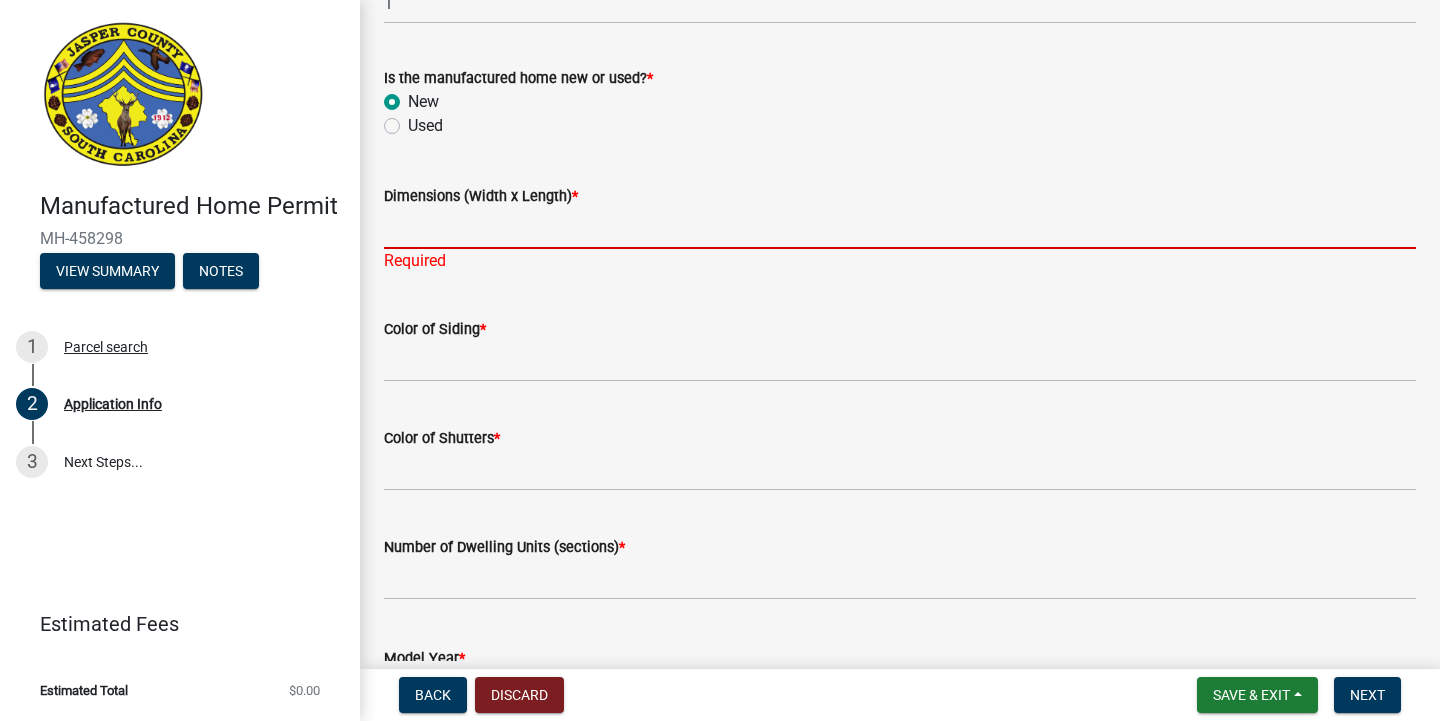 click on "Dimensions (Width x Length)  *" at bounding box center [900, 228] 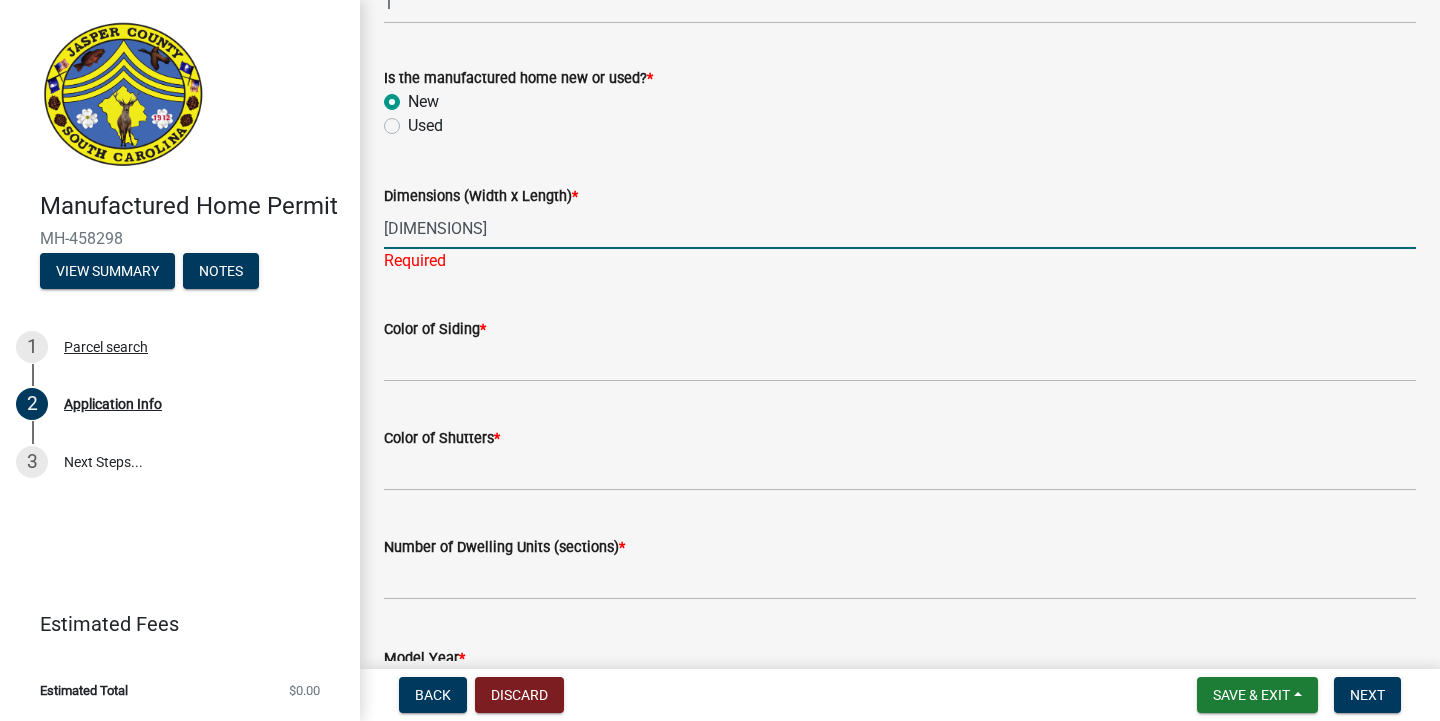 type on "[DIMENSIONS]" 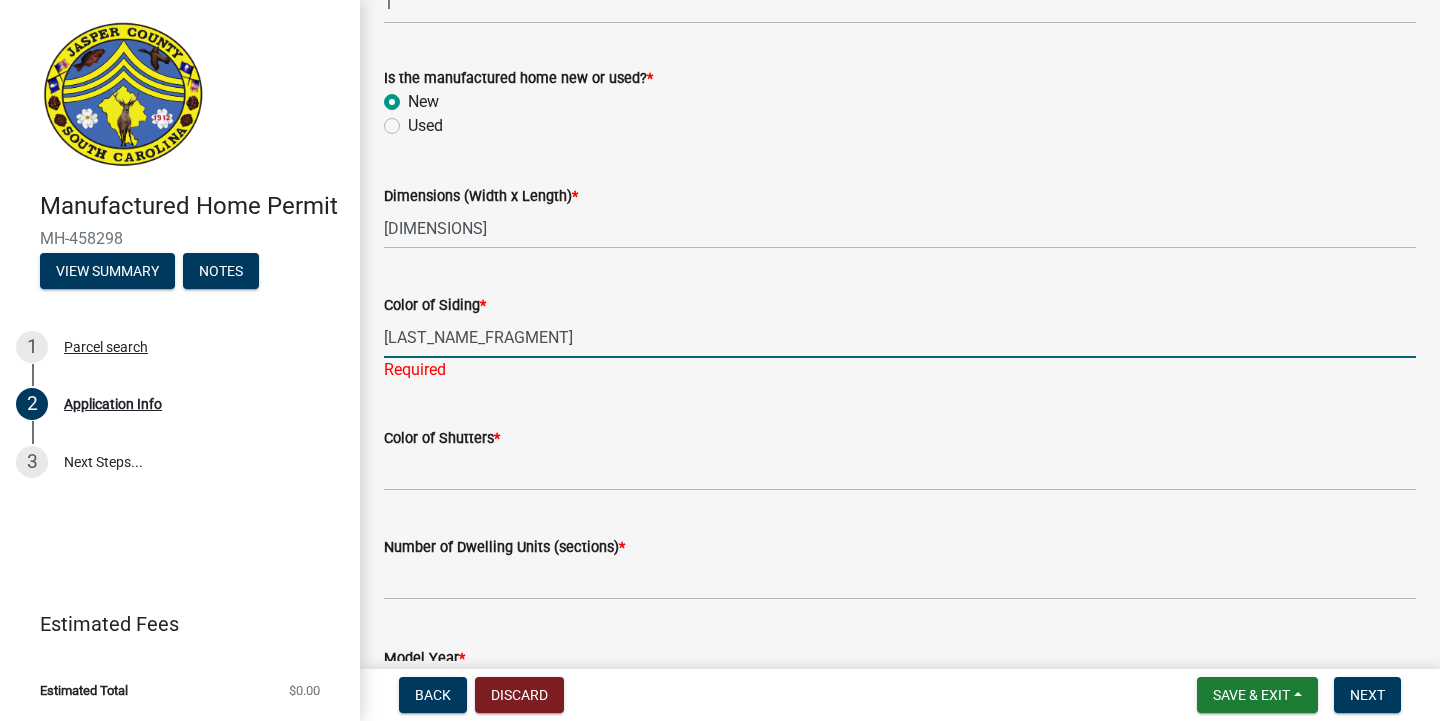 type on "[LAST_NAME_FRAGMENT]" 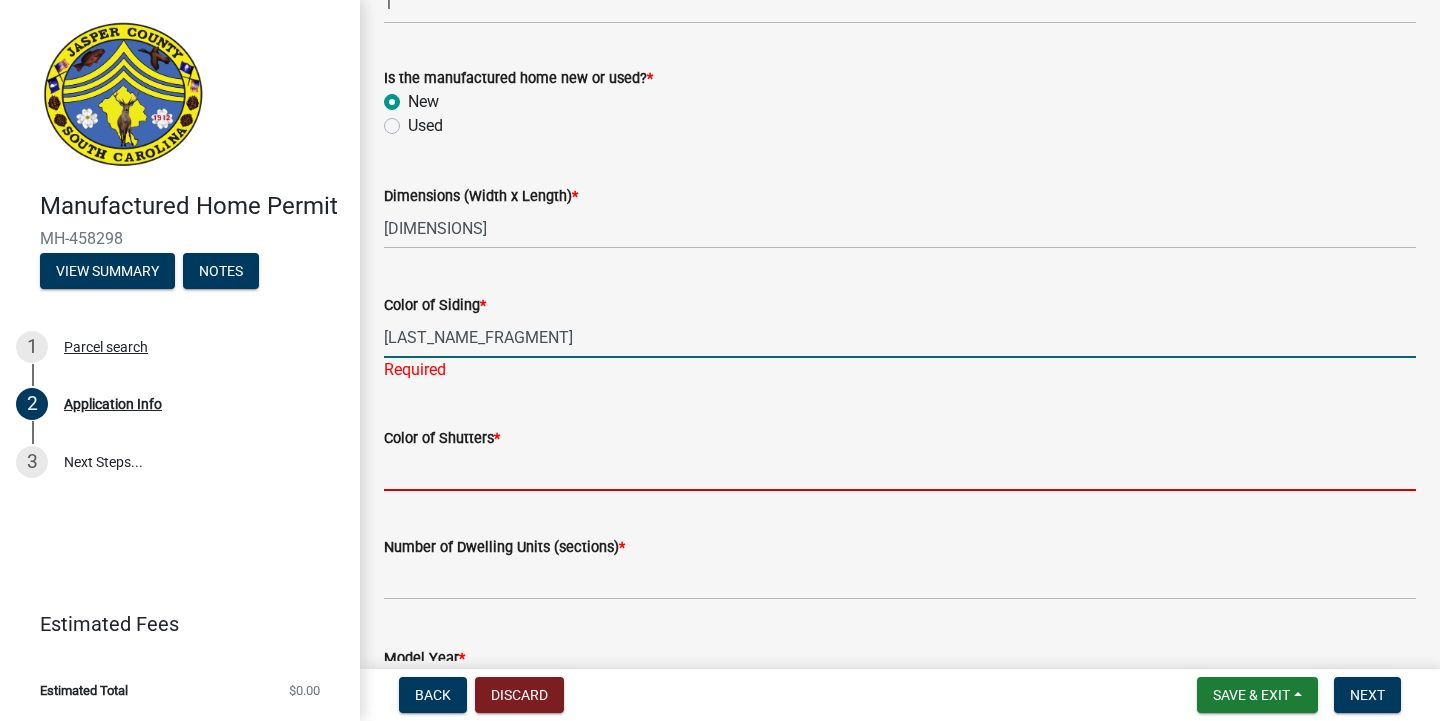 click on "Color of Shutters  *" 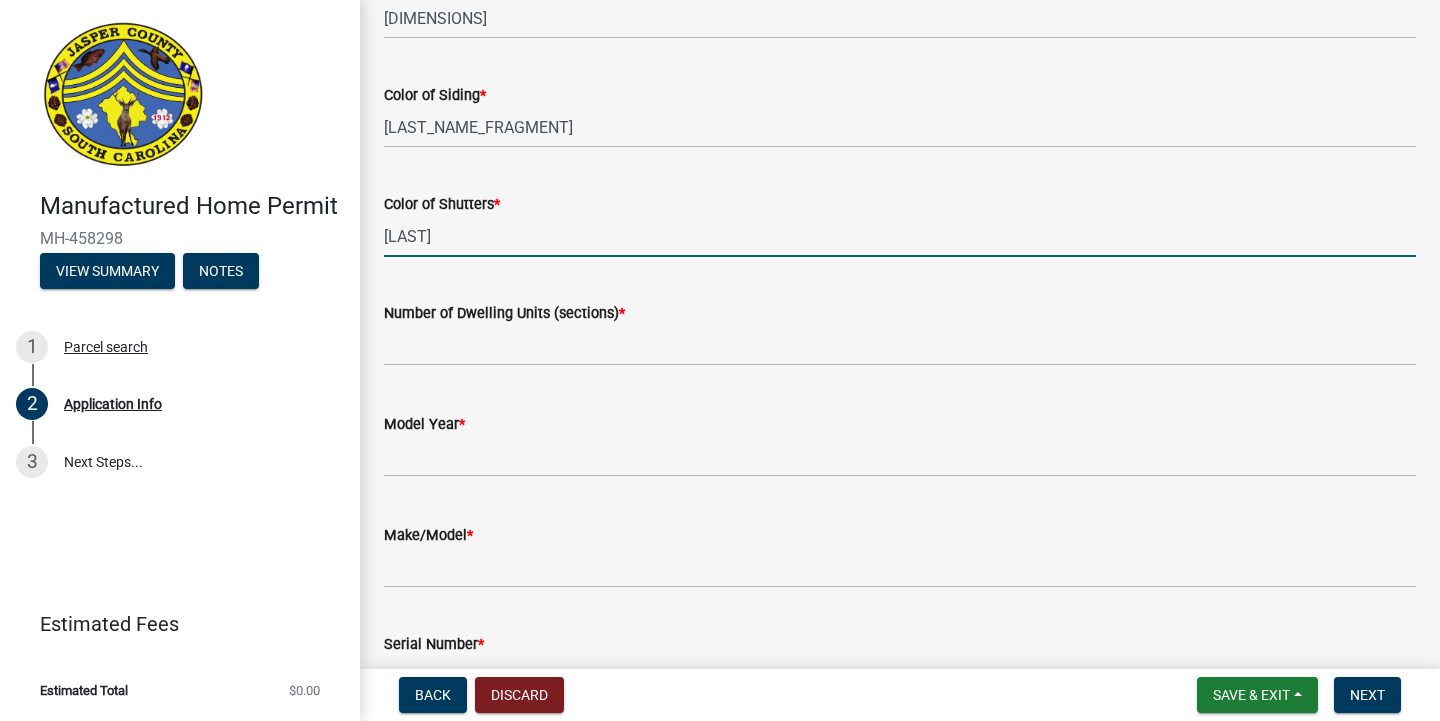 scroll, scrollTop: 3705, scrollLeft: 0, axis: vertical 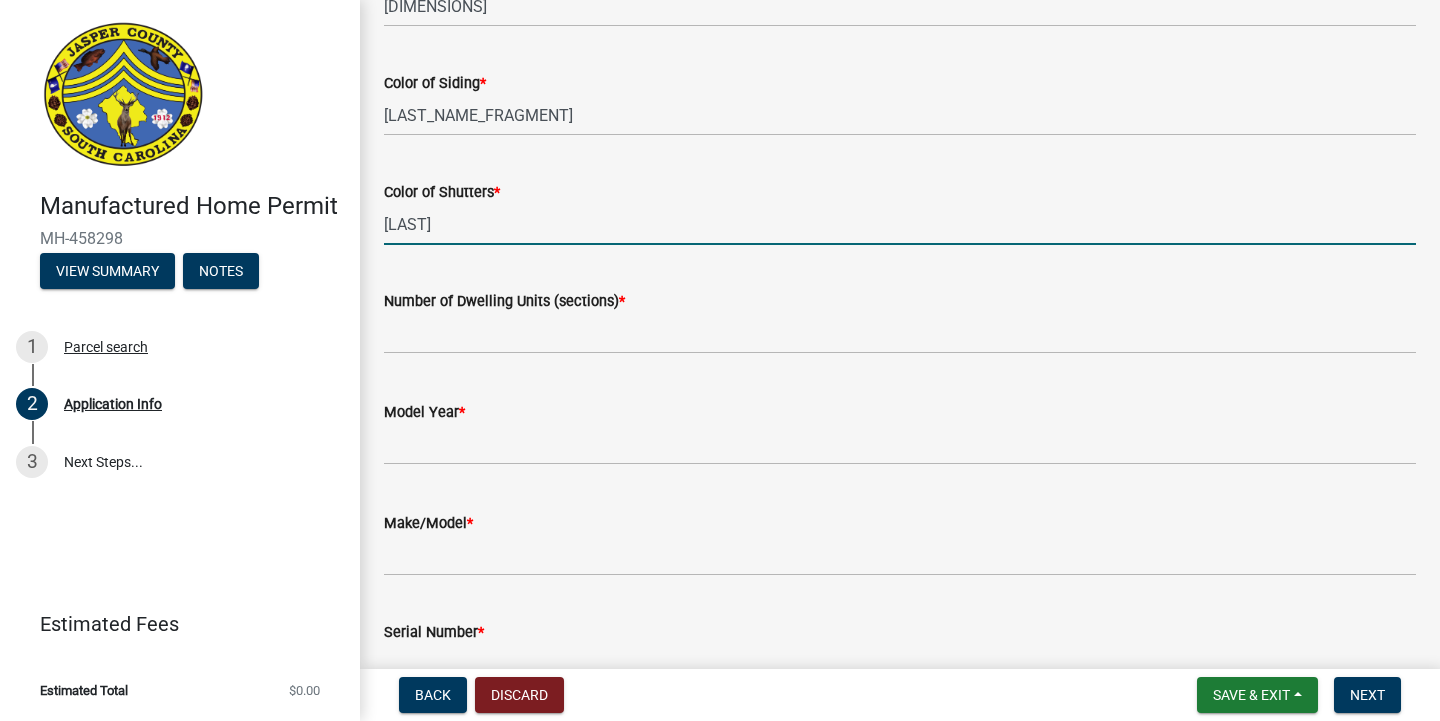 type on "[LAST]" 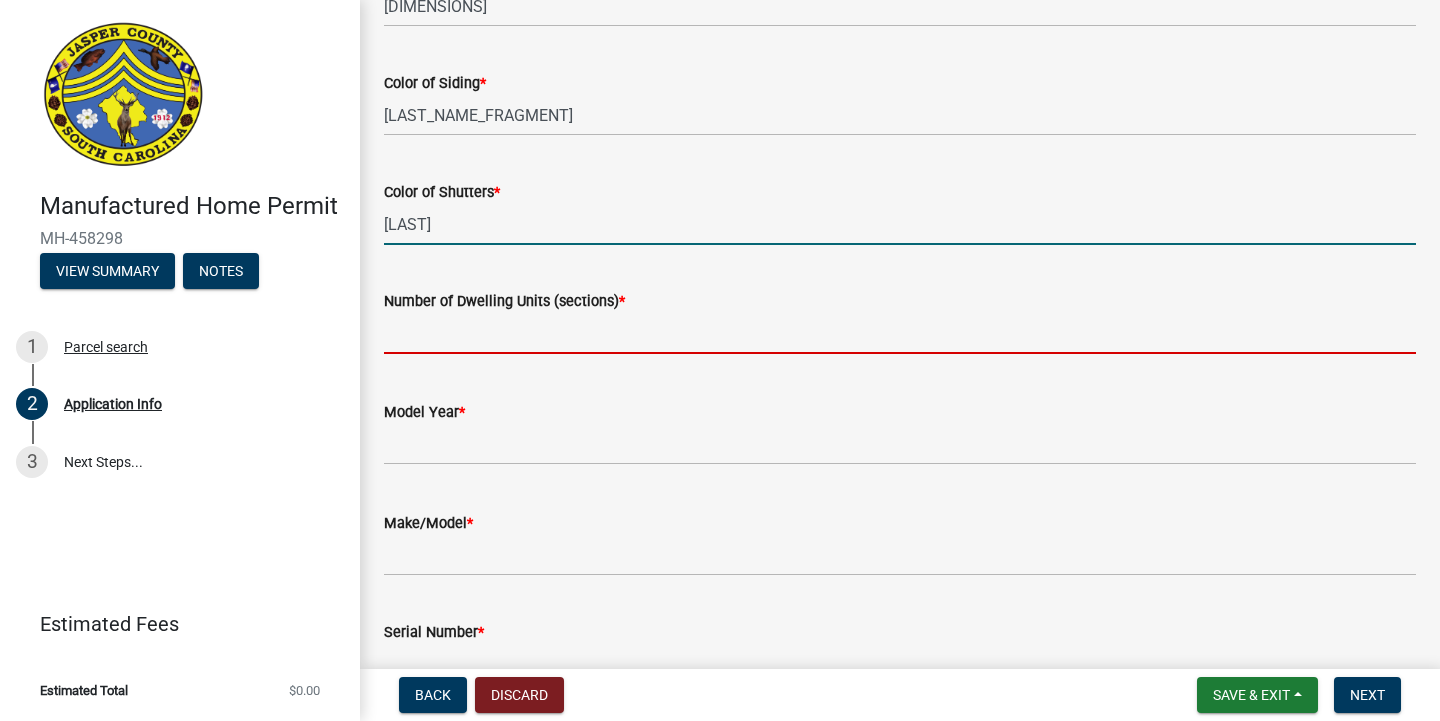 click 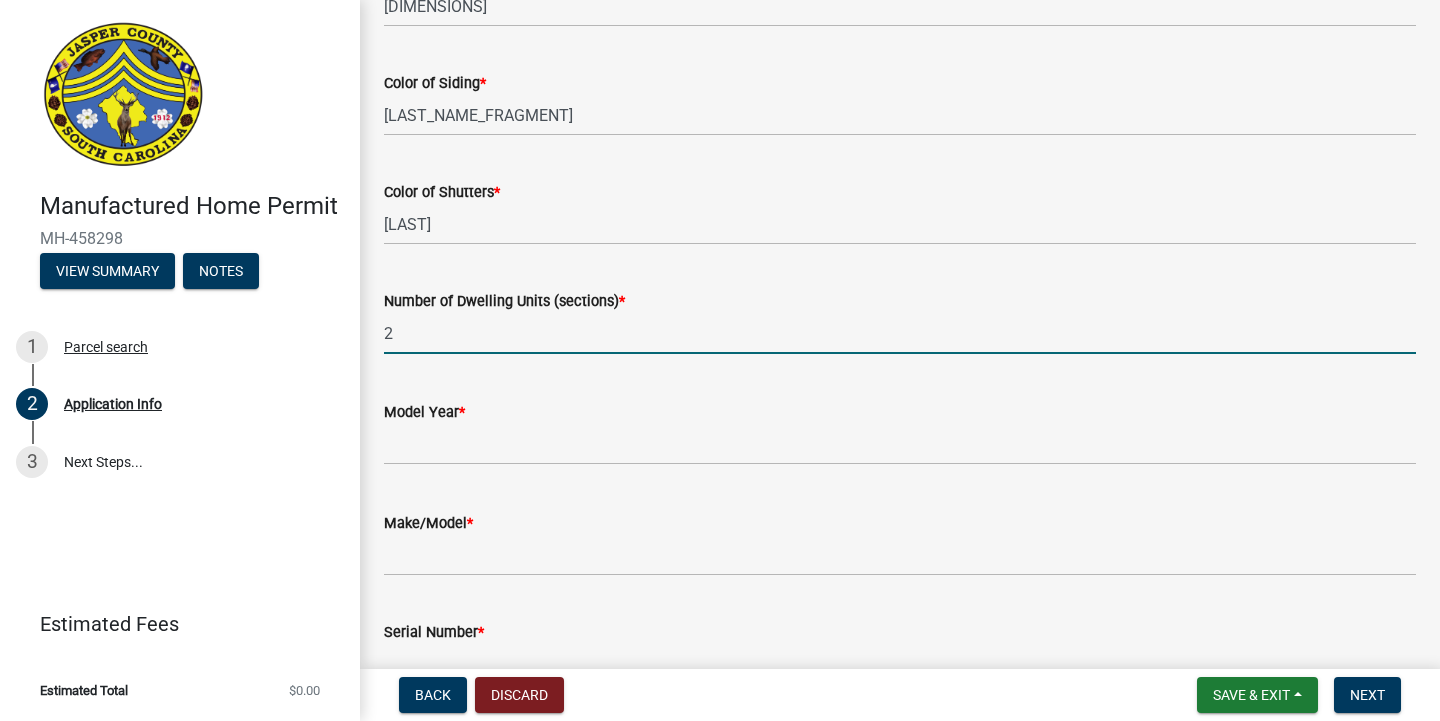 type on "2" 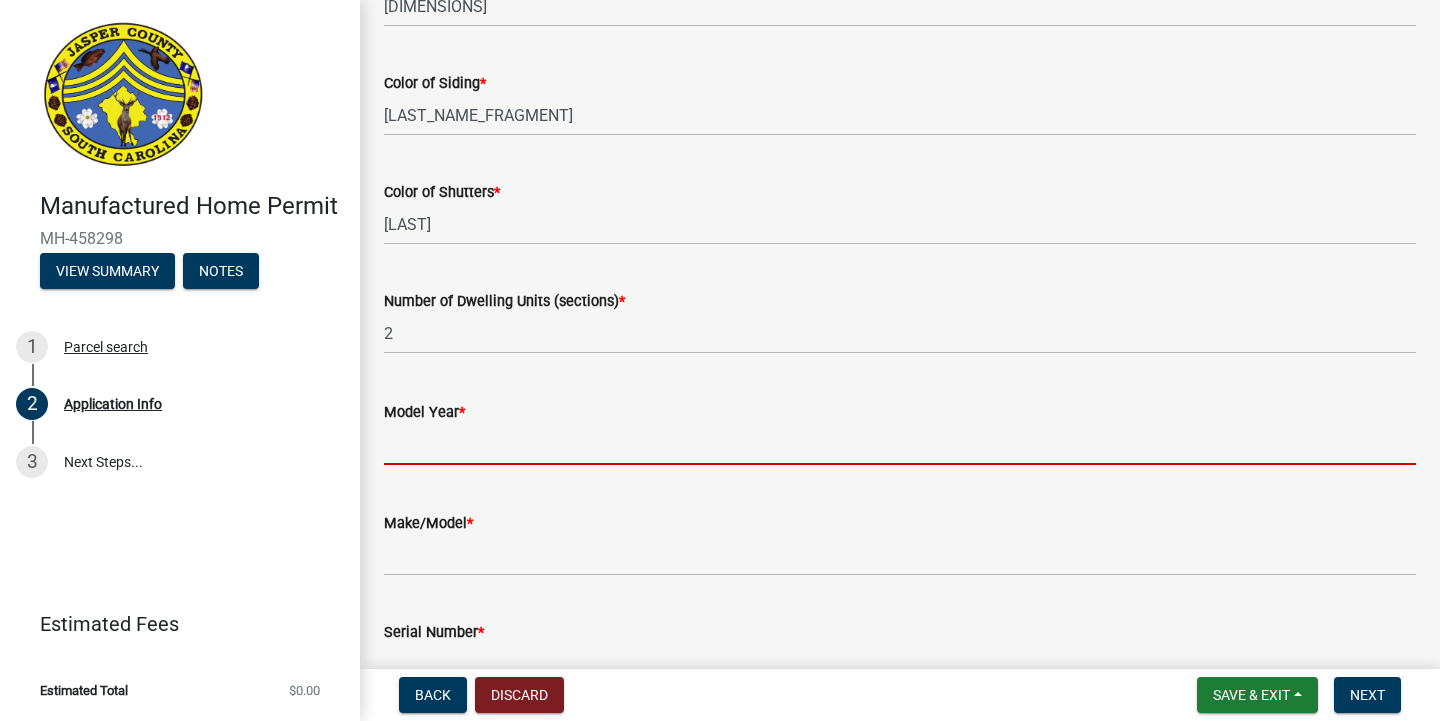 click 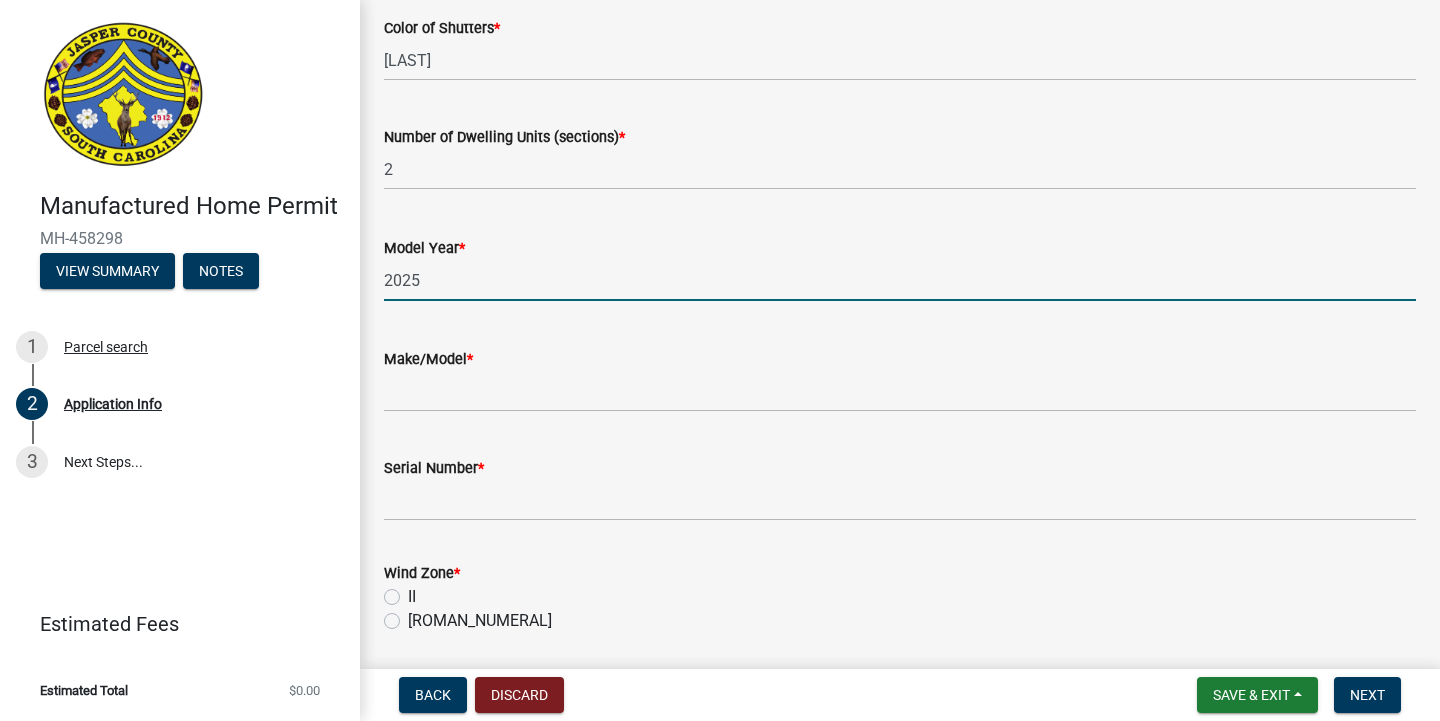 scroll, scrollTop: 3904, scrollLeft: 0, axis: vertical 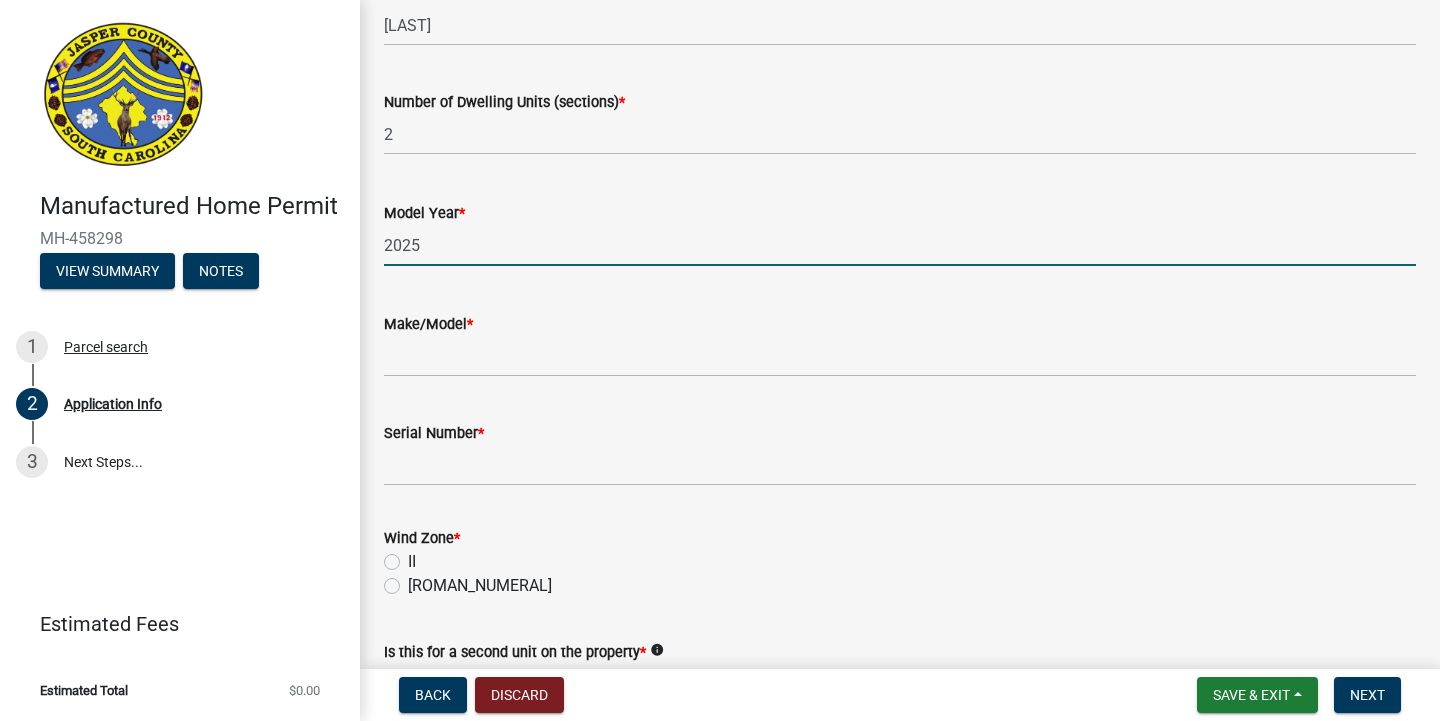 type on "2025" 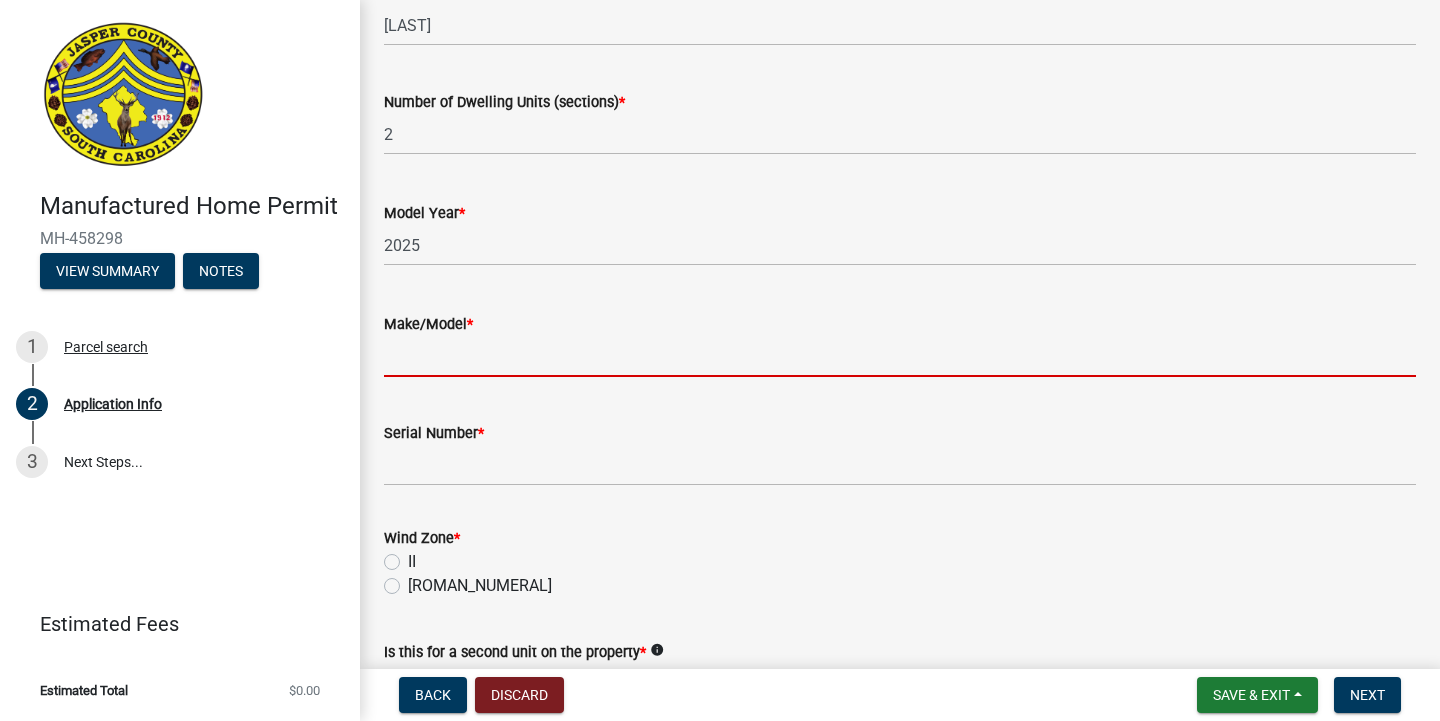 click on "Make/Model  *" at bounding box center [900, 356] 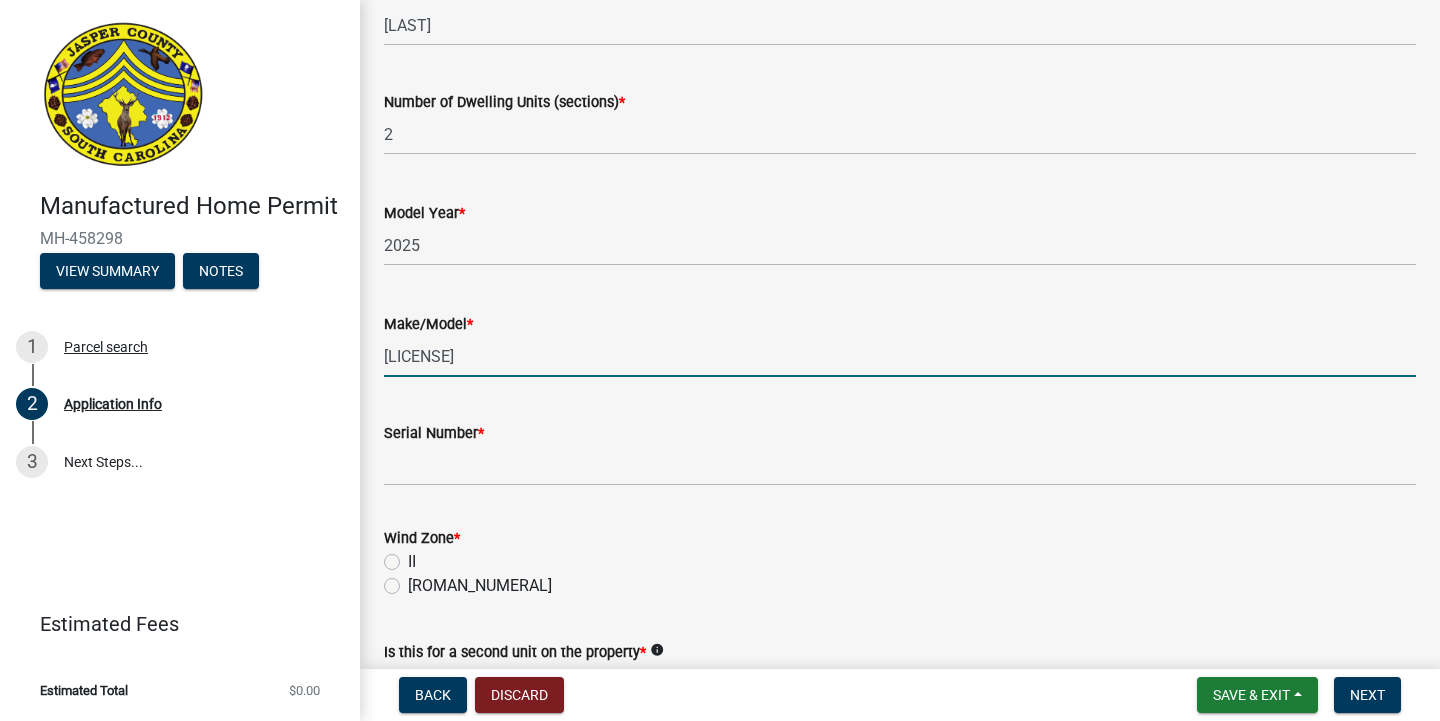 type on "[LICENSE]" 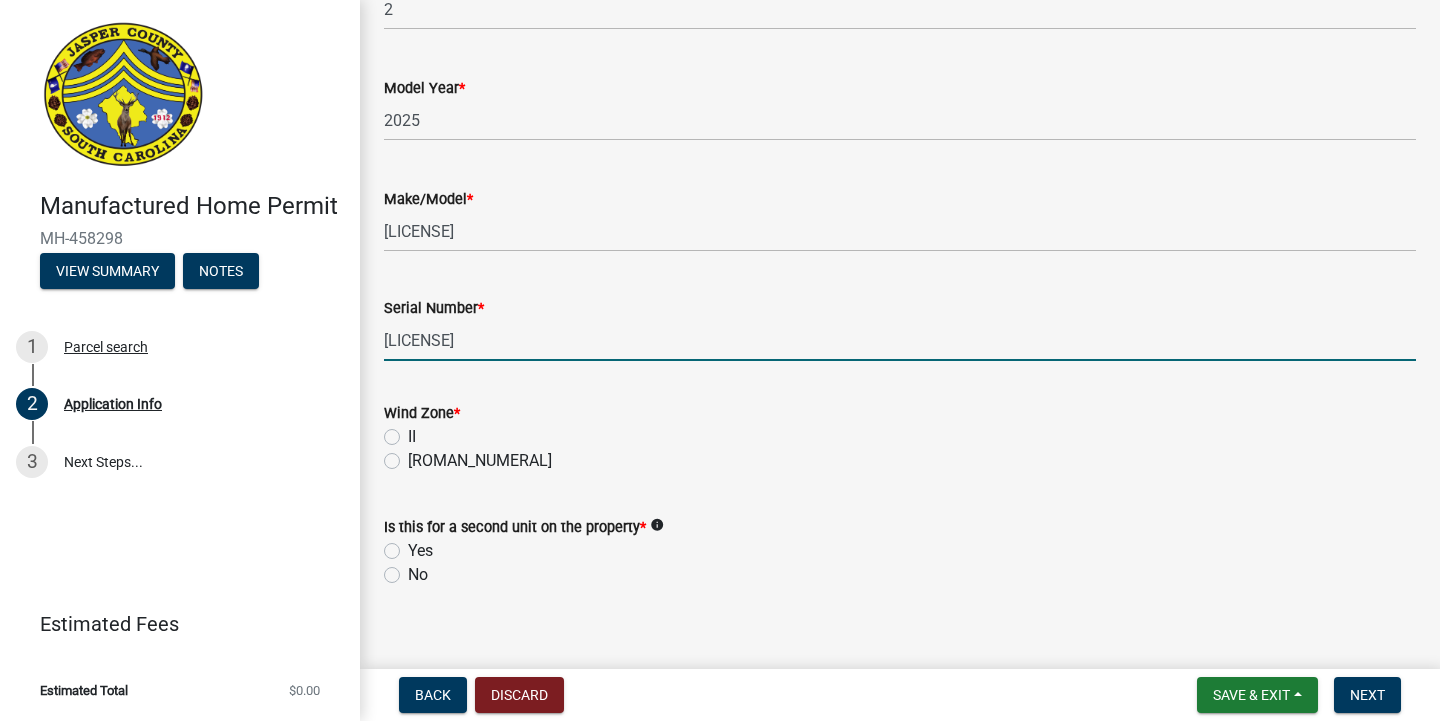 scroll, scrollTop: 4074, scrollLeft: 0, axis: vertical 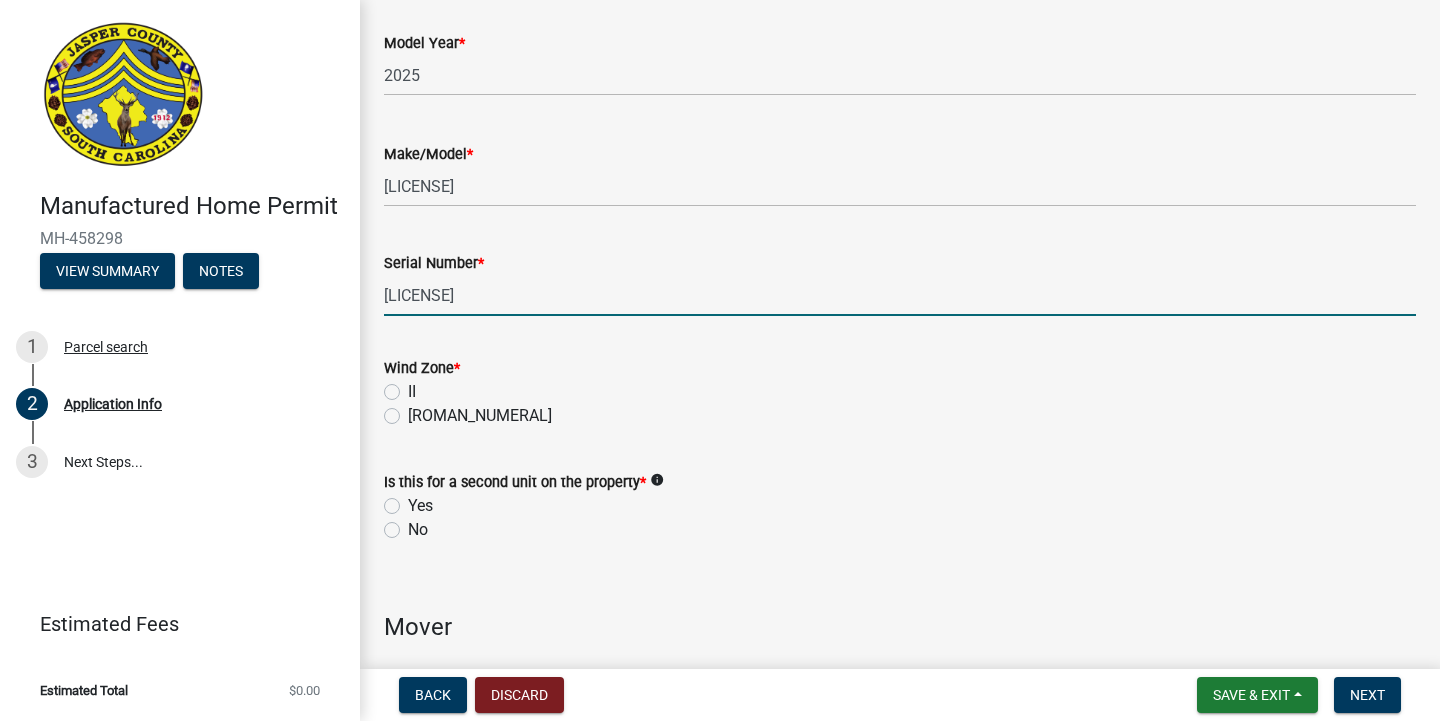 type on "[LICENSE]" 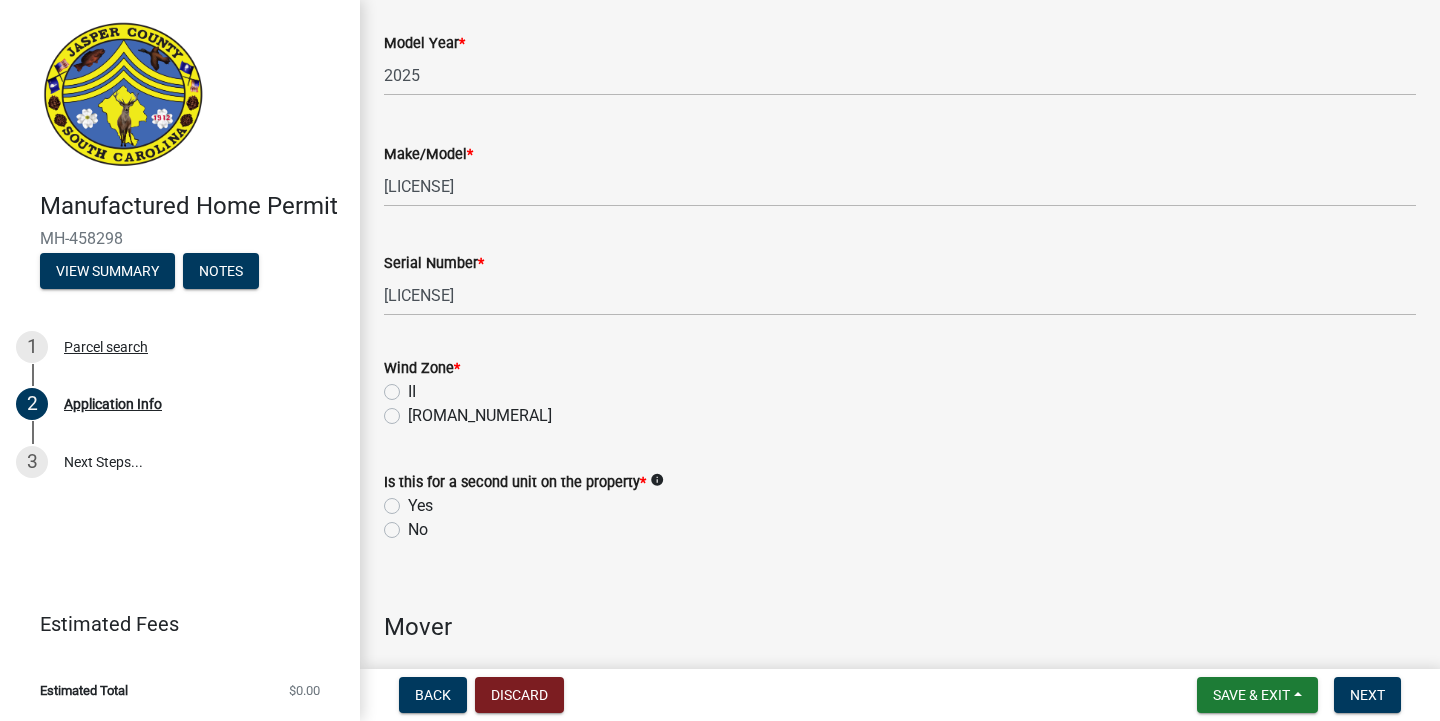 click on "II" 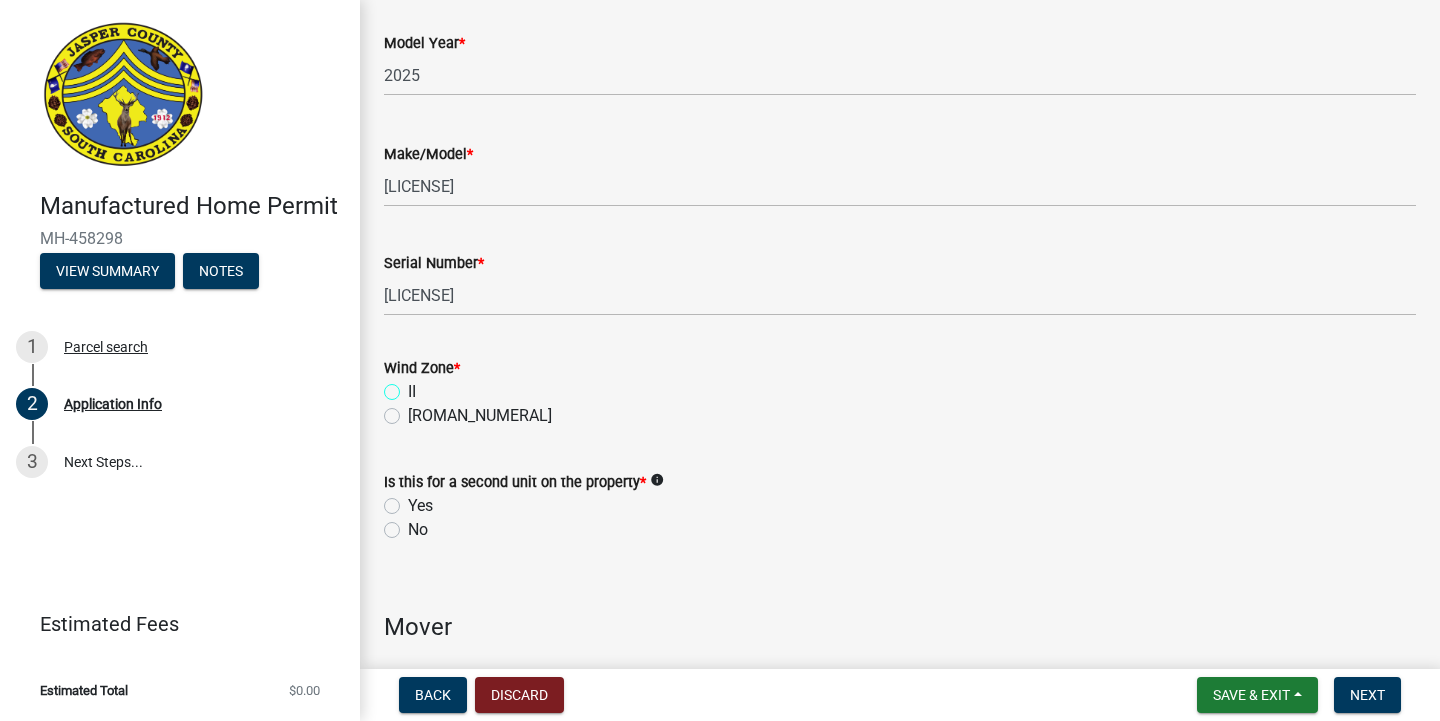 click on "II" at bounding box center [414, 386] 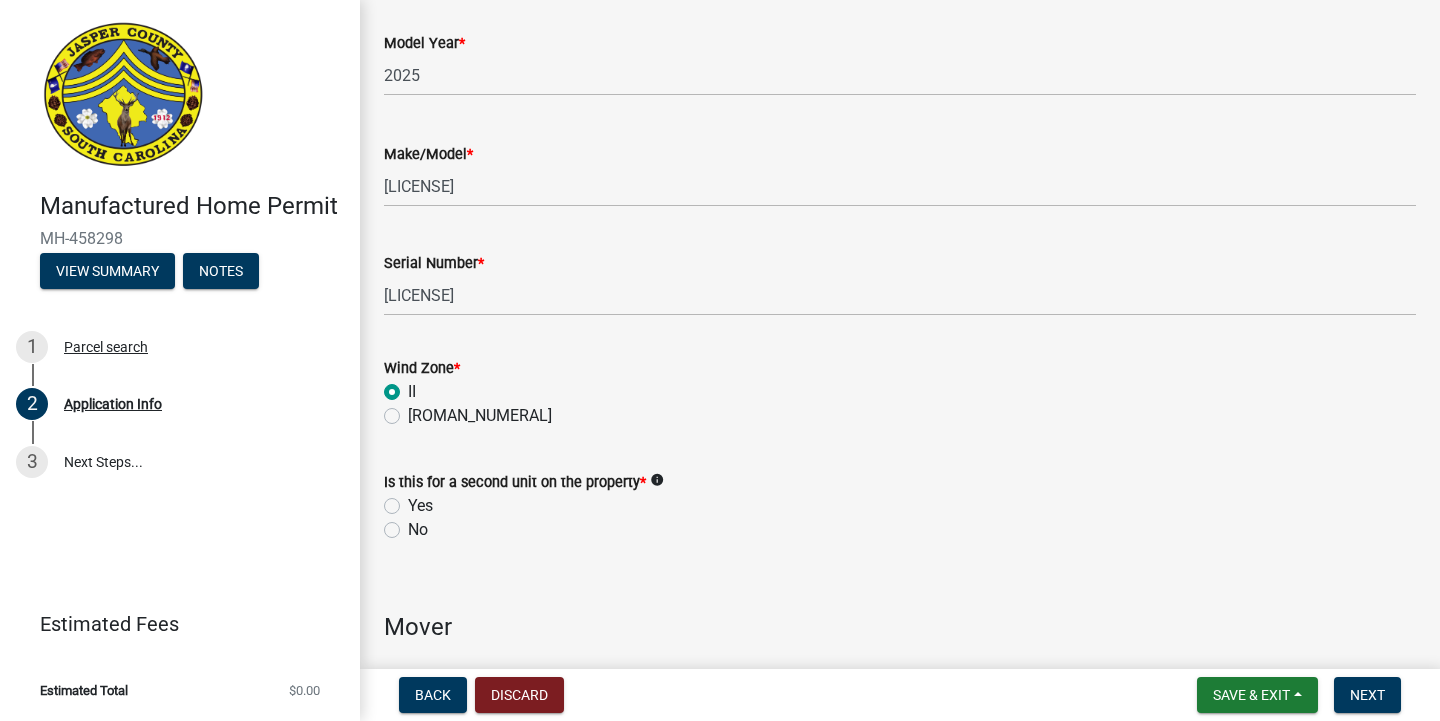 radio on "true" 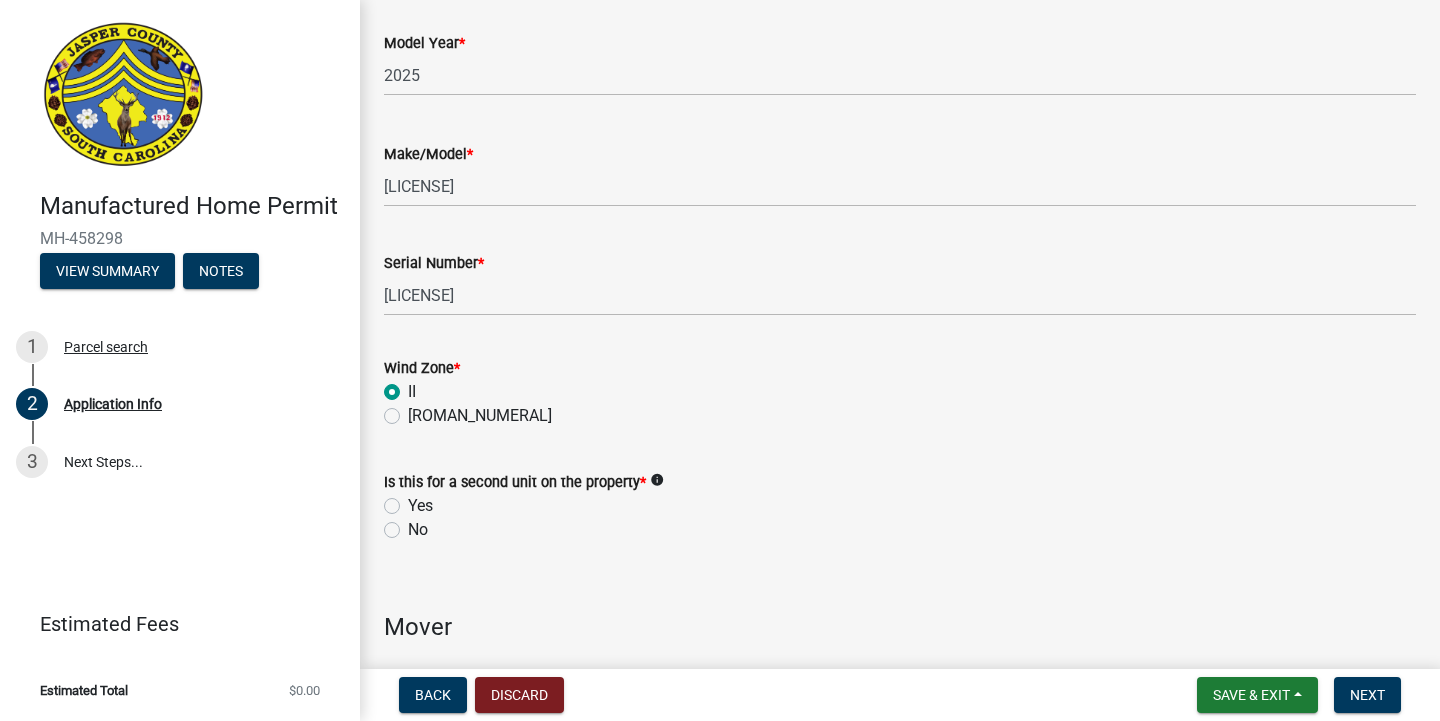click on "No" 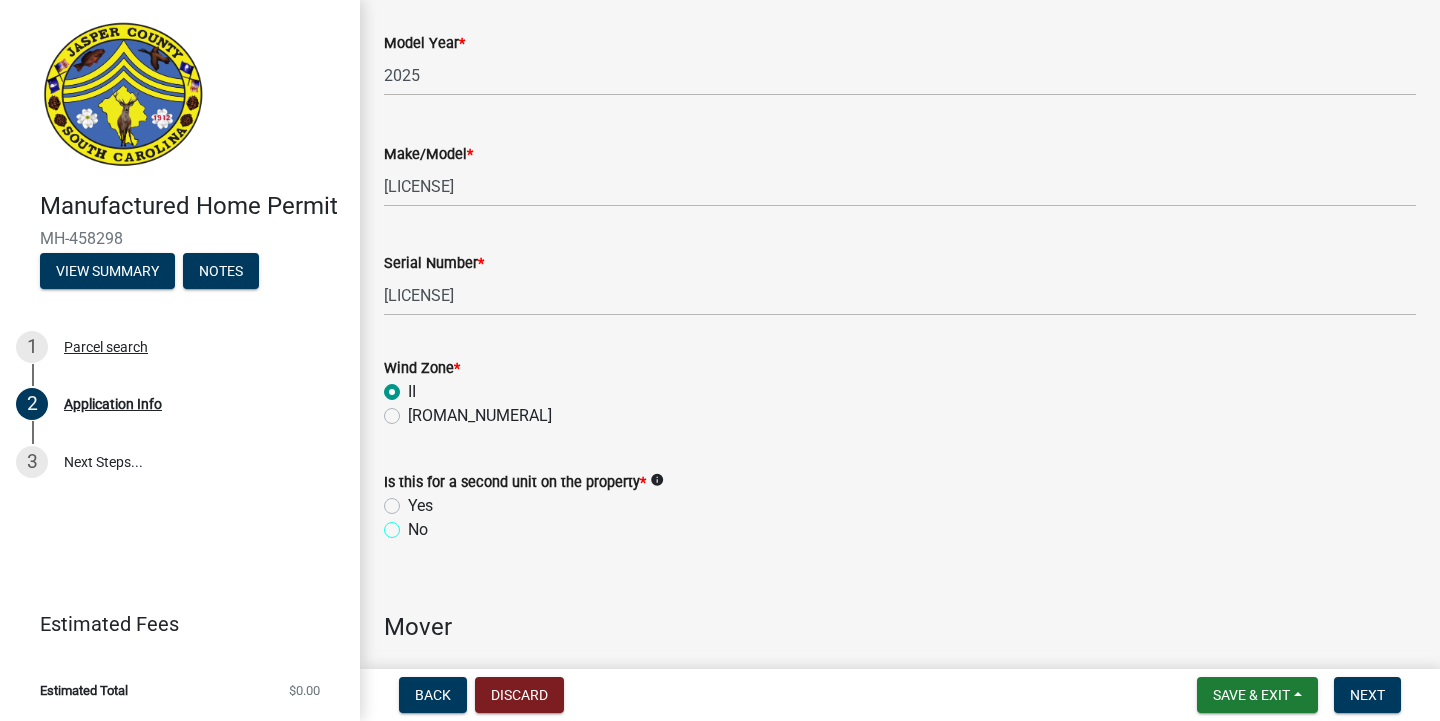 click on "No" at bounding box center [414, 524] 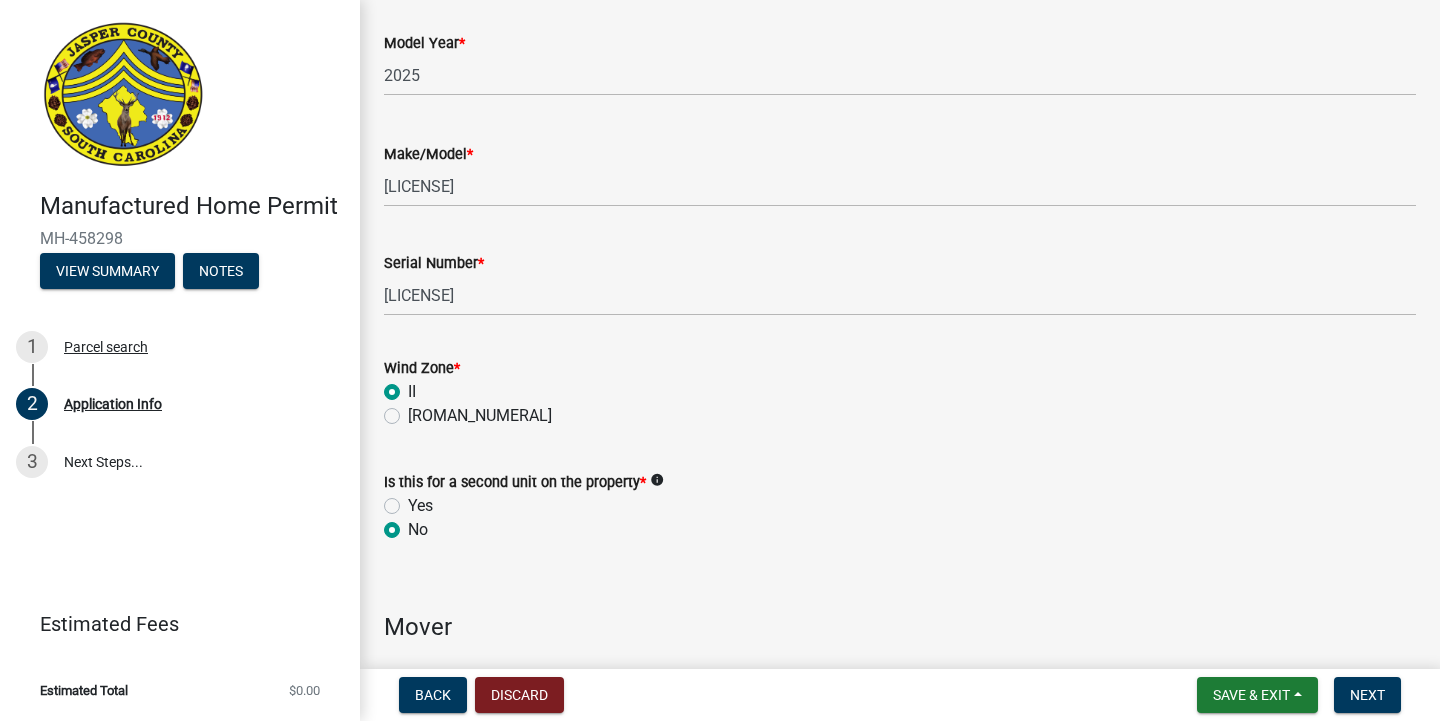 radio on "true" 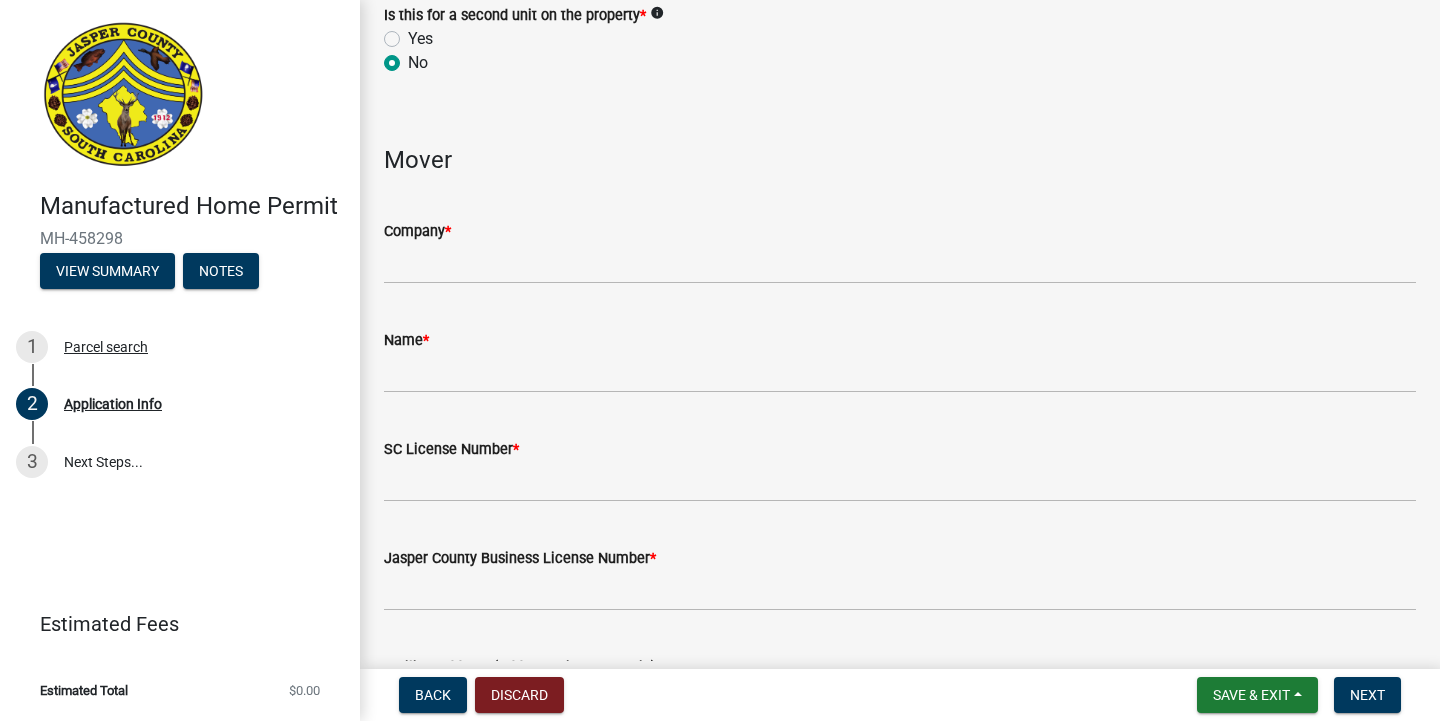 scroll, scrollTop: 4599, scrollLeft: 0, axis: vertical 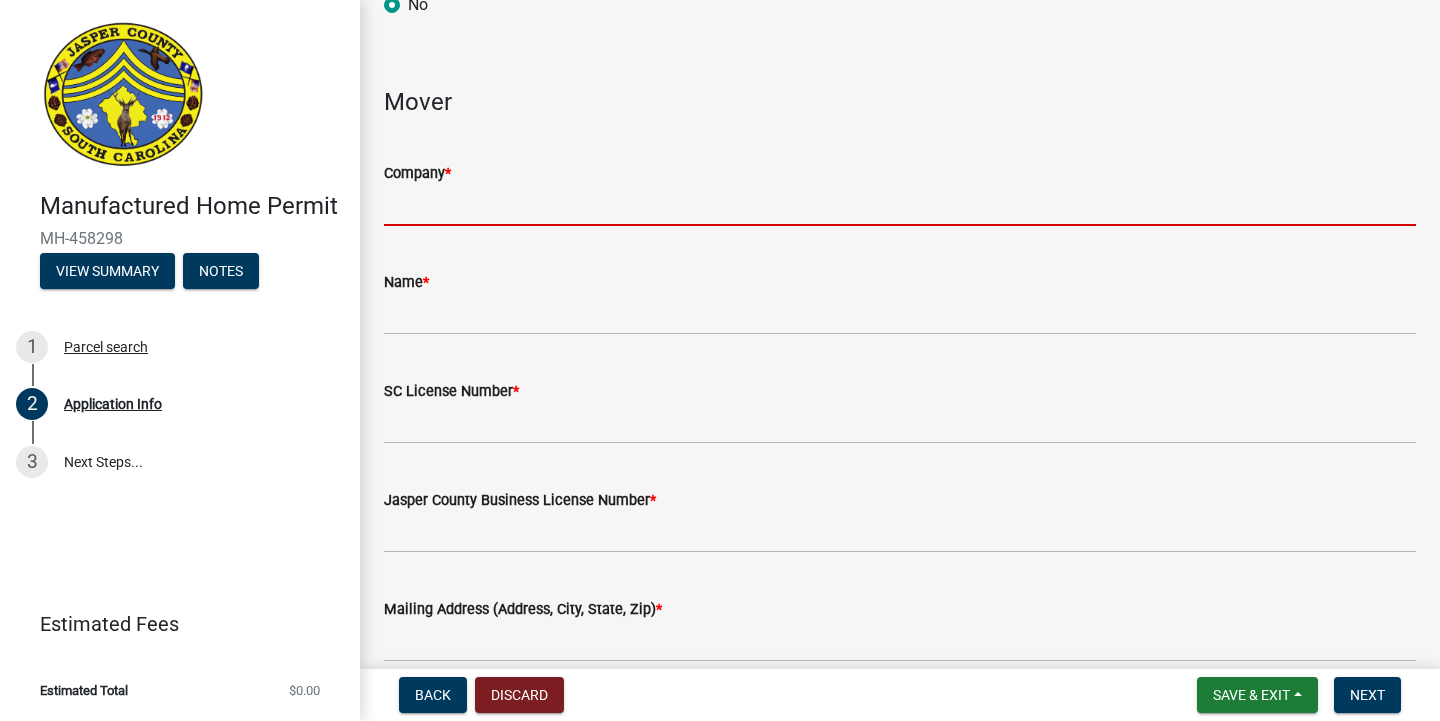 click on "Company  *" at bounding box center (900, 205) 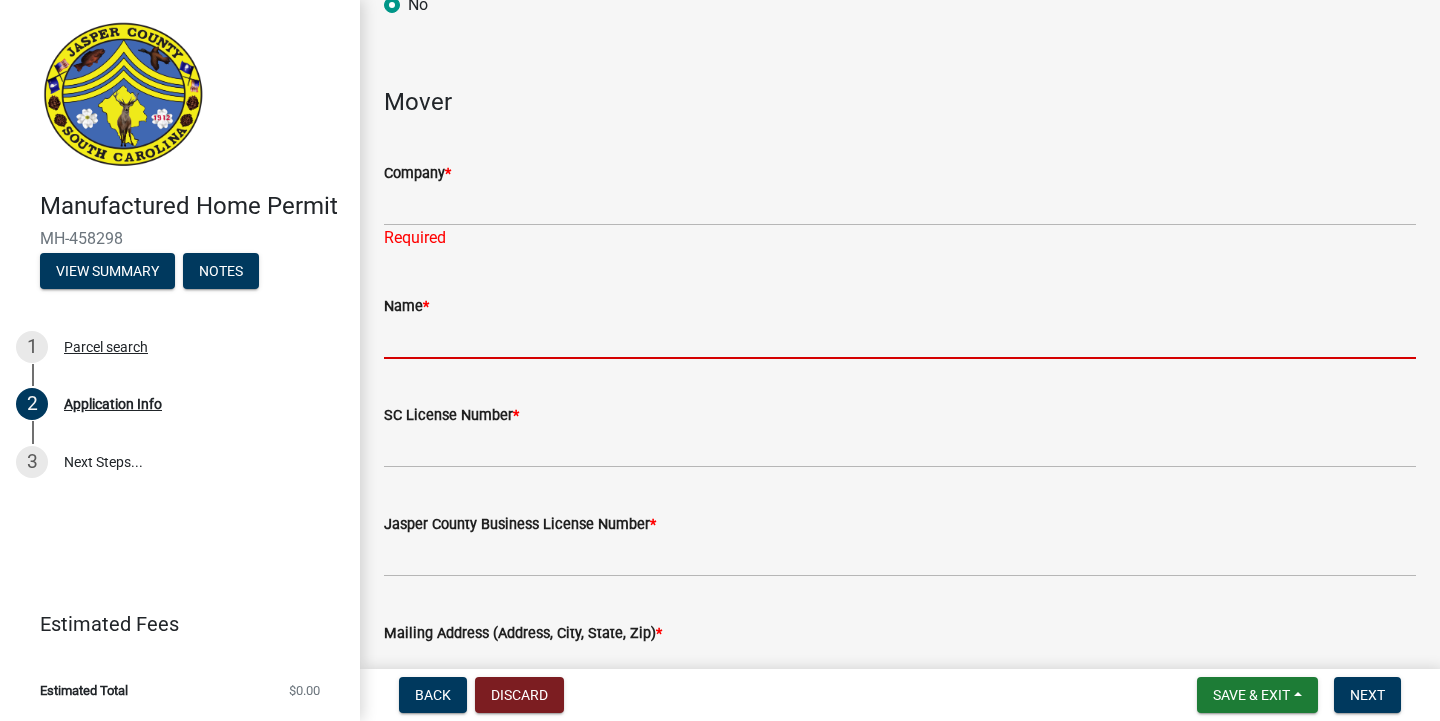 click on "Name  *" 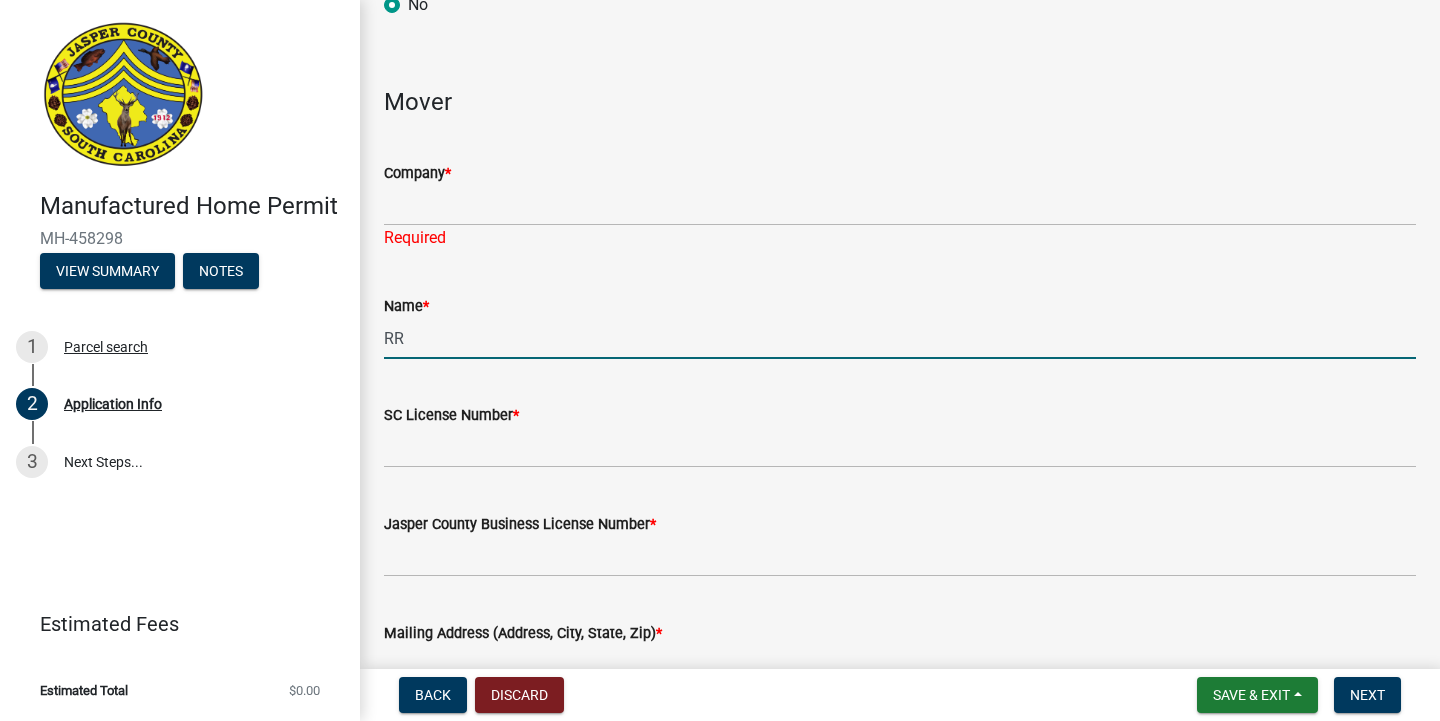 type on "R" 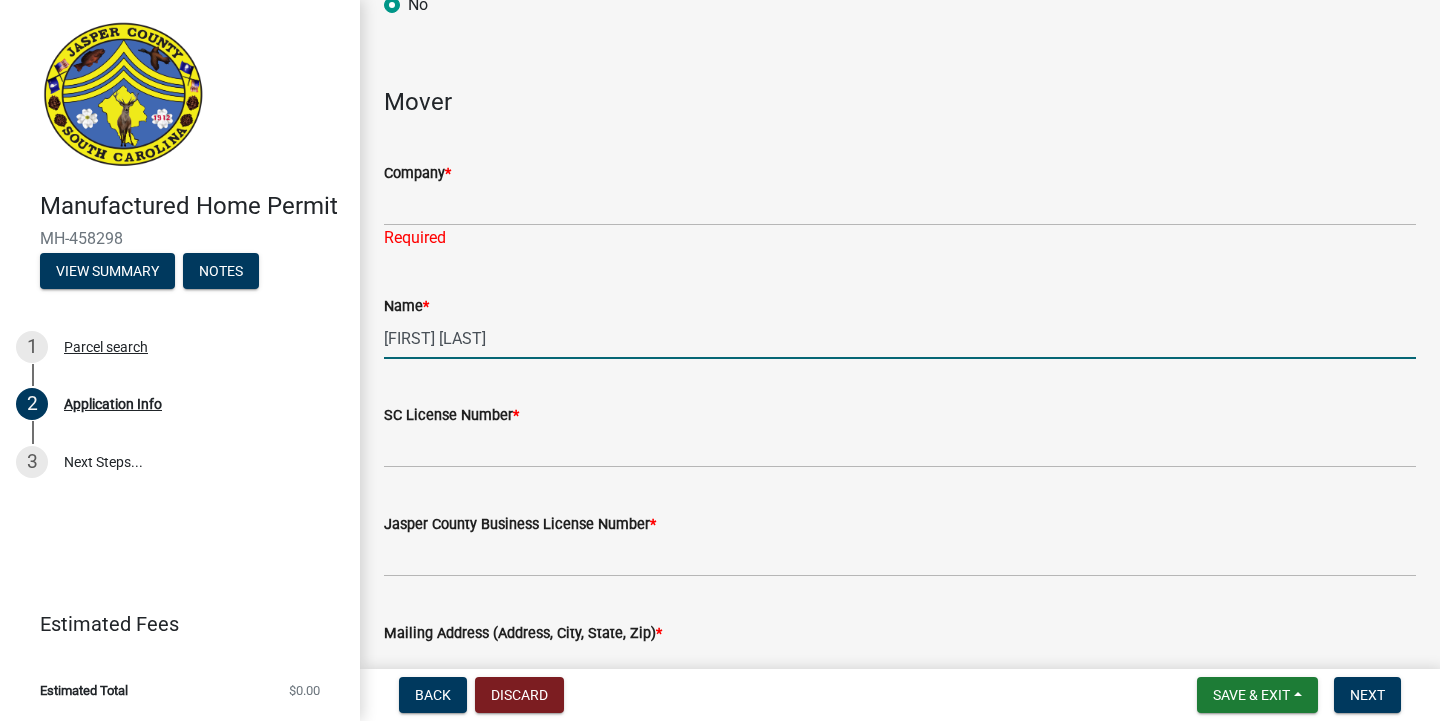 type on "[FIRST] [LAST]" 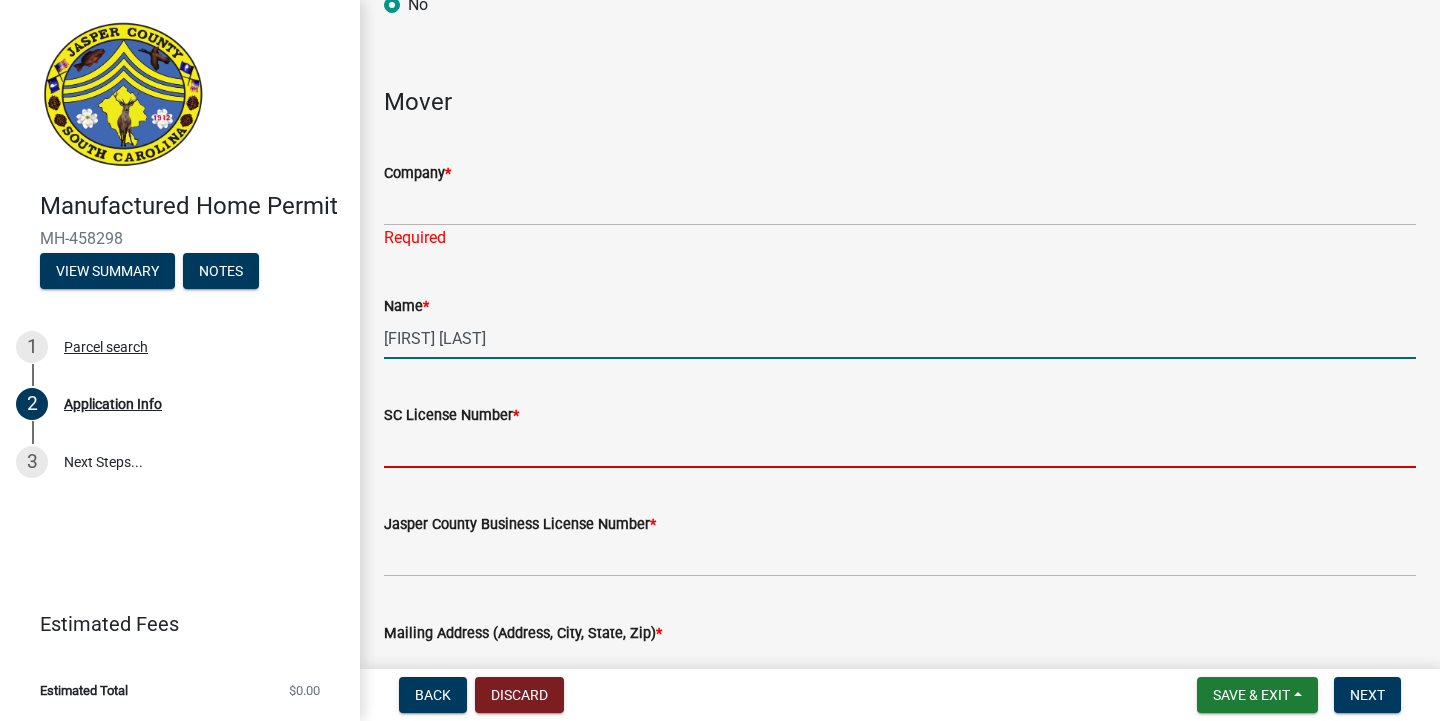 click on "SC License Number *" at bounding box center [900, 447] 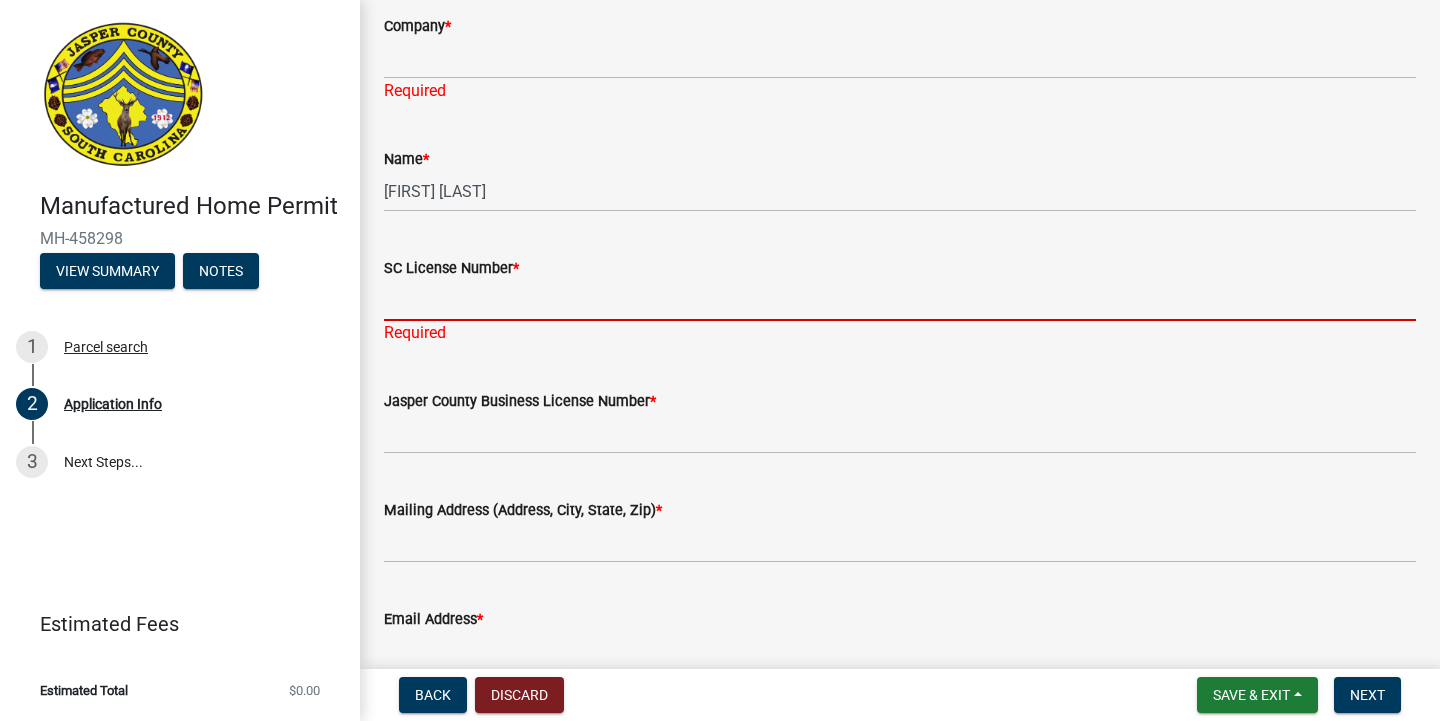 scroll, scrollTop: 4750, scrollLeft: 0, axis: vertical 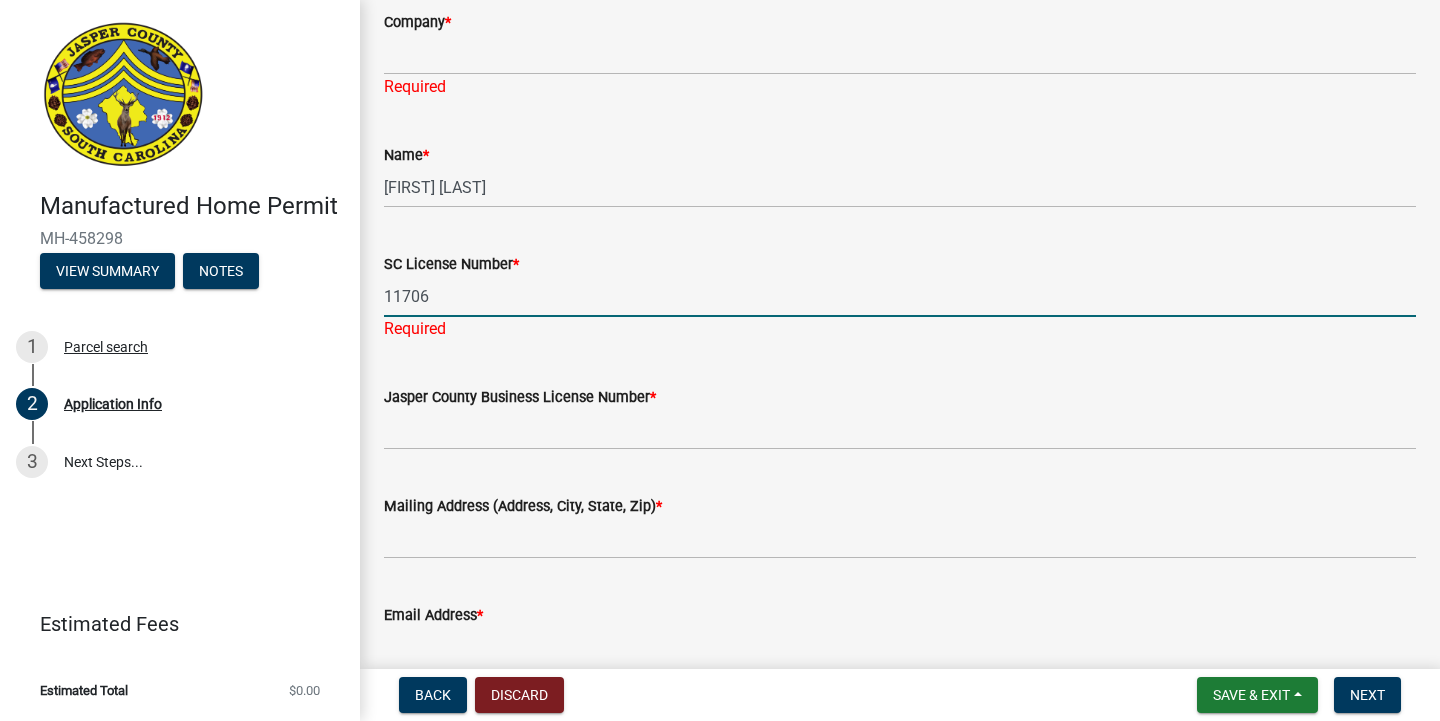 type on "11706" 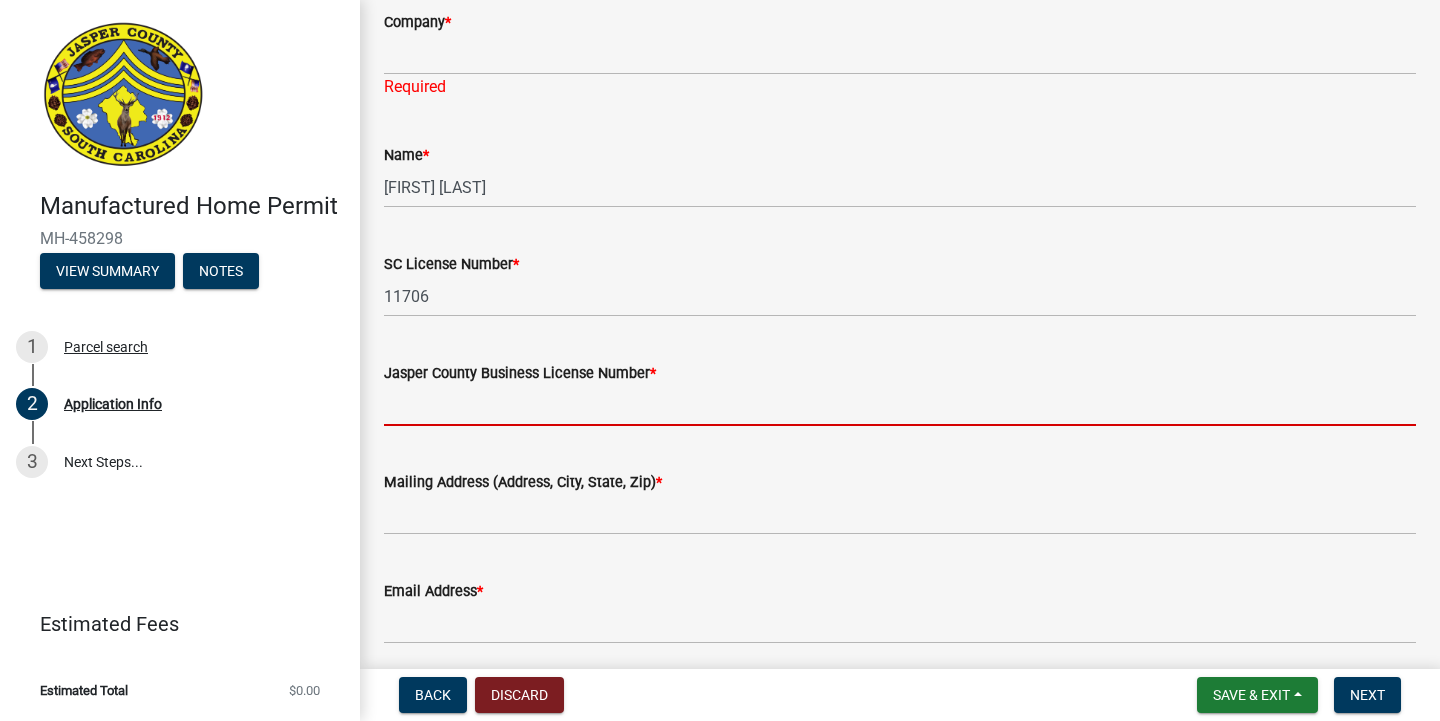 click on "Jasper County Business License Number  *" 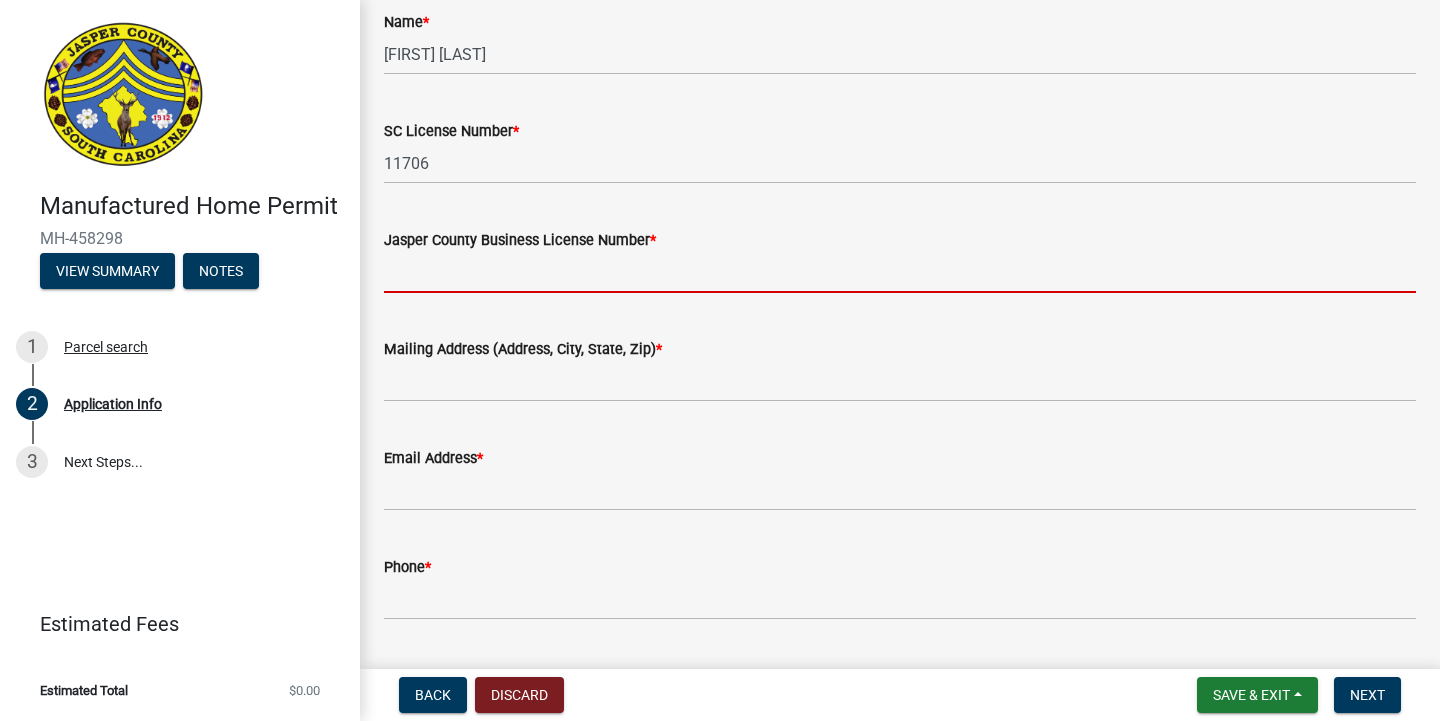 scroll, scrollTop: 4911, scrollLeft: 0, axis: vertical 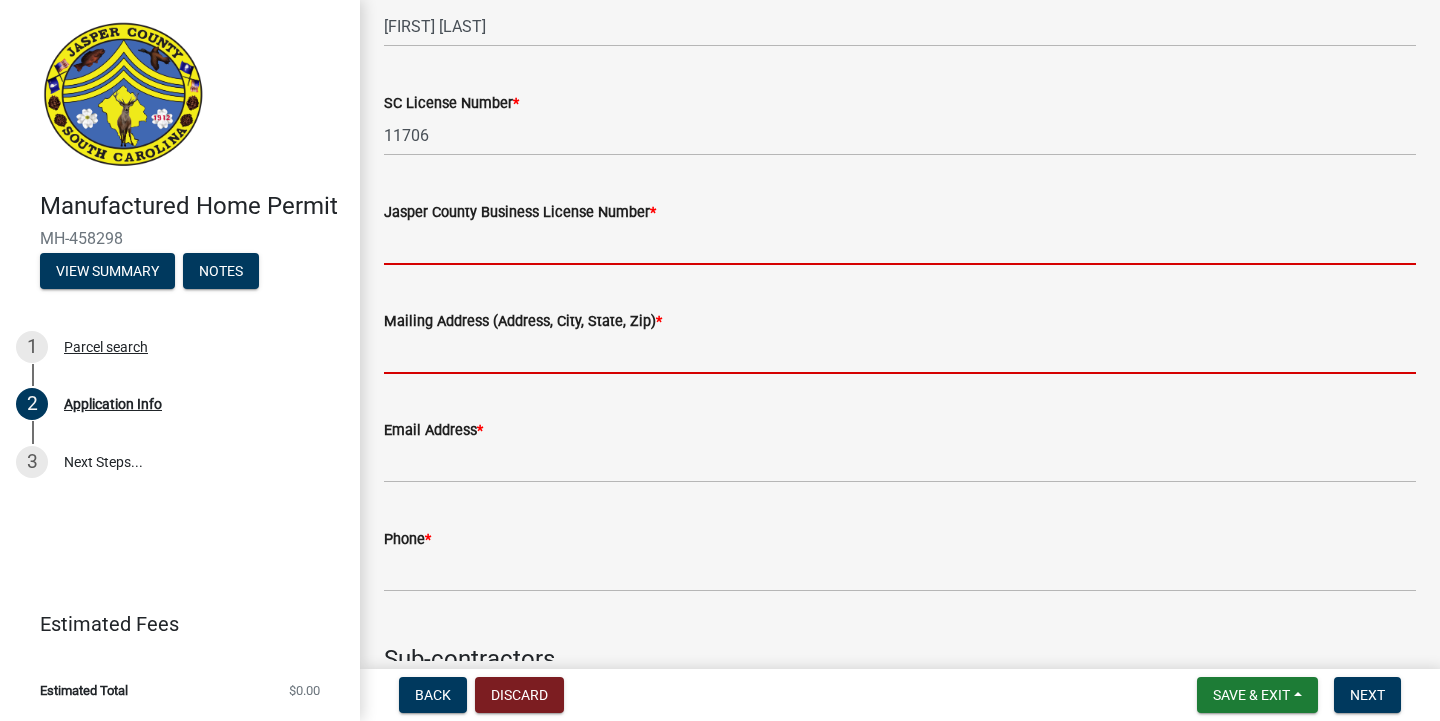 click on "Mailing Address (Address, City, State, Zip) *" at bounding box center (900, 353) 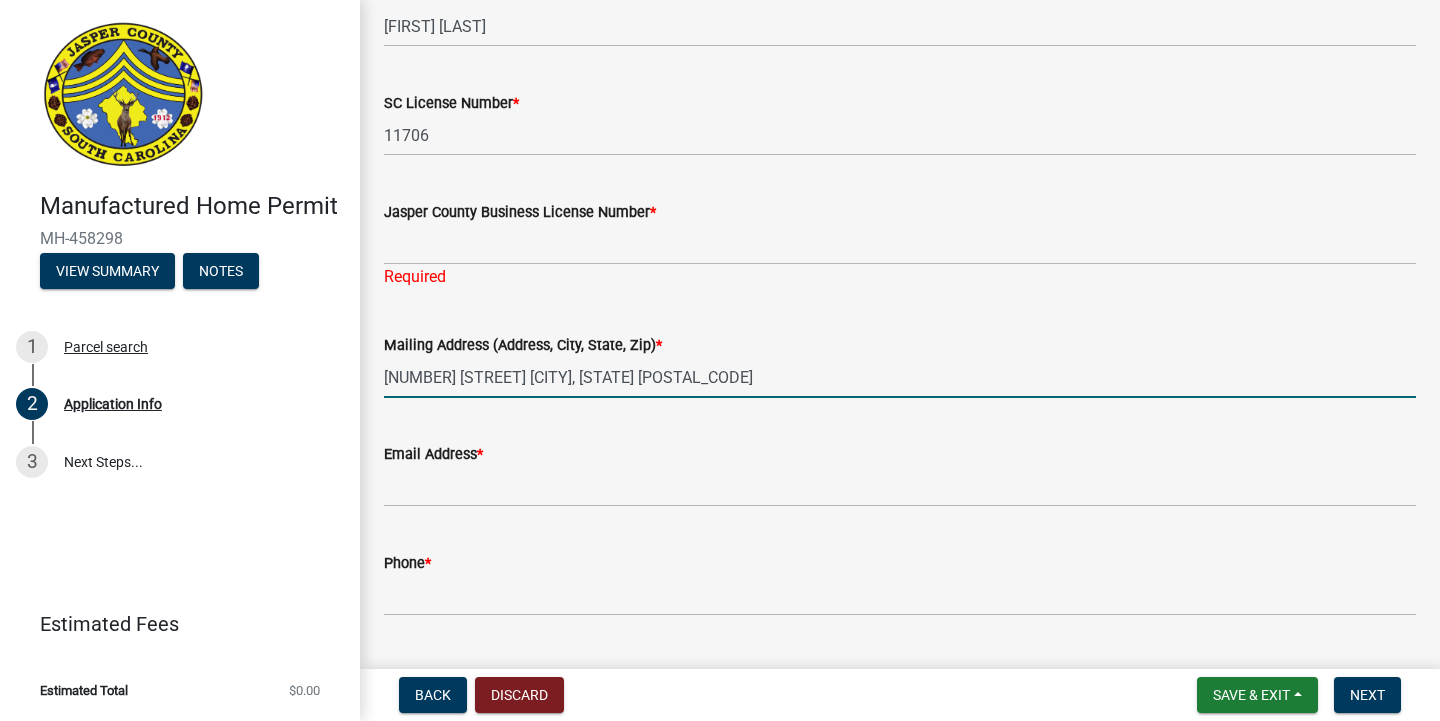 type on "[NUMBER] [STREET] [CITY], [STATE] [POSTAL_CODE]" 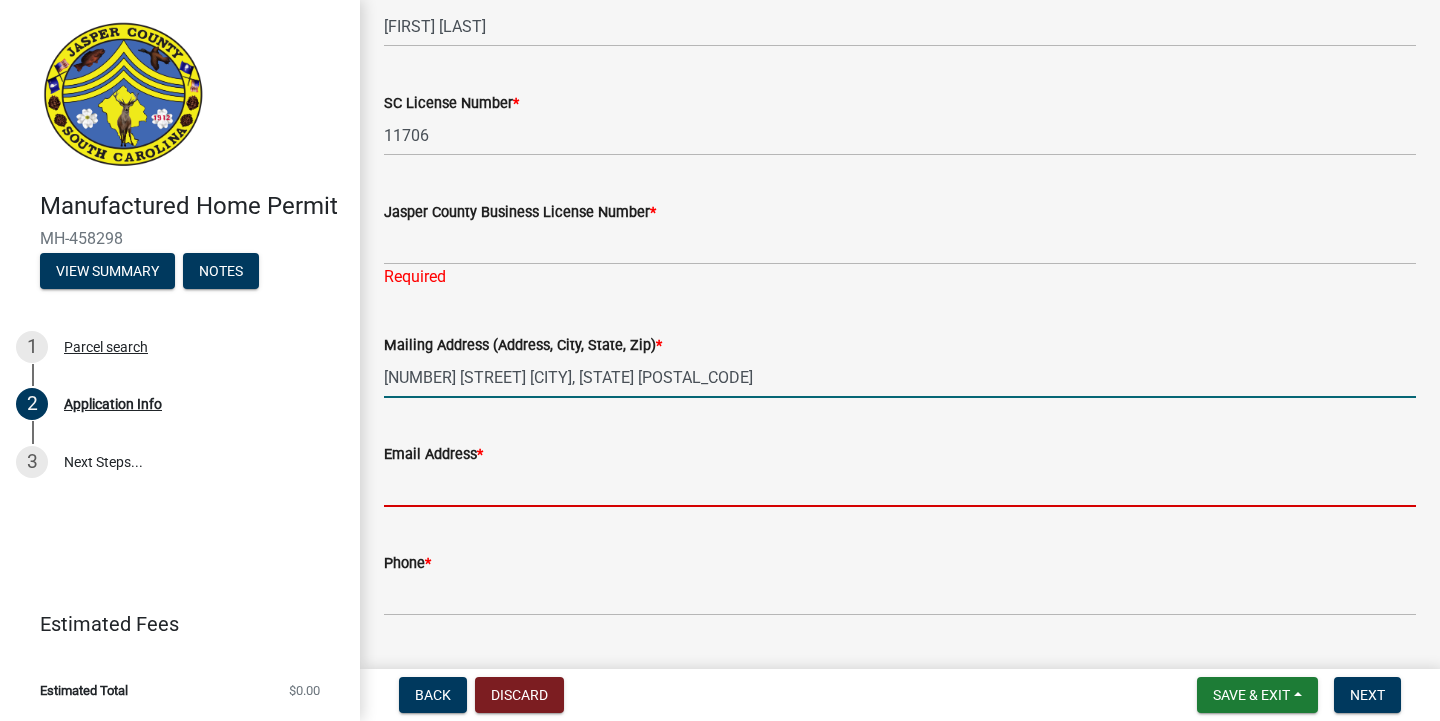 click on "Email Address  *" at bounding box center [900, 486] 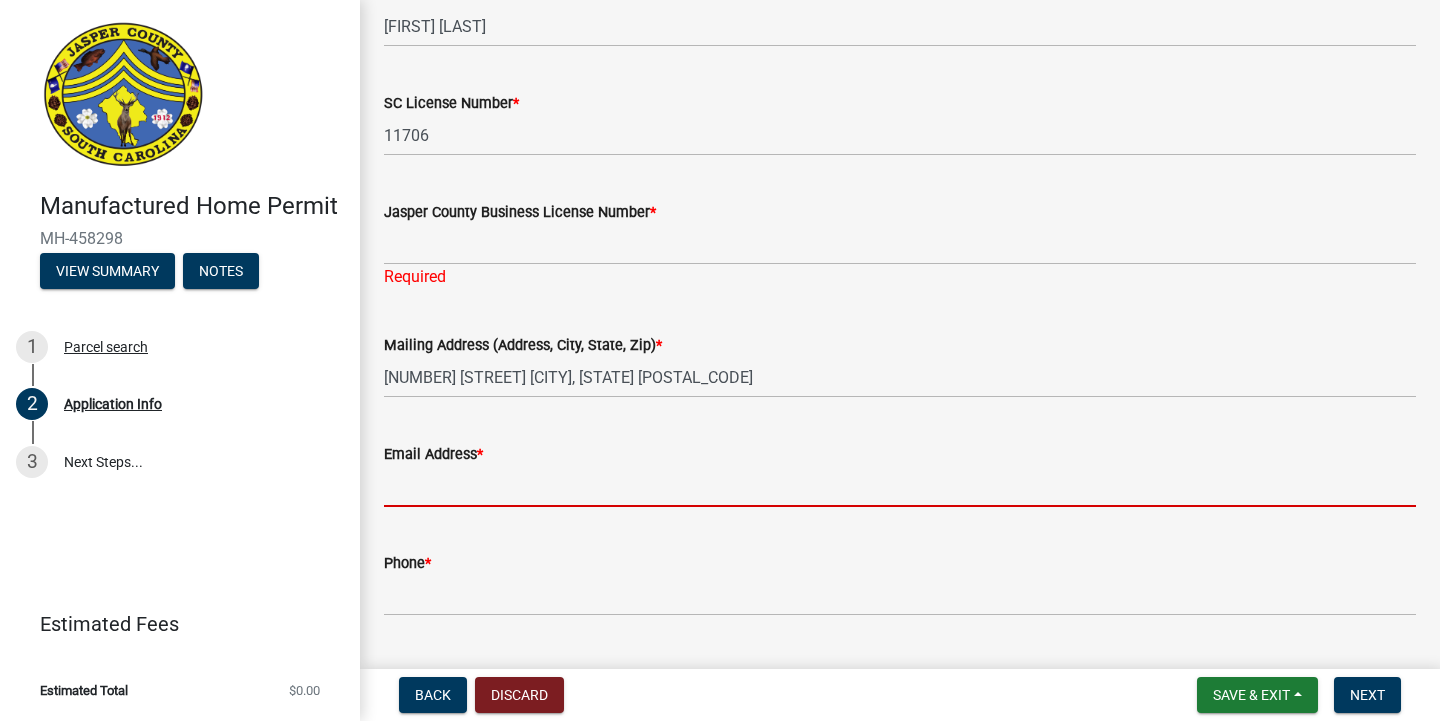 paste on "[EMAIL]" 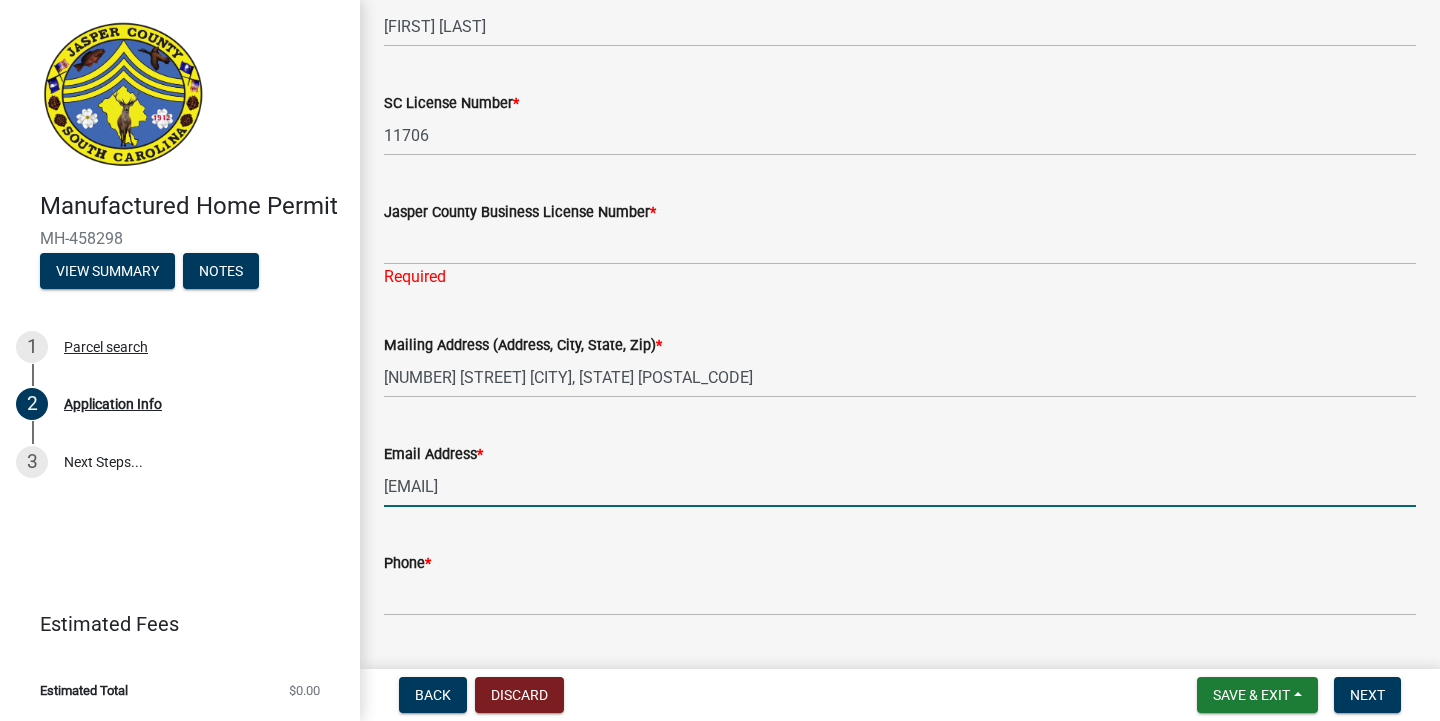 type on "[EMAIL]" 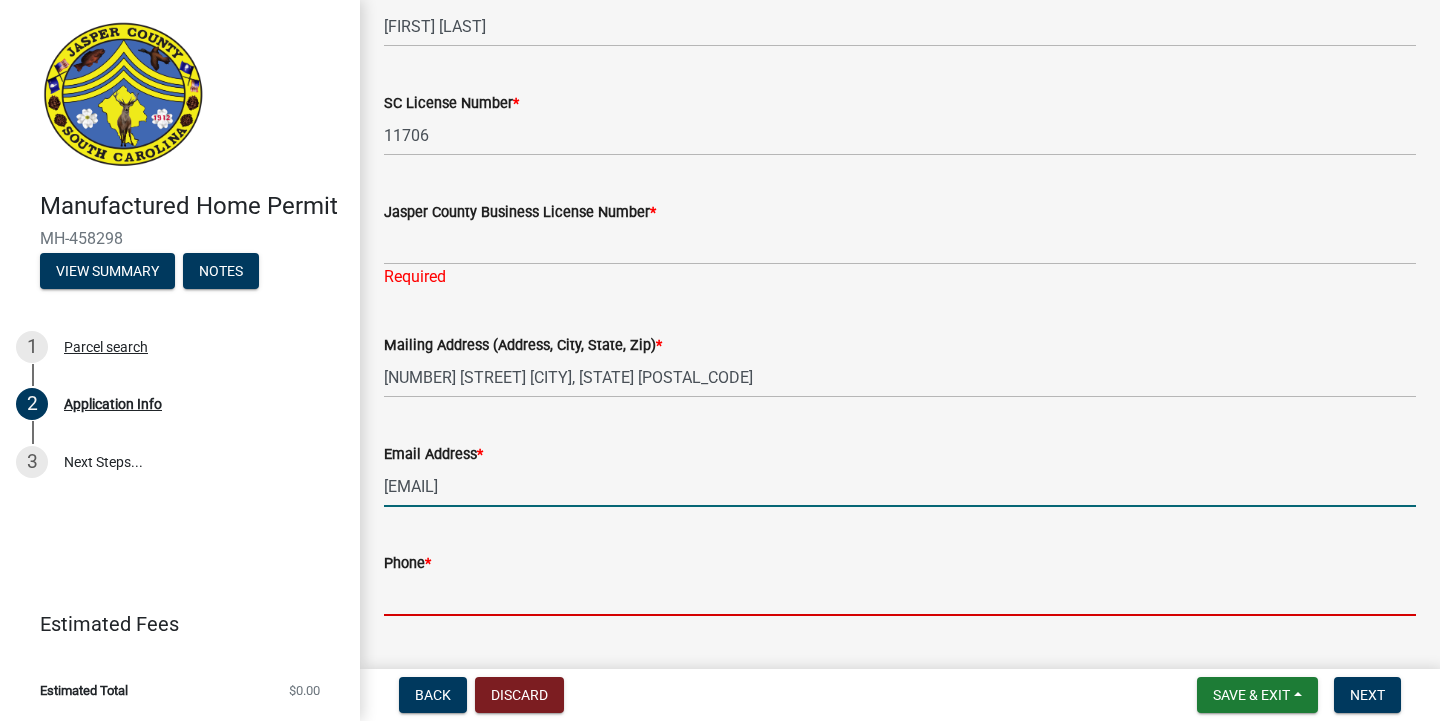 click on "Phone  *" at bounding box center (900, 595) 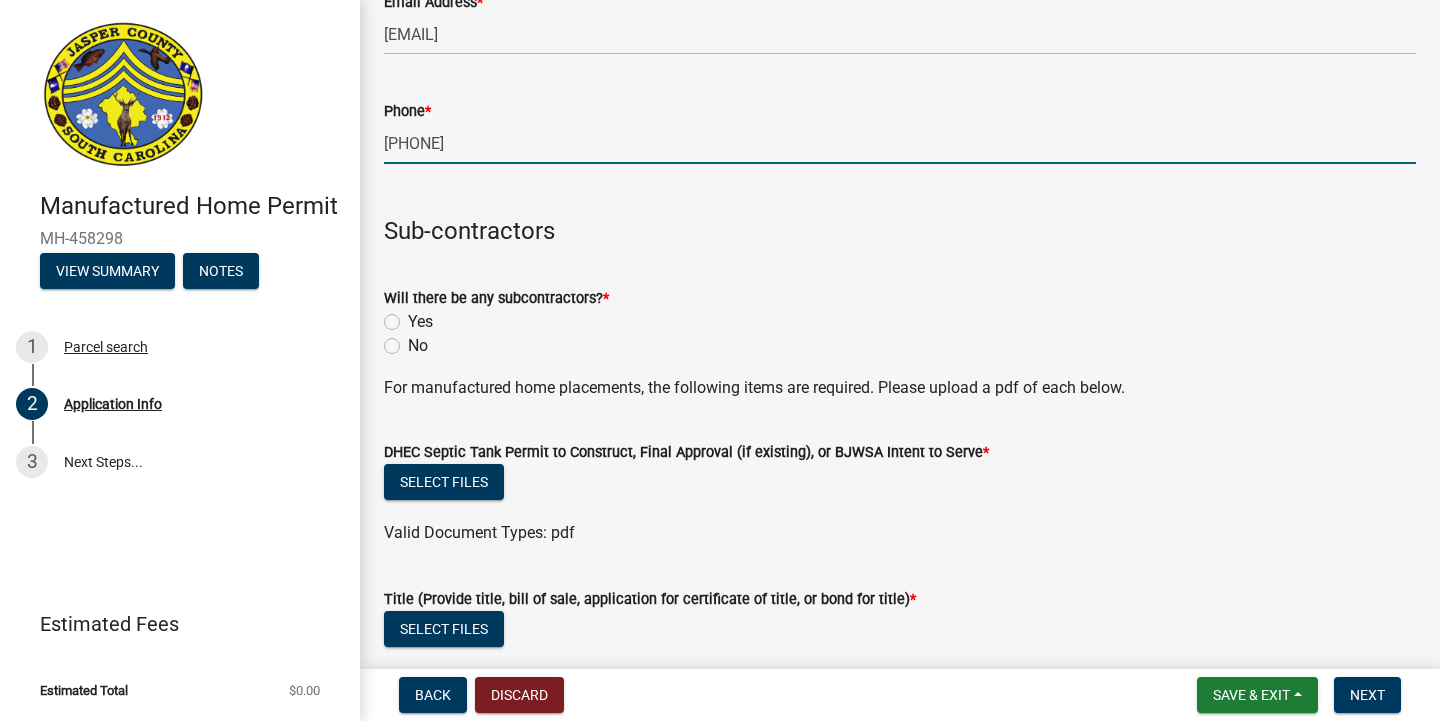 scroll, scrollTop: 5396, scrollLeft: 0, axis: vertical 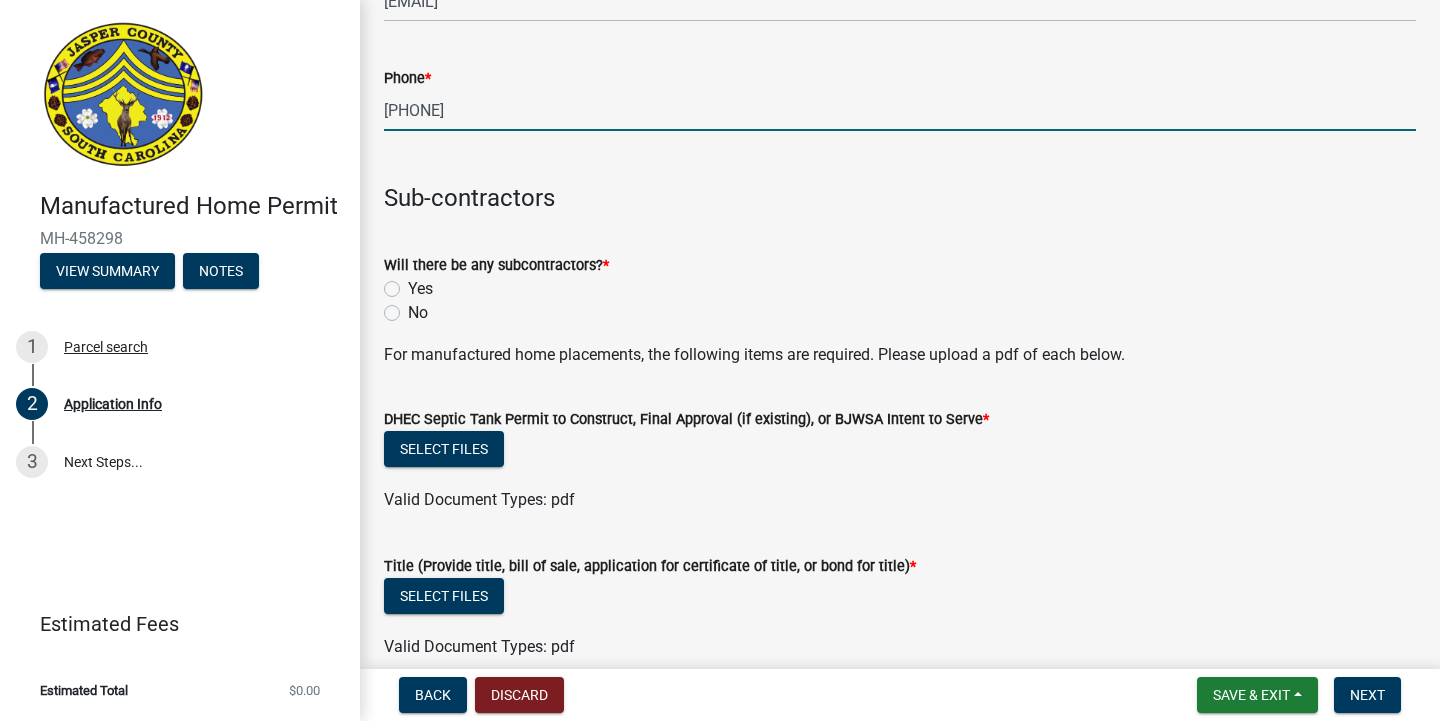 type on "[PHONE]" 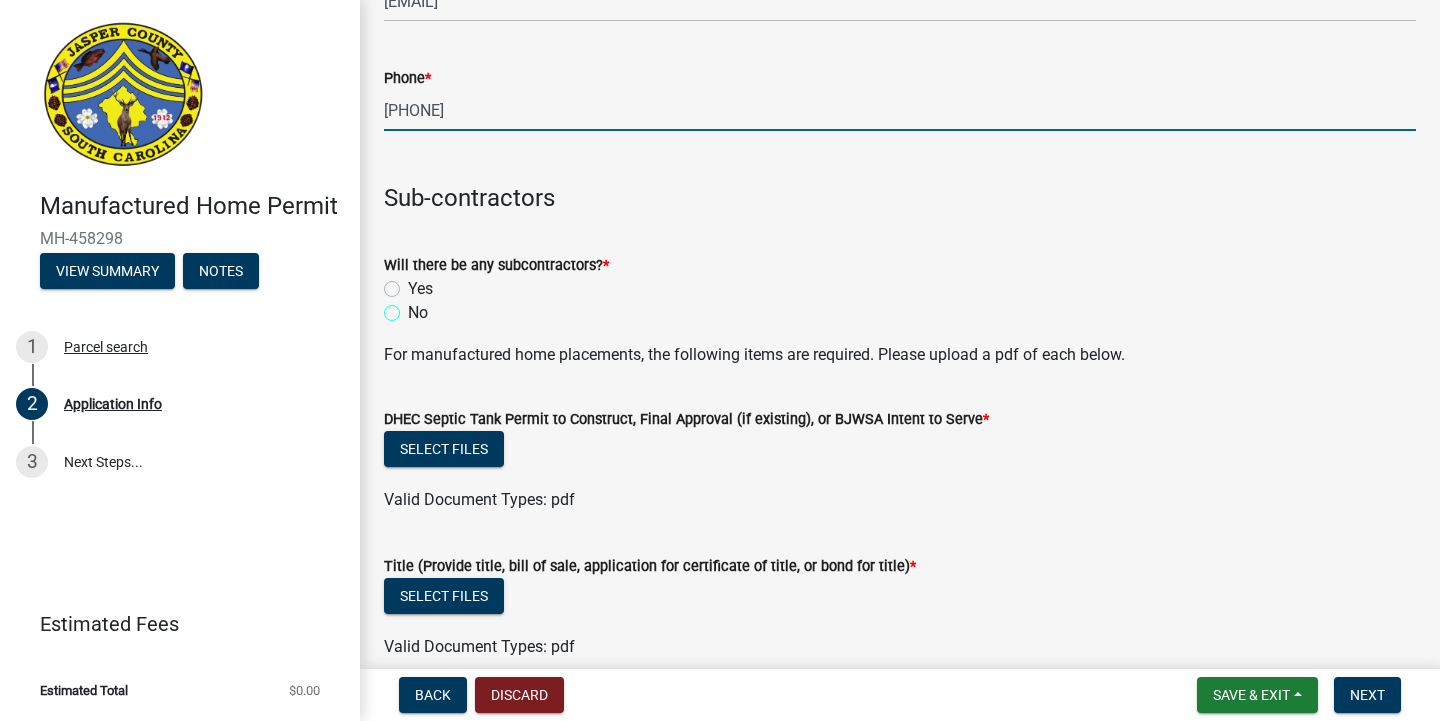 click on "No" at bounding box center (414, 307) 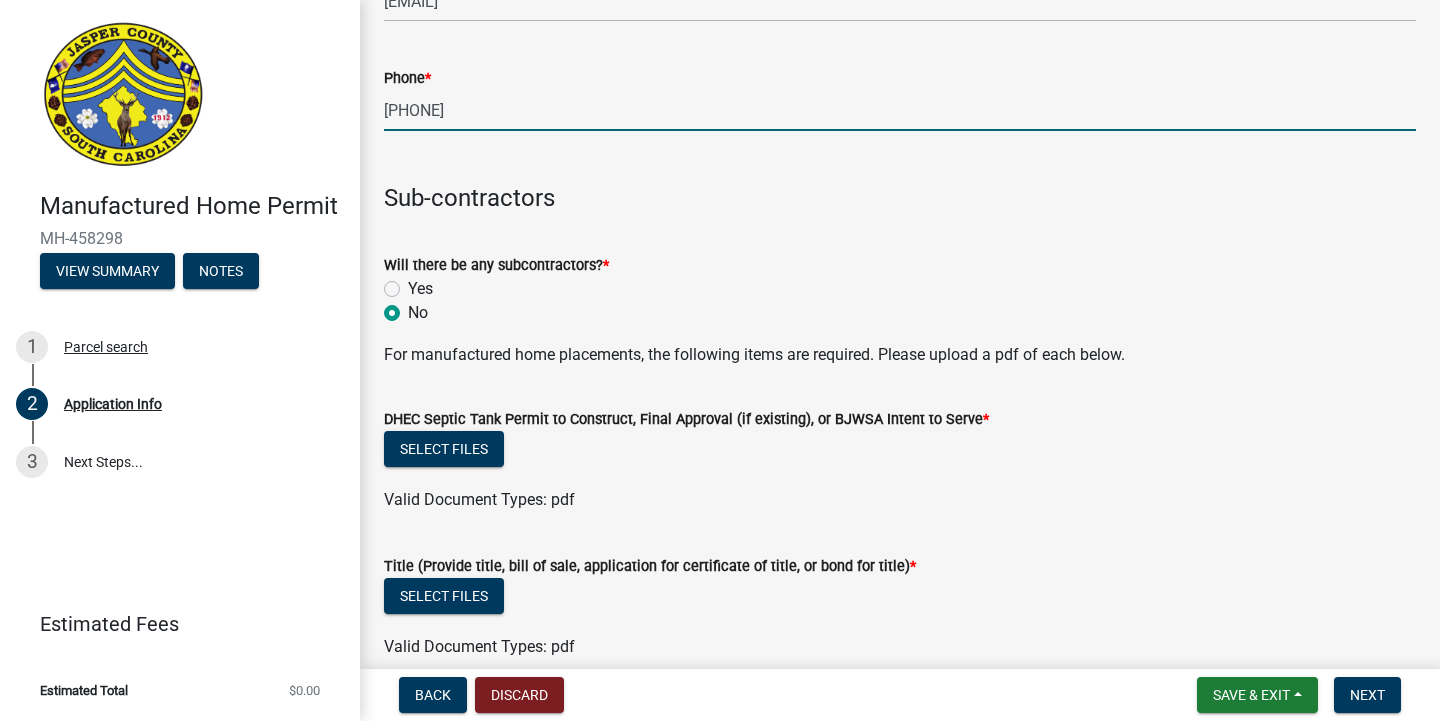 radio on "true" 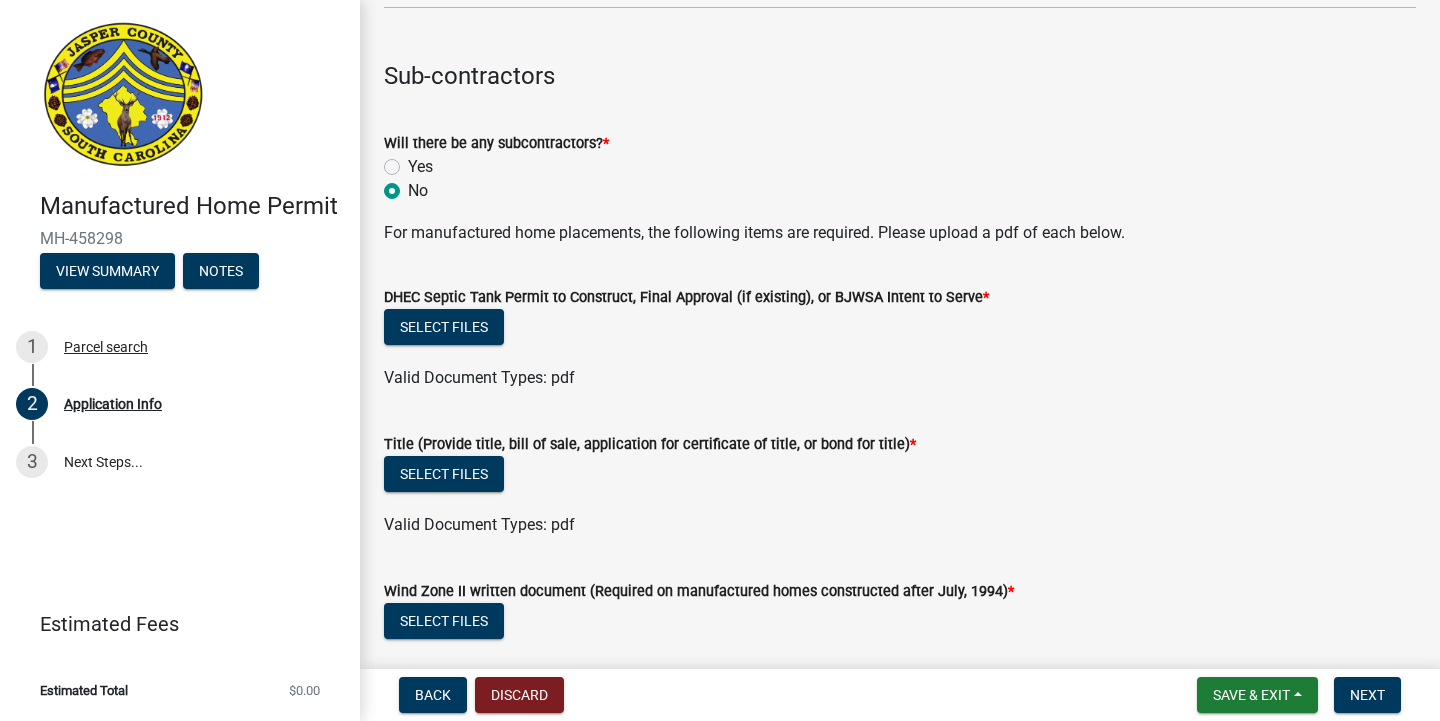 scroll, scrollTop: 5524, scrollLeft: 0, axis: vertical 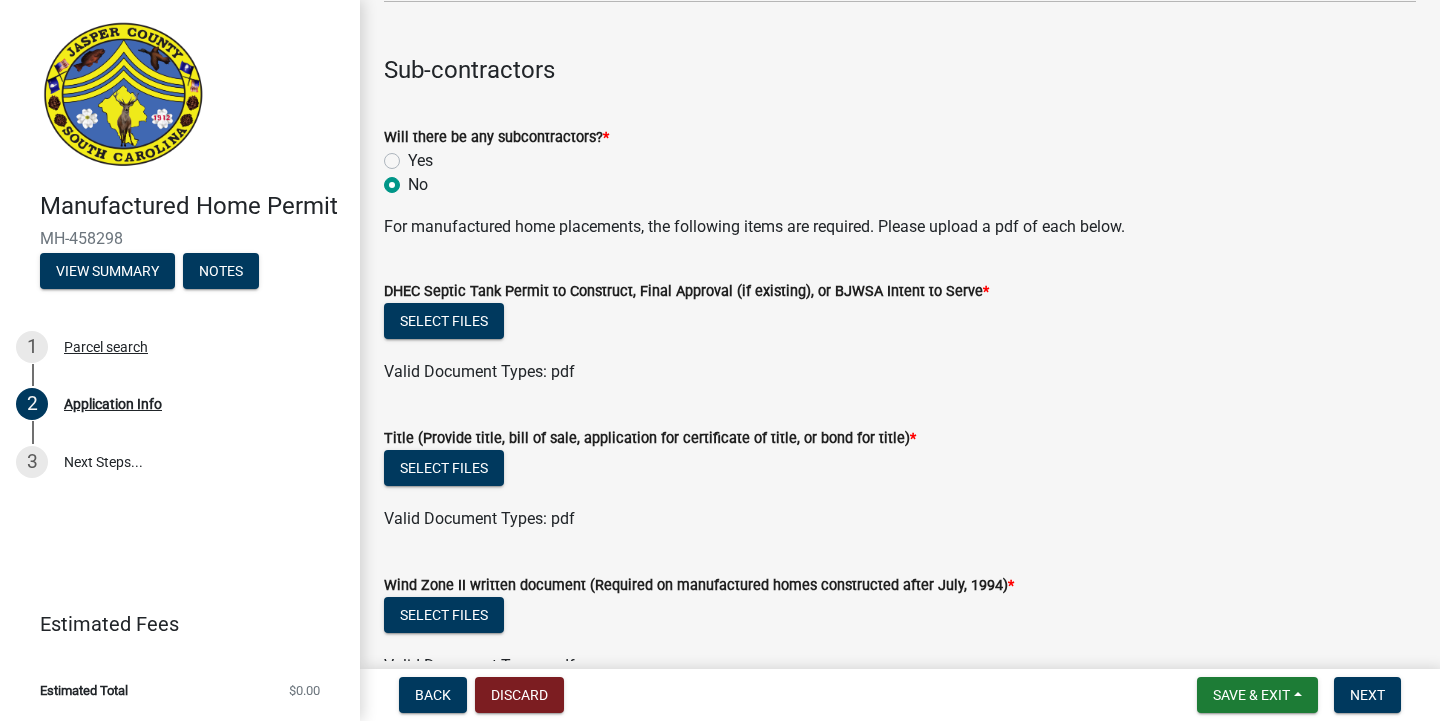 click on "Yes" 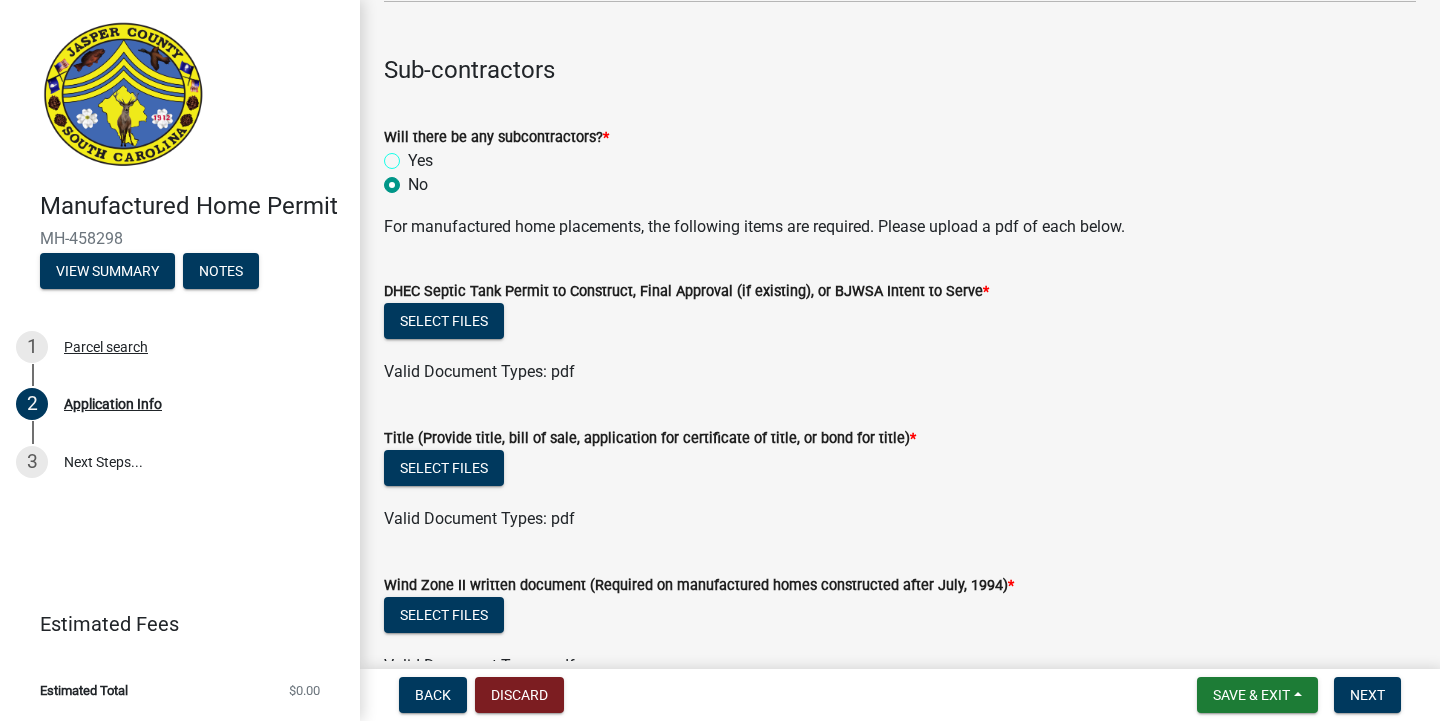 click on "Yes" at bounding box center (414, 155) 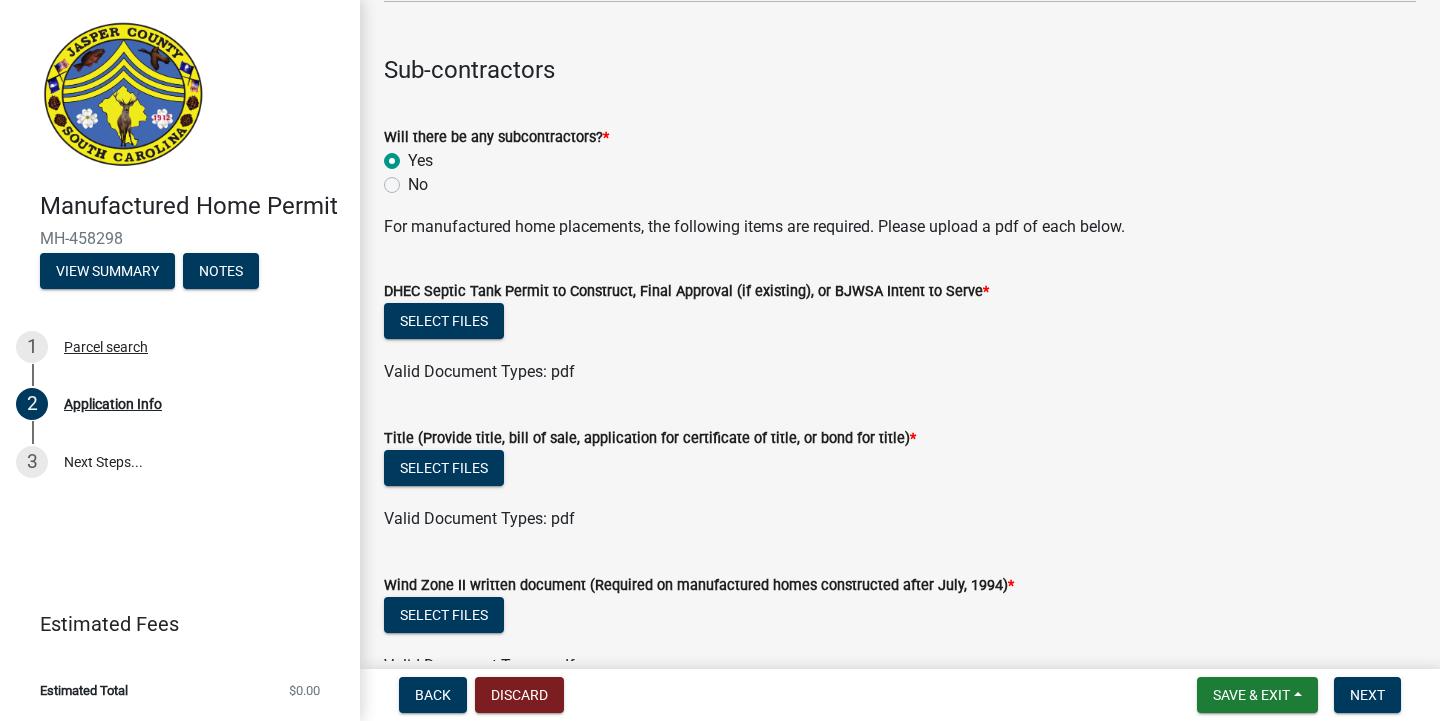 radio on "true" 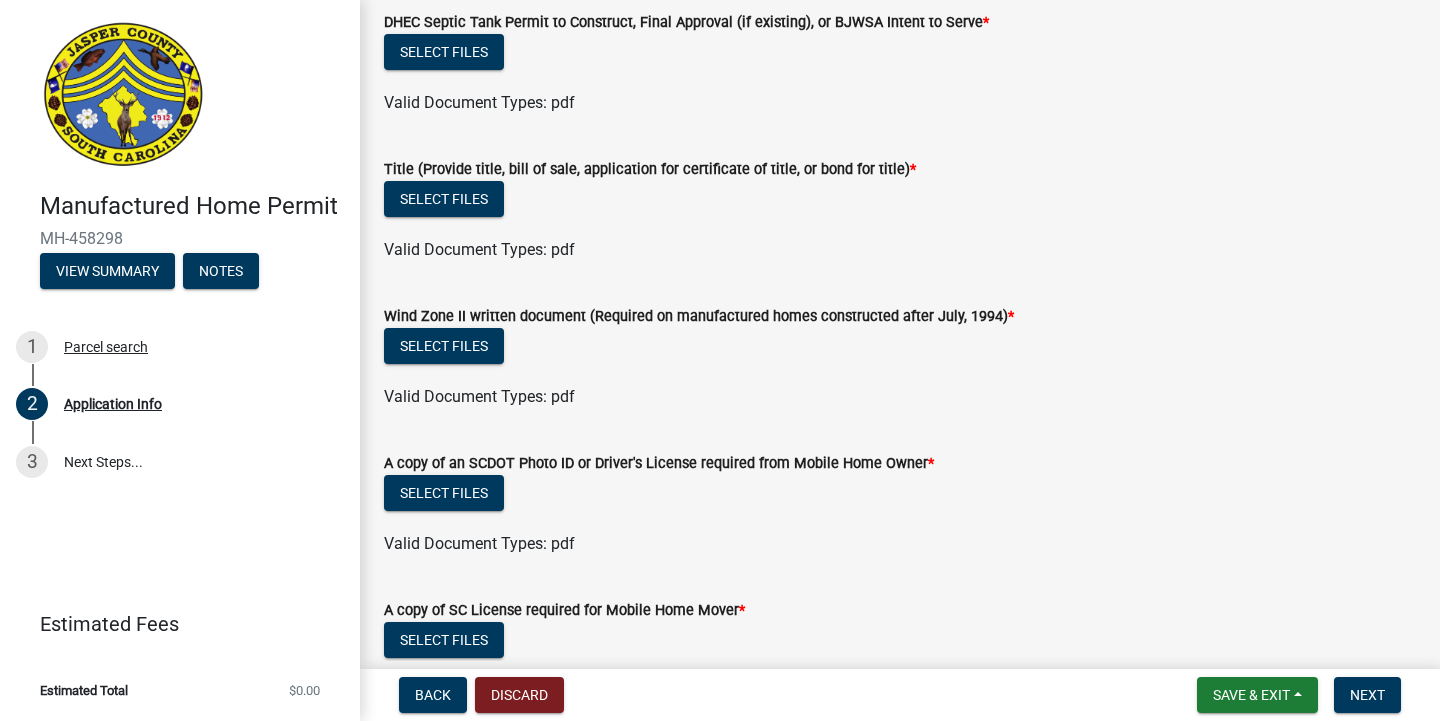 scroll, scrollTop: 5818, scrollLeft: 0, axis: vertical 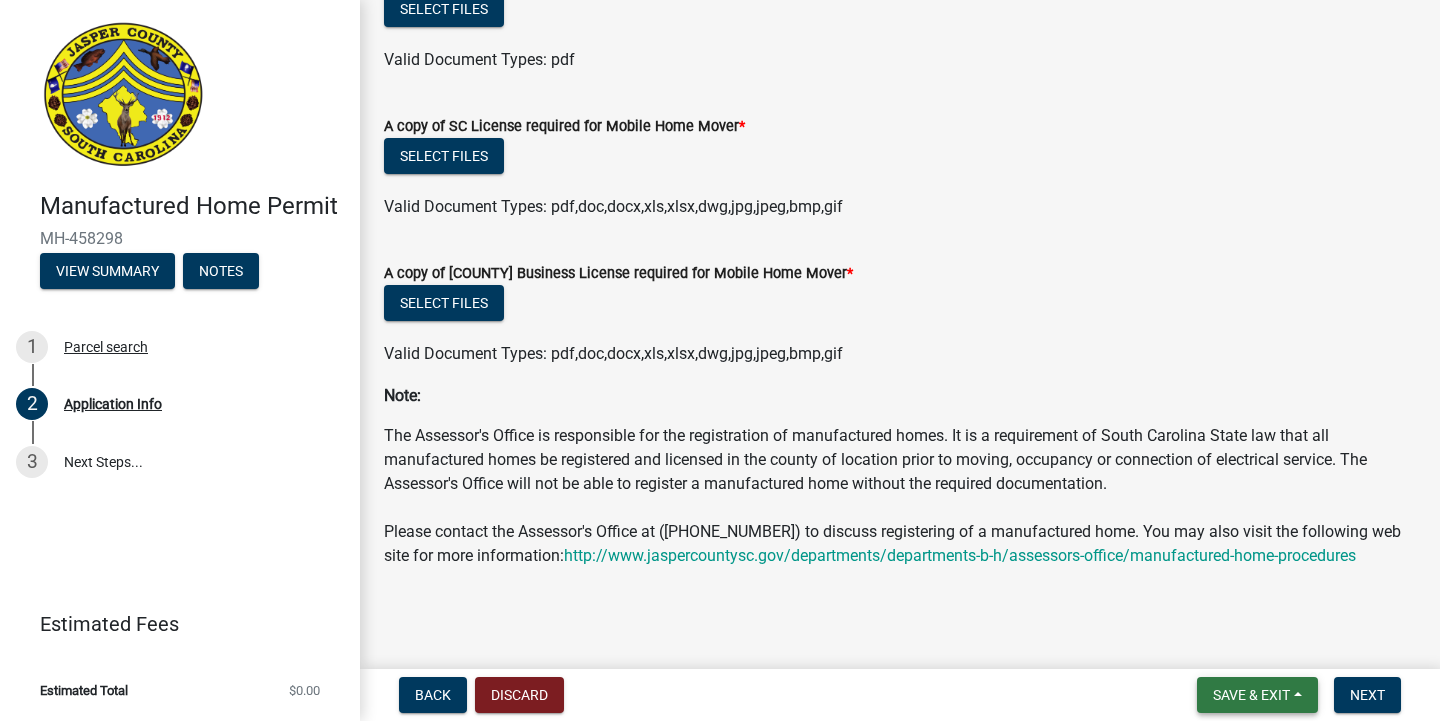 click on "Save & Exit" at bounding box center (1251, 695) 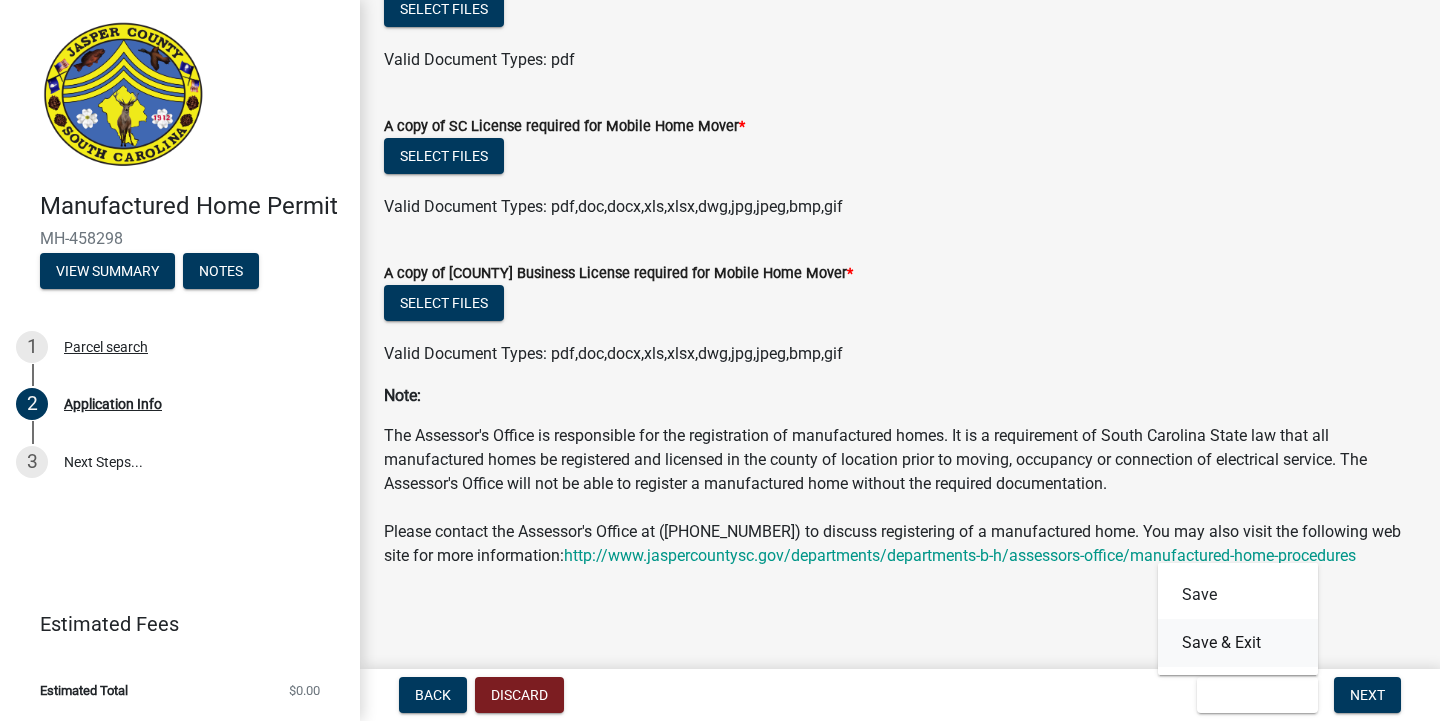 click on "Save & Exit" at bounding box center [1238, 643] 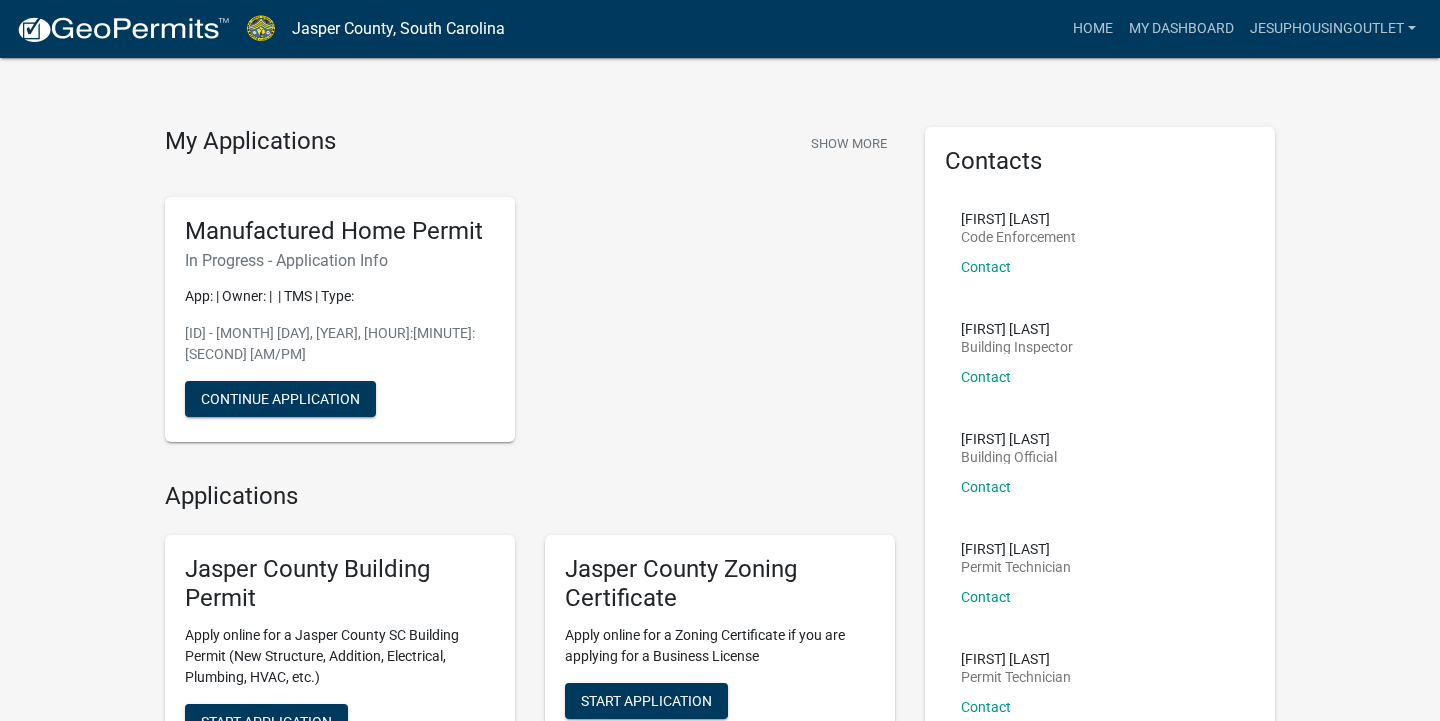scroll, scrollTop: 14, scrollLeft: 0, axis: vertical 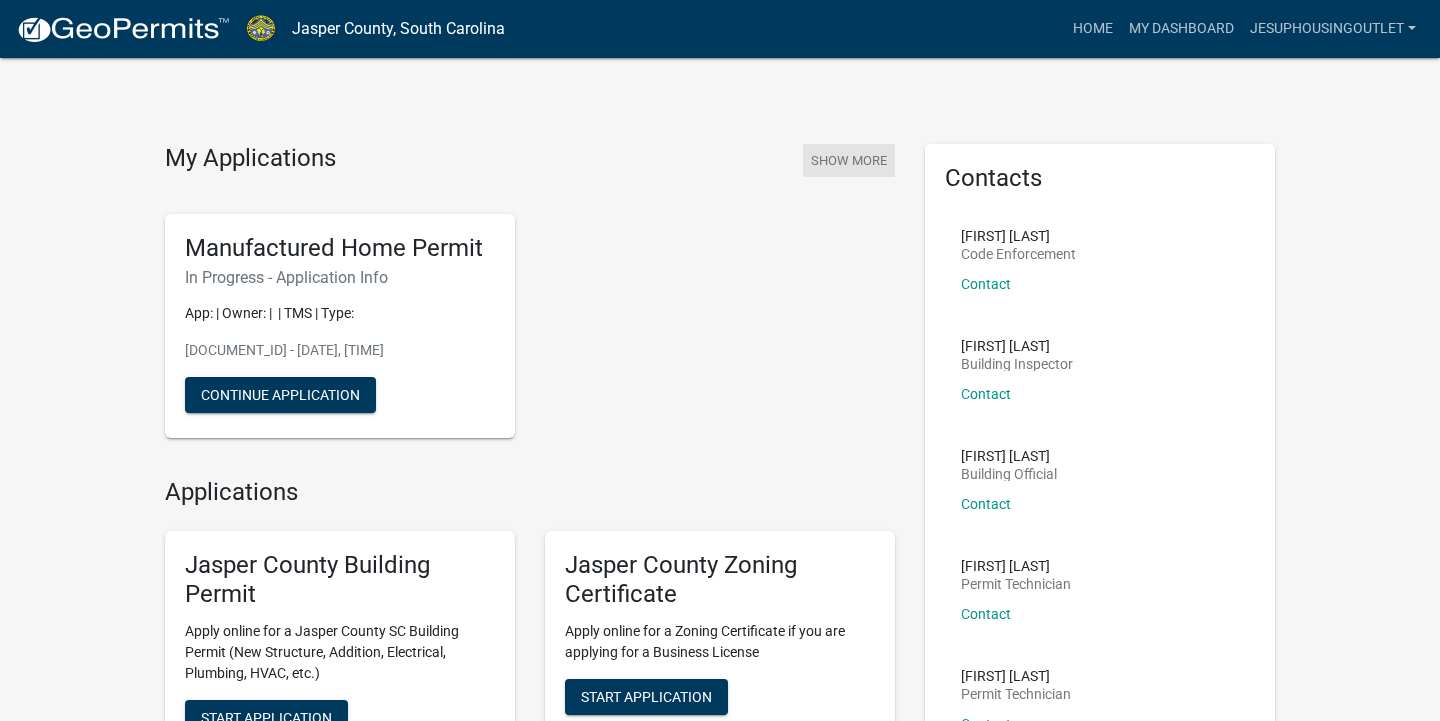 click on "Show More" 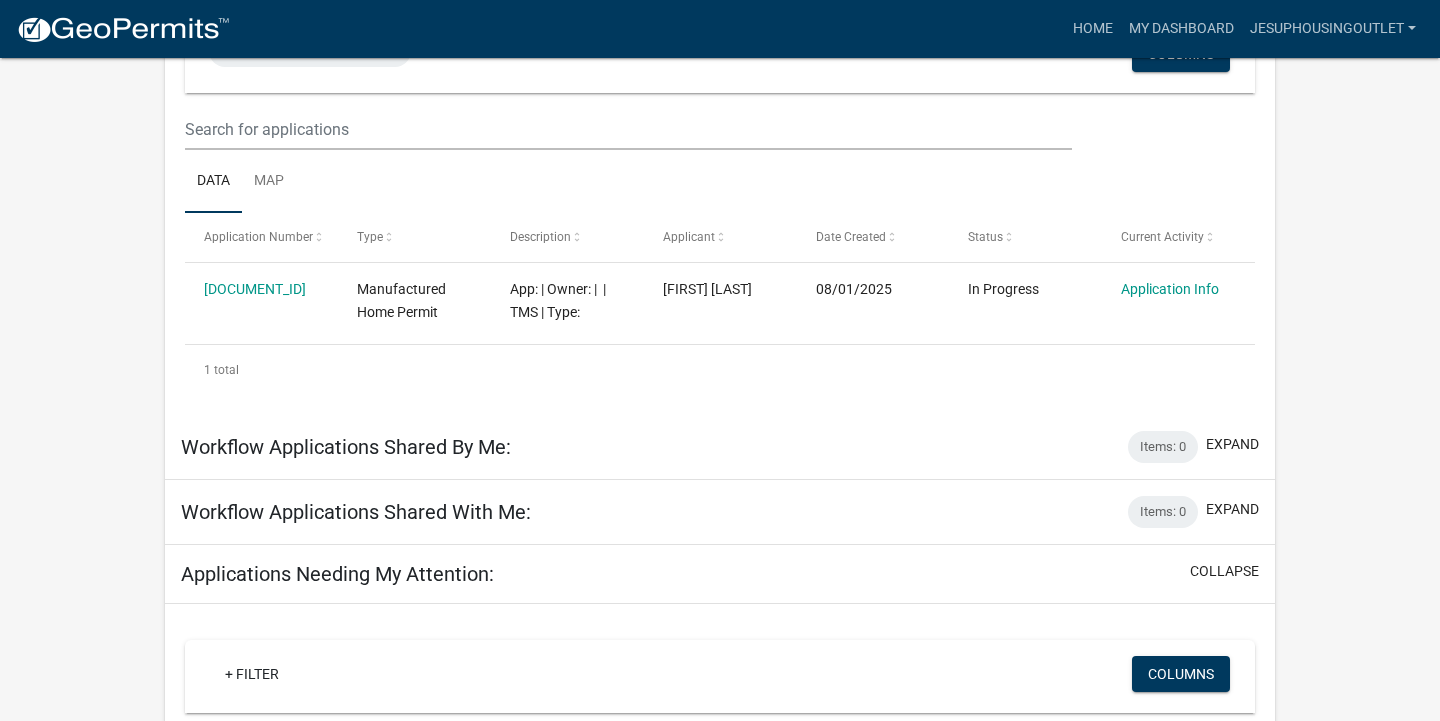 scroll, scrollTop: 167, scrollLeft: 0, axis: vertical 